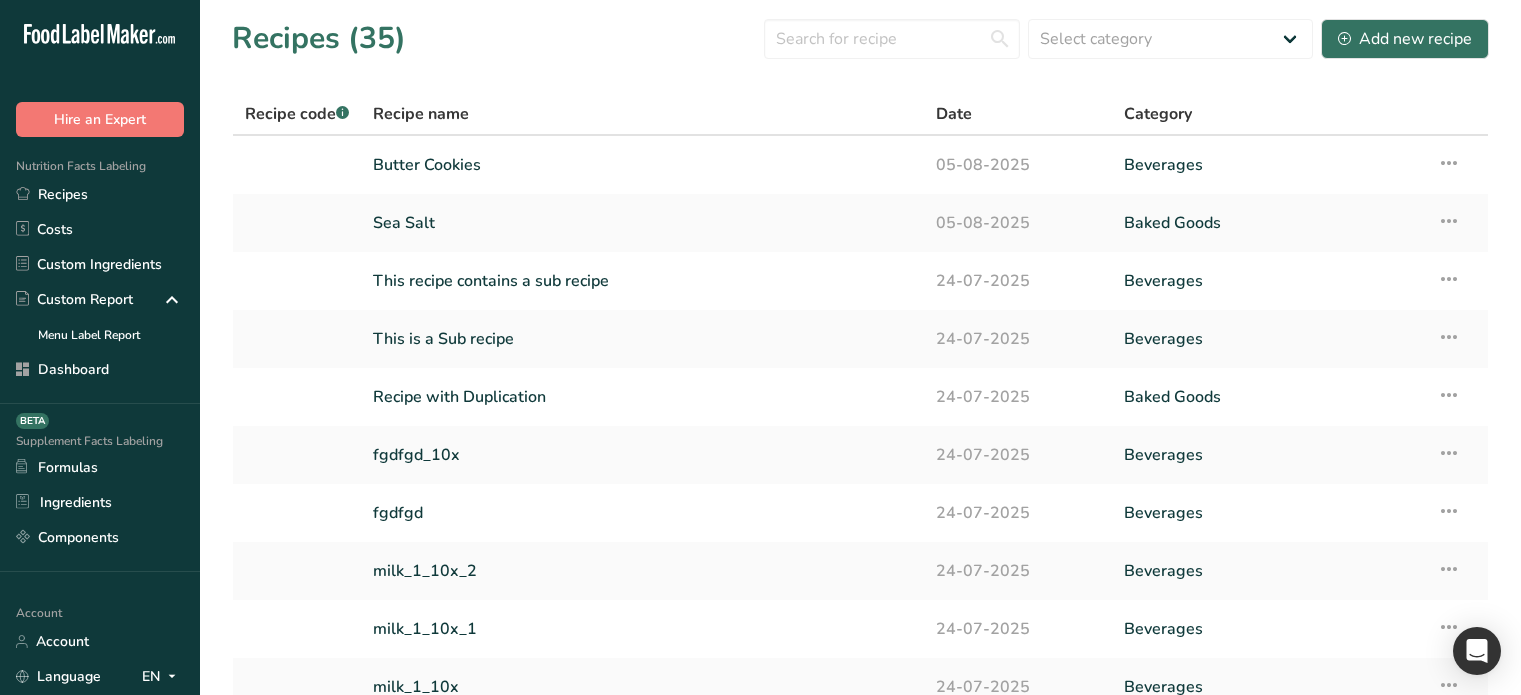 scroll, scrollTop: 0, scrollLeft: 0, axis: both 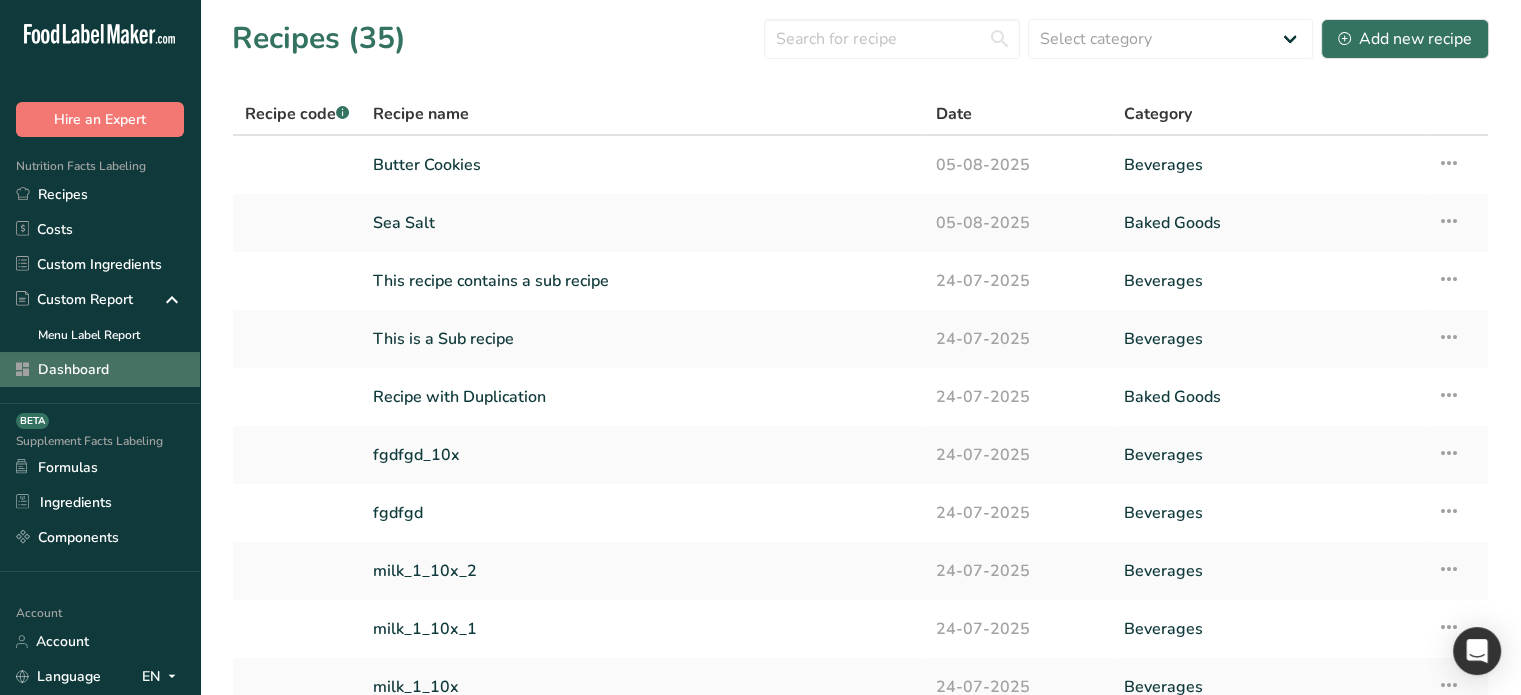 click on "Dashboard" at bounding box center [100, 369] 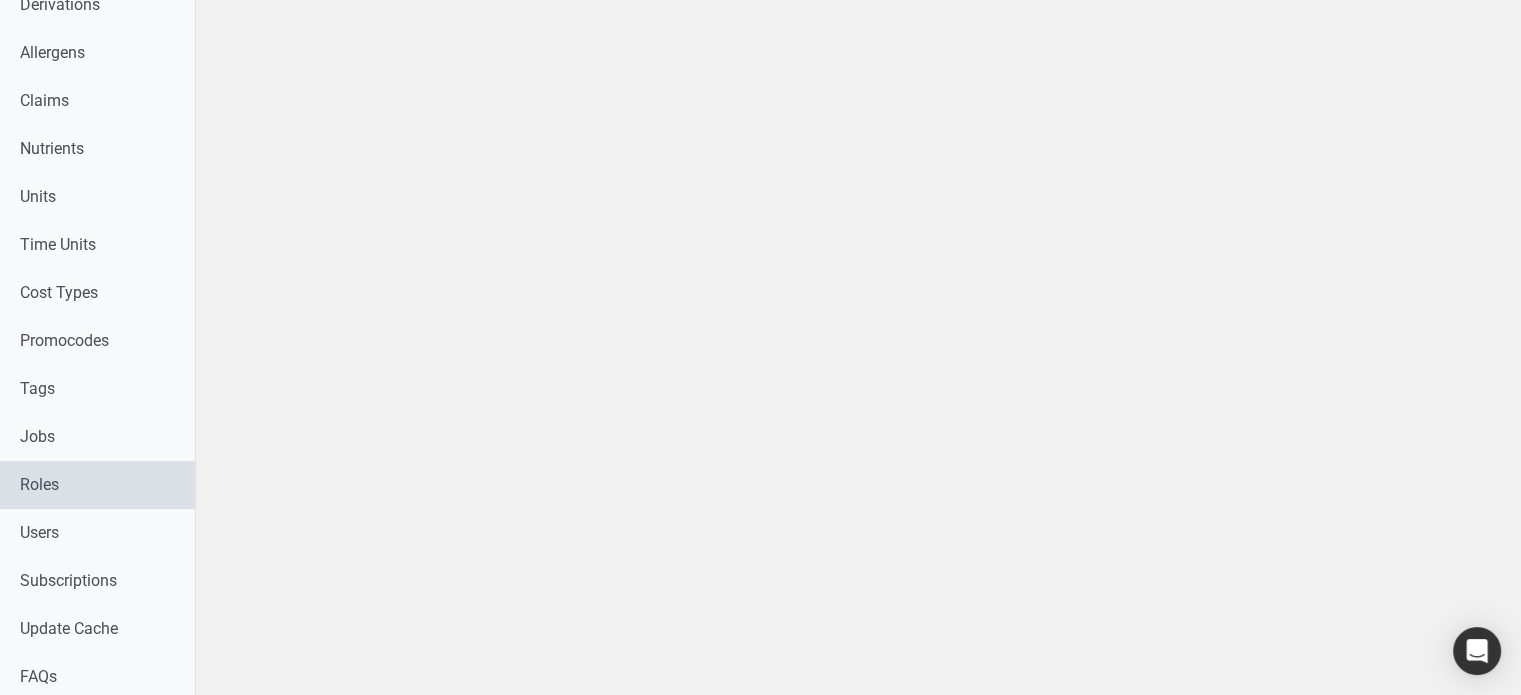 click on "Roles" at bounding box center [97, 485] 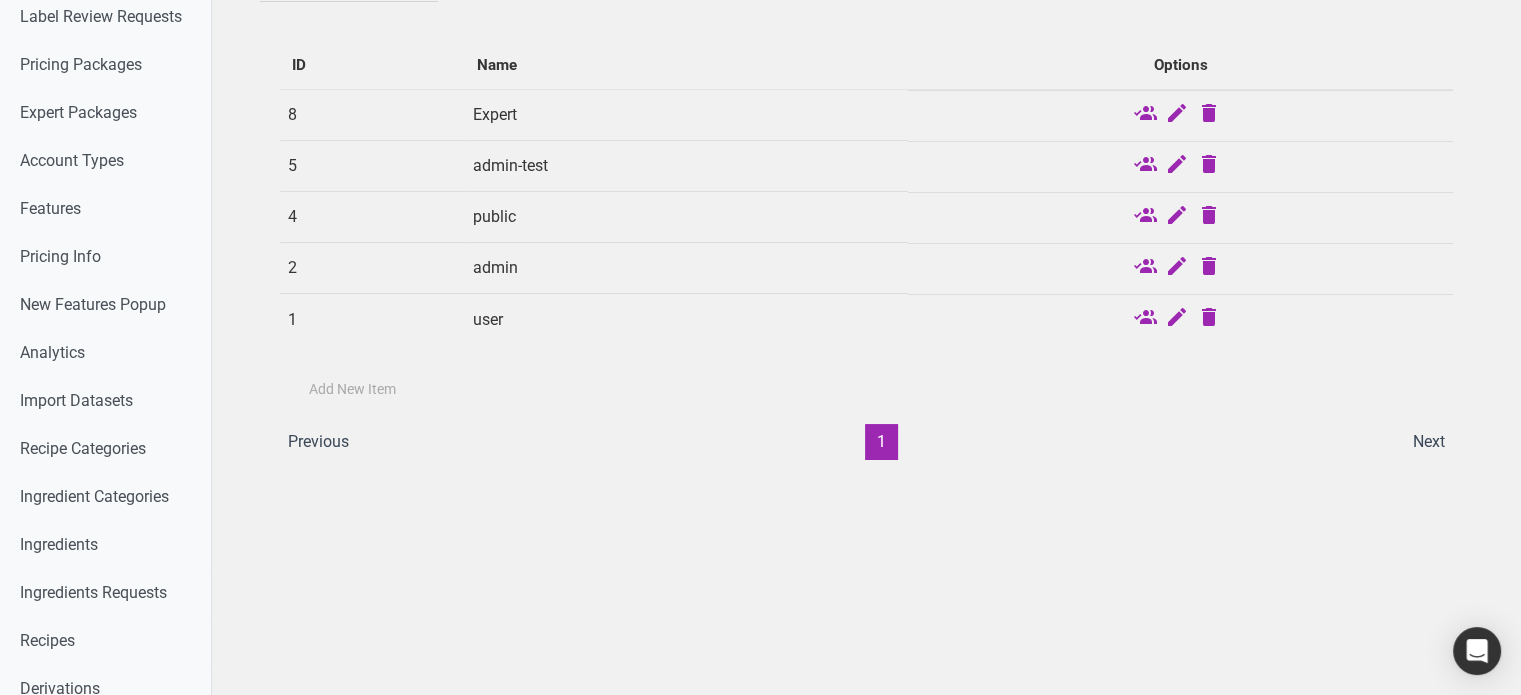 scroll, scrollTop: 96, scrollLeft: 0, axis: vertical 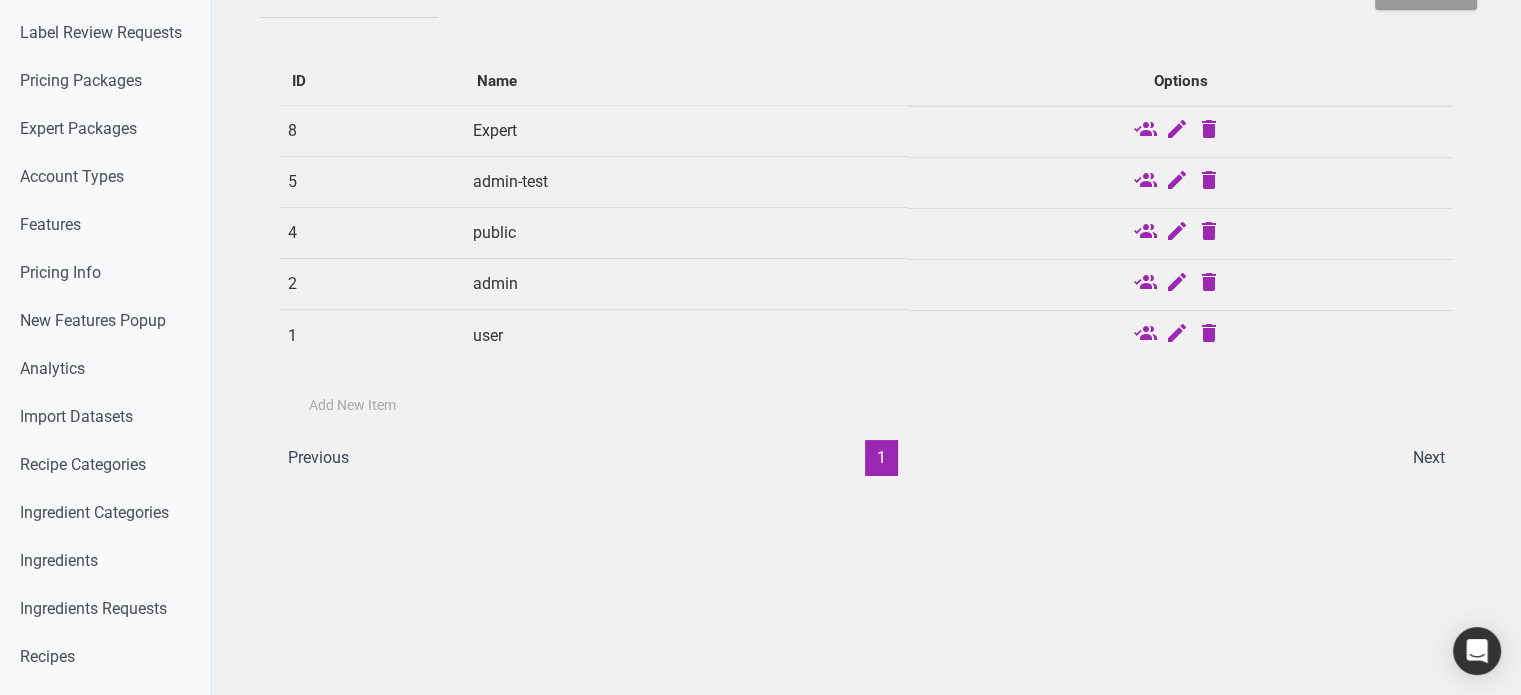 drag, startPoint x: 1144, startPoint y: 136, endPoint x: 1129, endPoint y: 133, distance: 15.297058 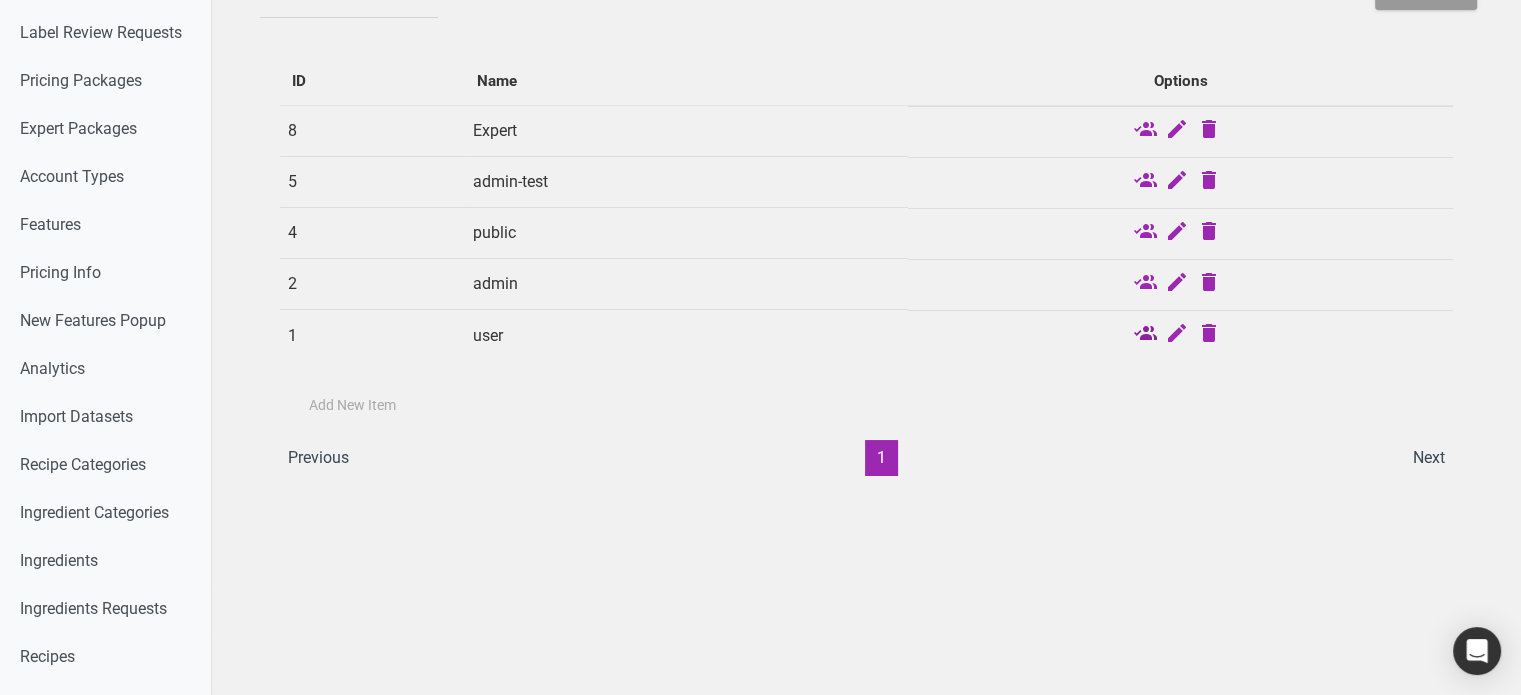 click at bounding box center (1144, 335) 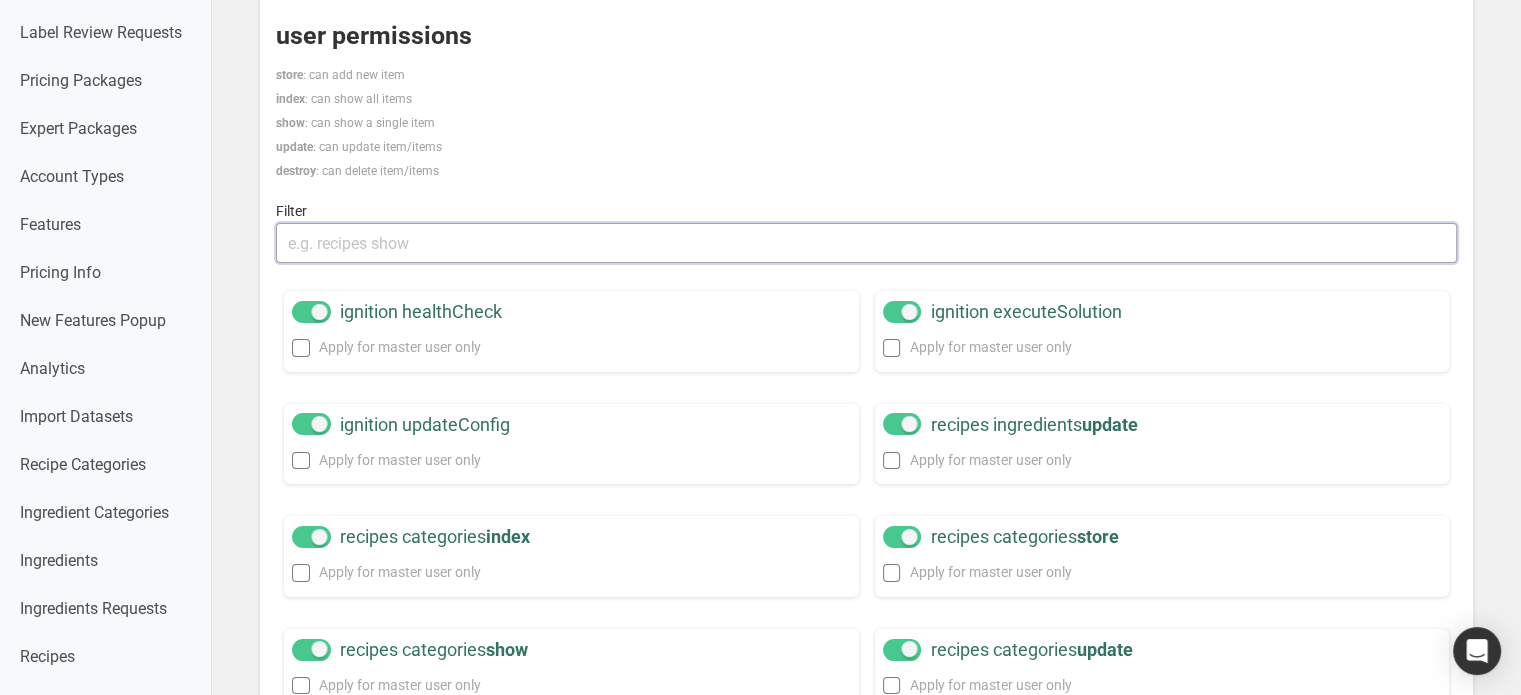 click at bounding box center (866, 243) 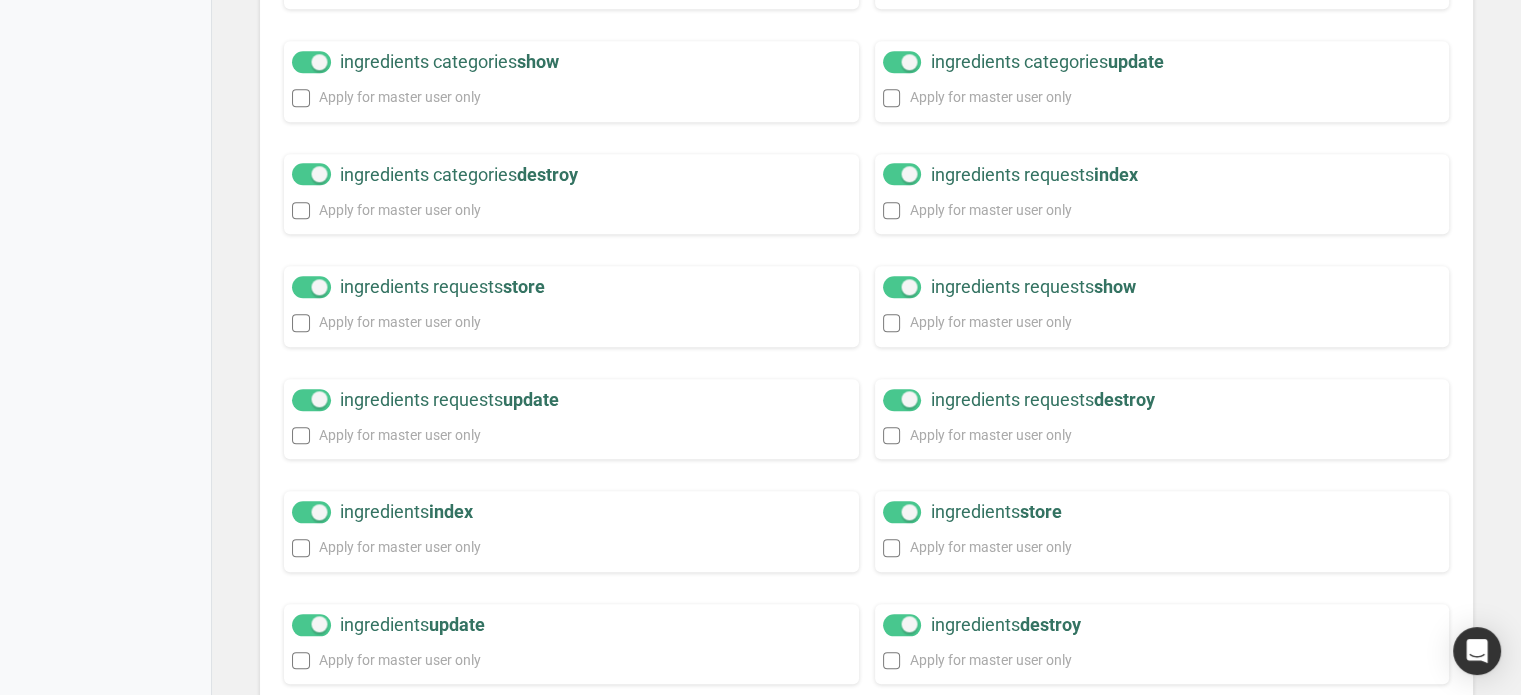 scroll, scrollTop: 2196, scrollLeft: 0, axis: vertical 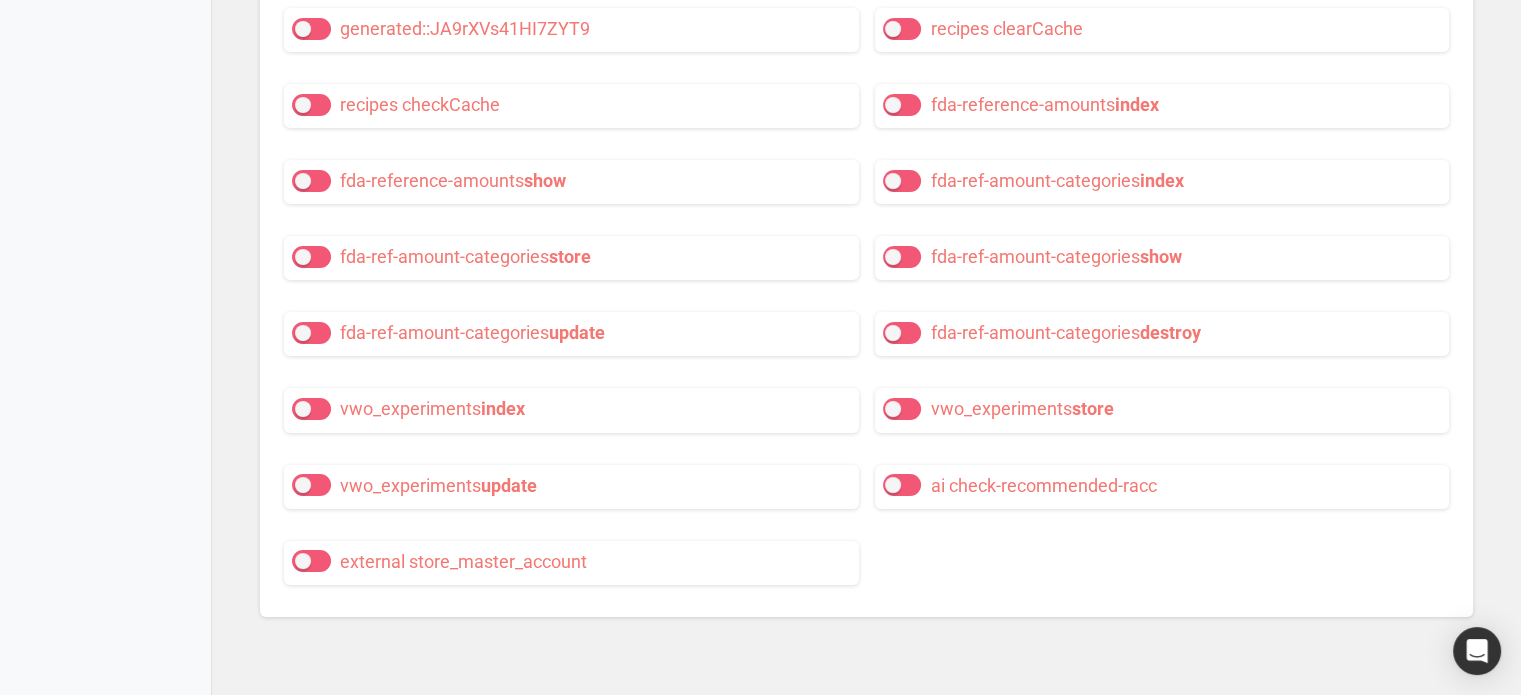 click at bounding box center [902, 485] 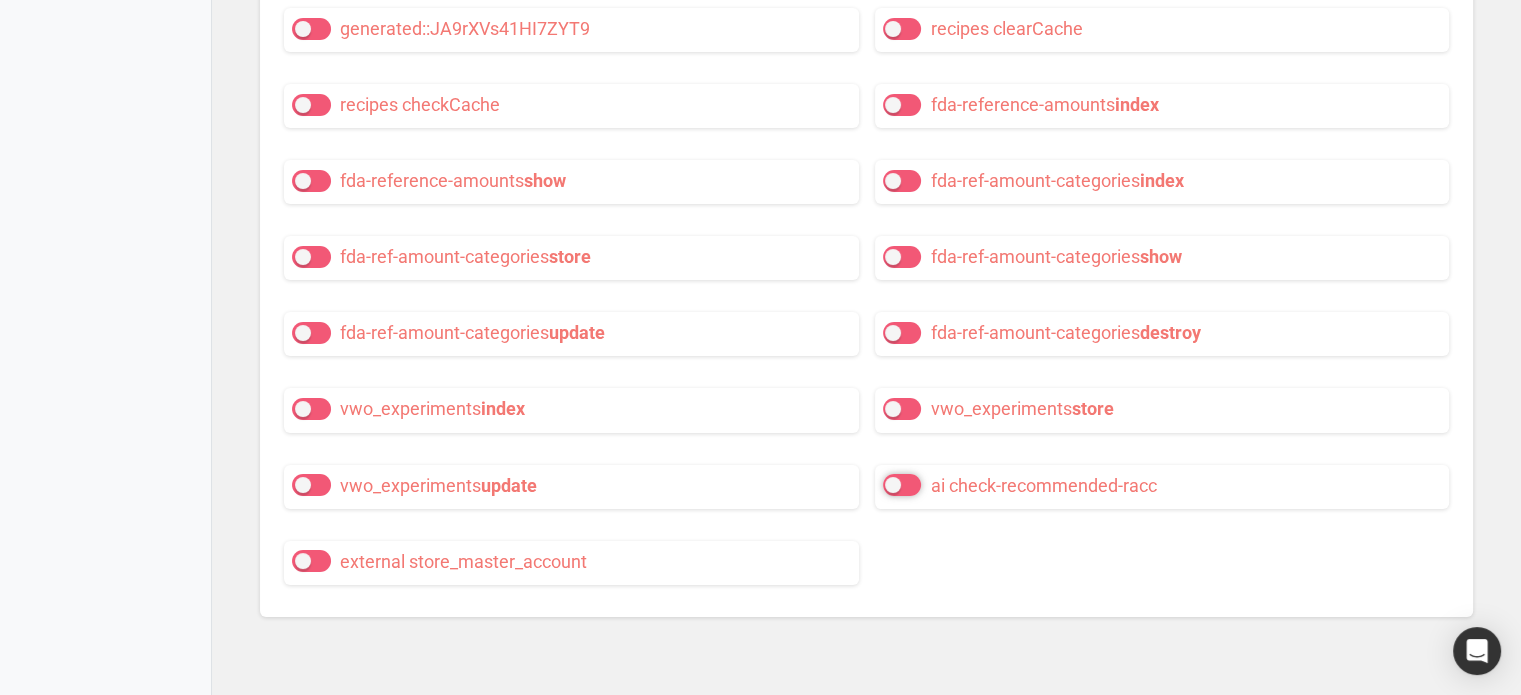 click on "ai check-recommended-racc" at bounding box center [889, 485] 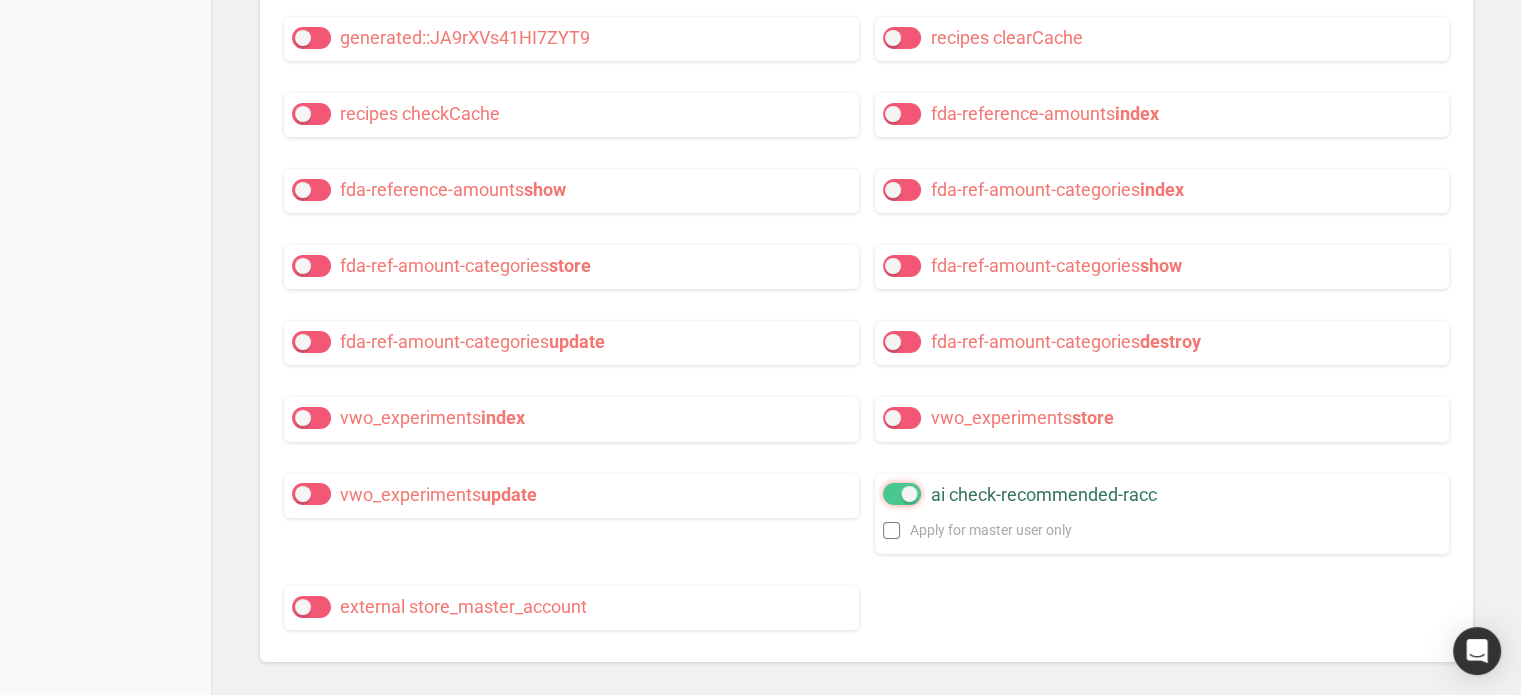 scroll, scrollTop: 22752, scrollLeft: 0, axis: vertical 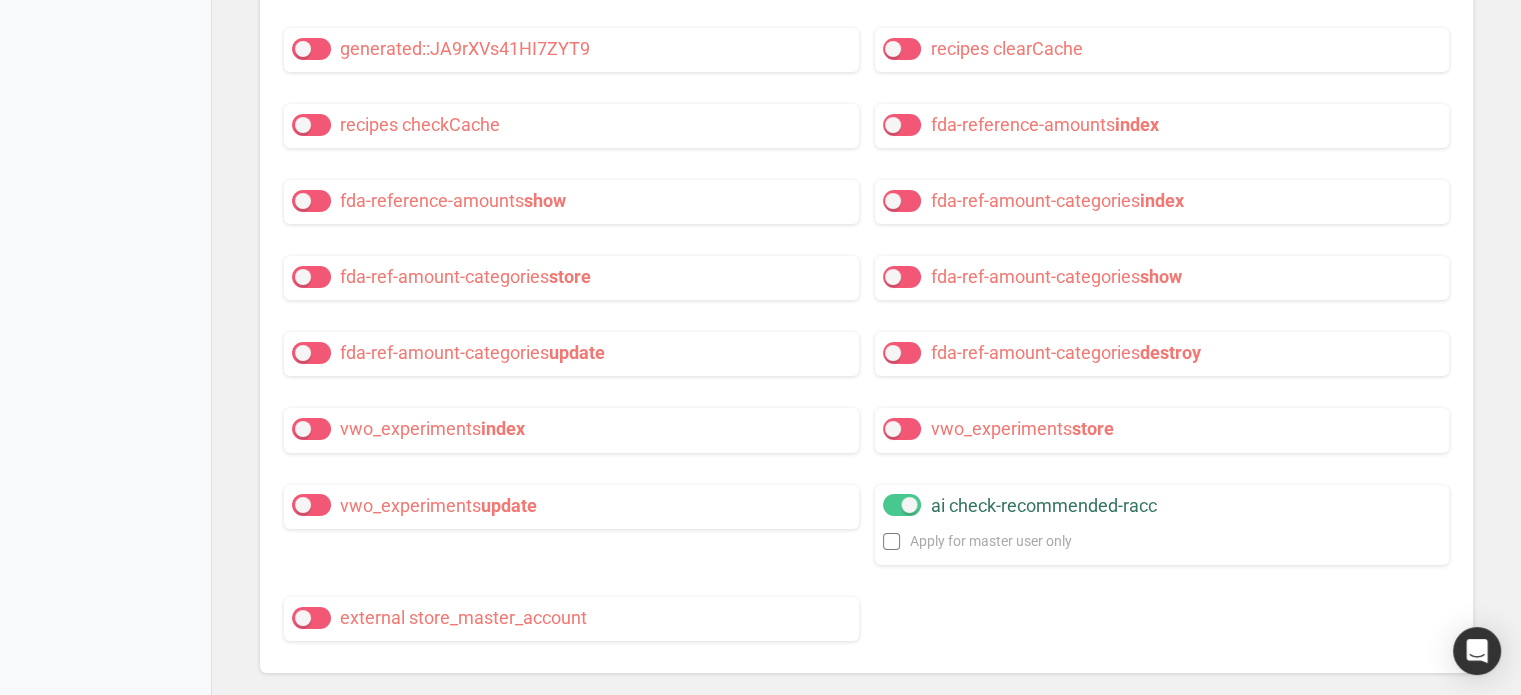 click at bounding box center [311, 353] 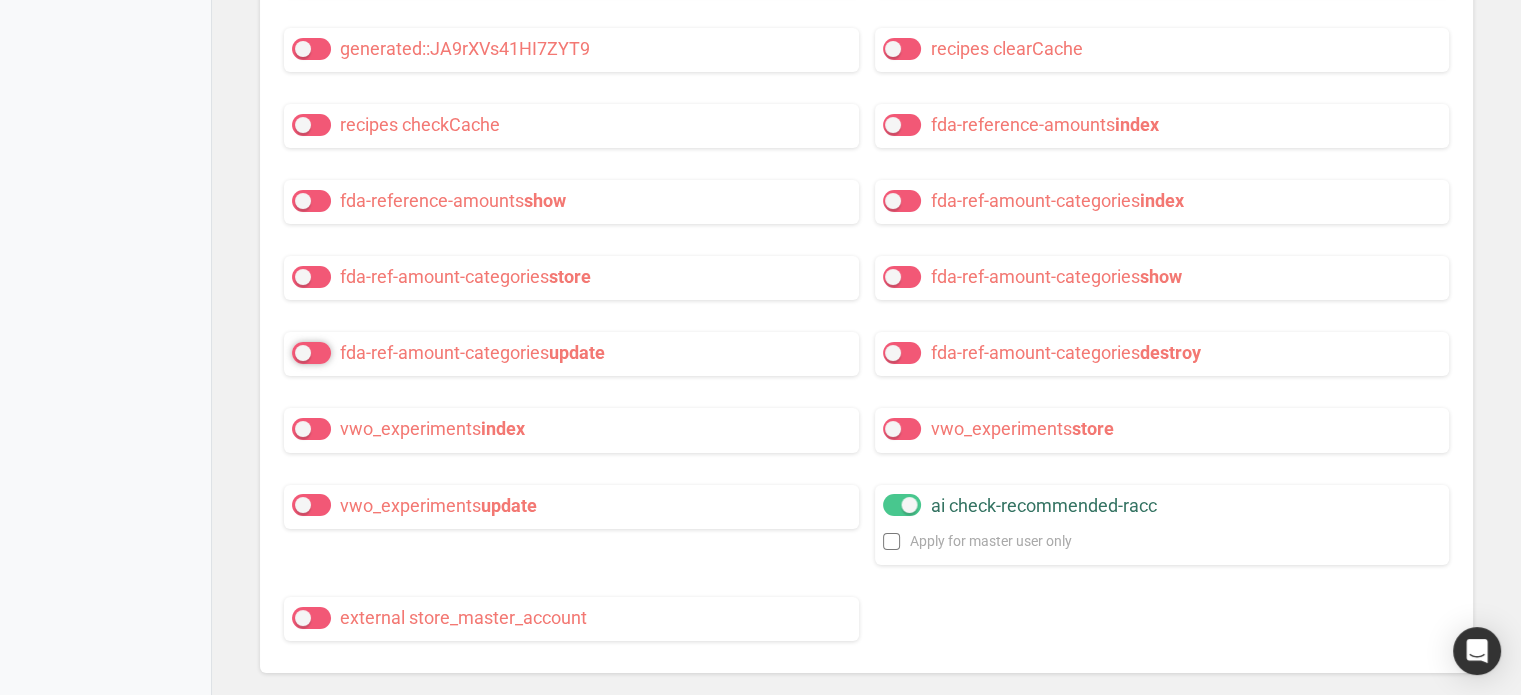 click on "fda-ref-amount-categories
update" at bounding box center (298, 353) 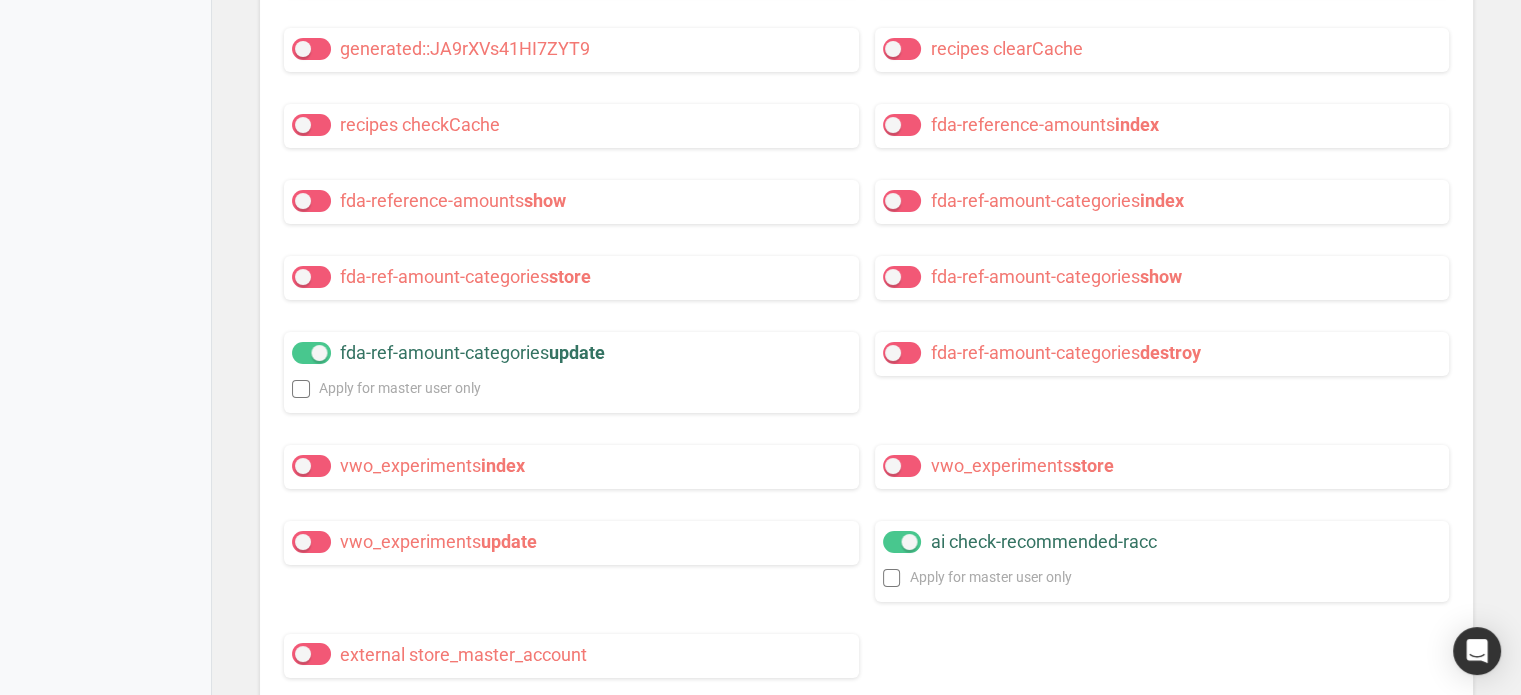 click at bounding box center (311, 277) 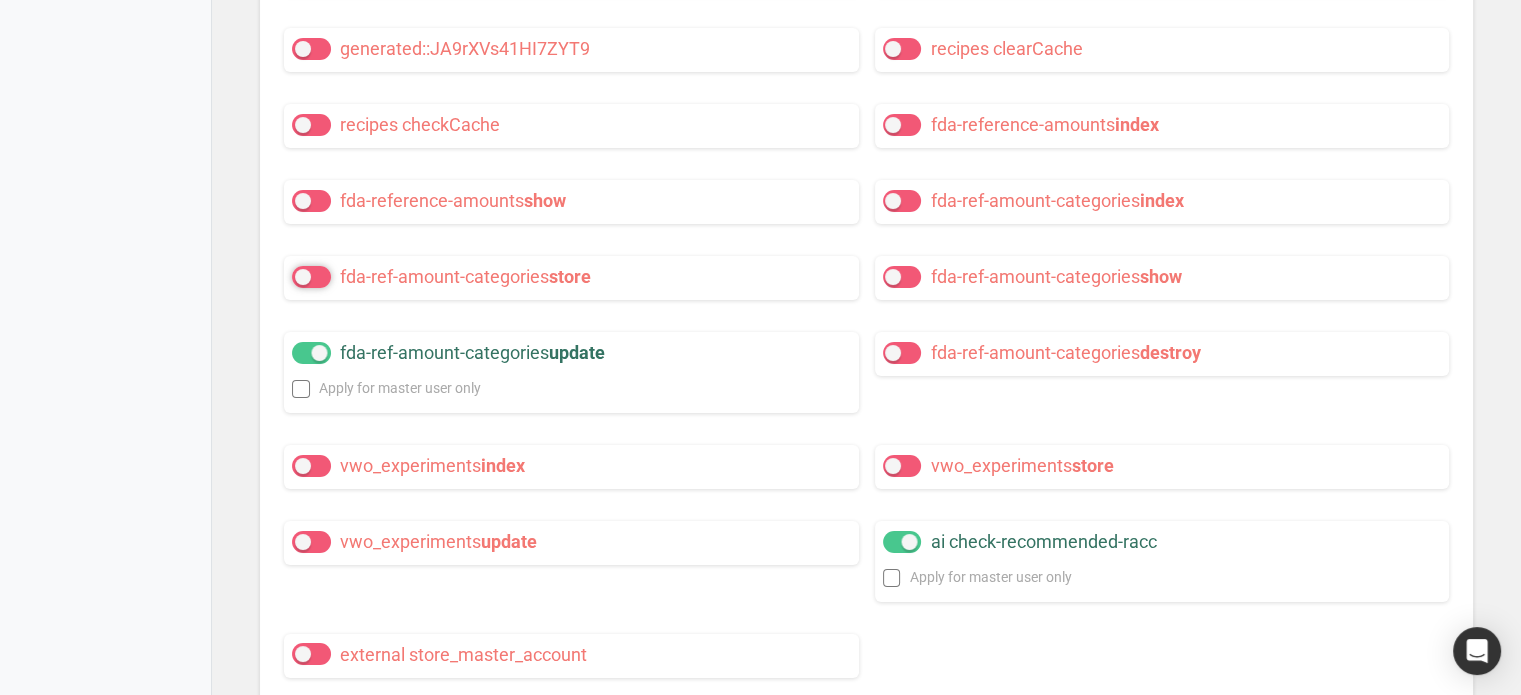 click on "fda-ref-amount-categories
store" at bounding box center (298, 277) 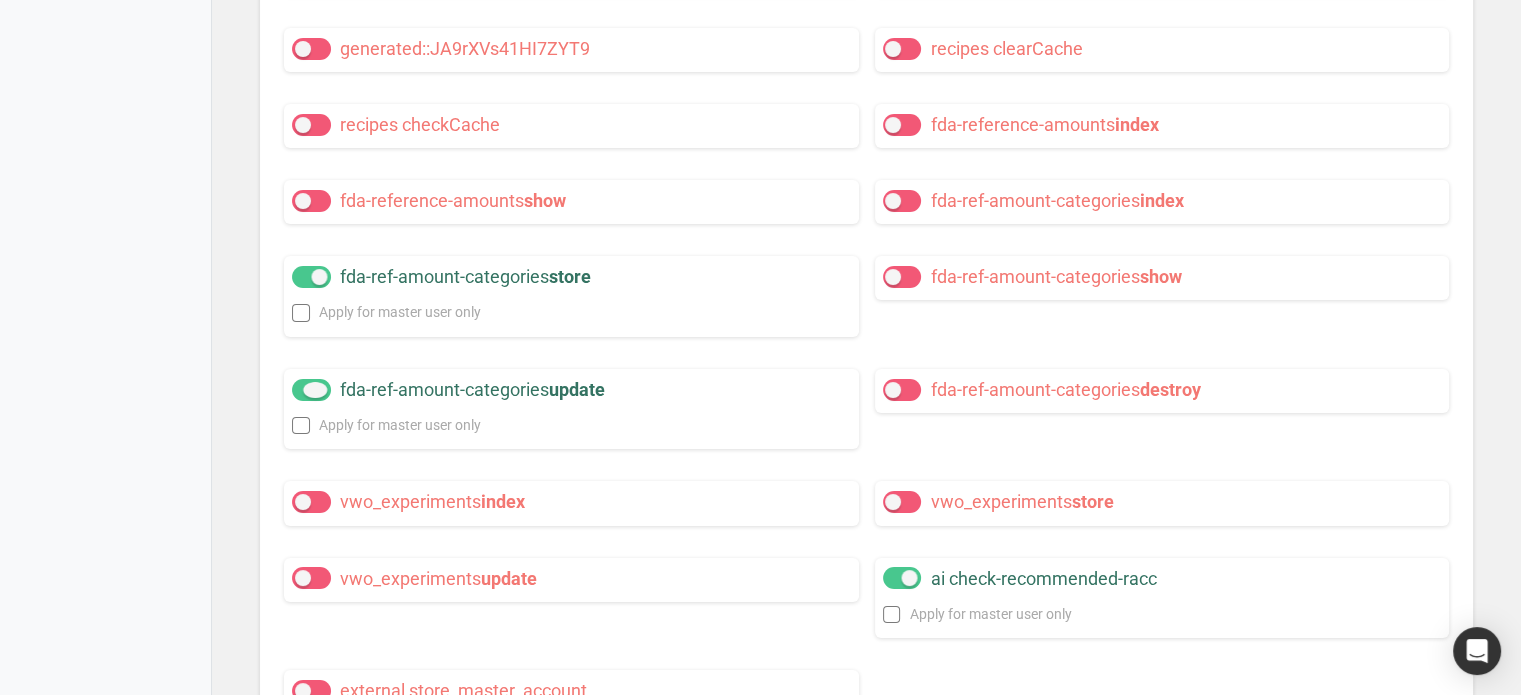click on "fda-ref-amount-categories
update" at bounding box center (468, 390) 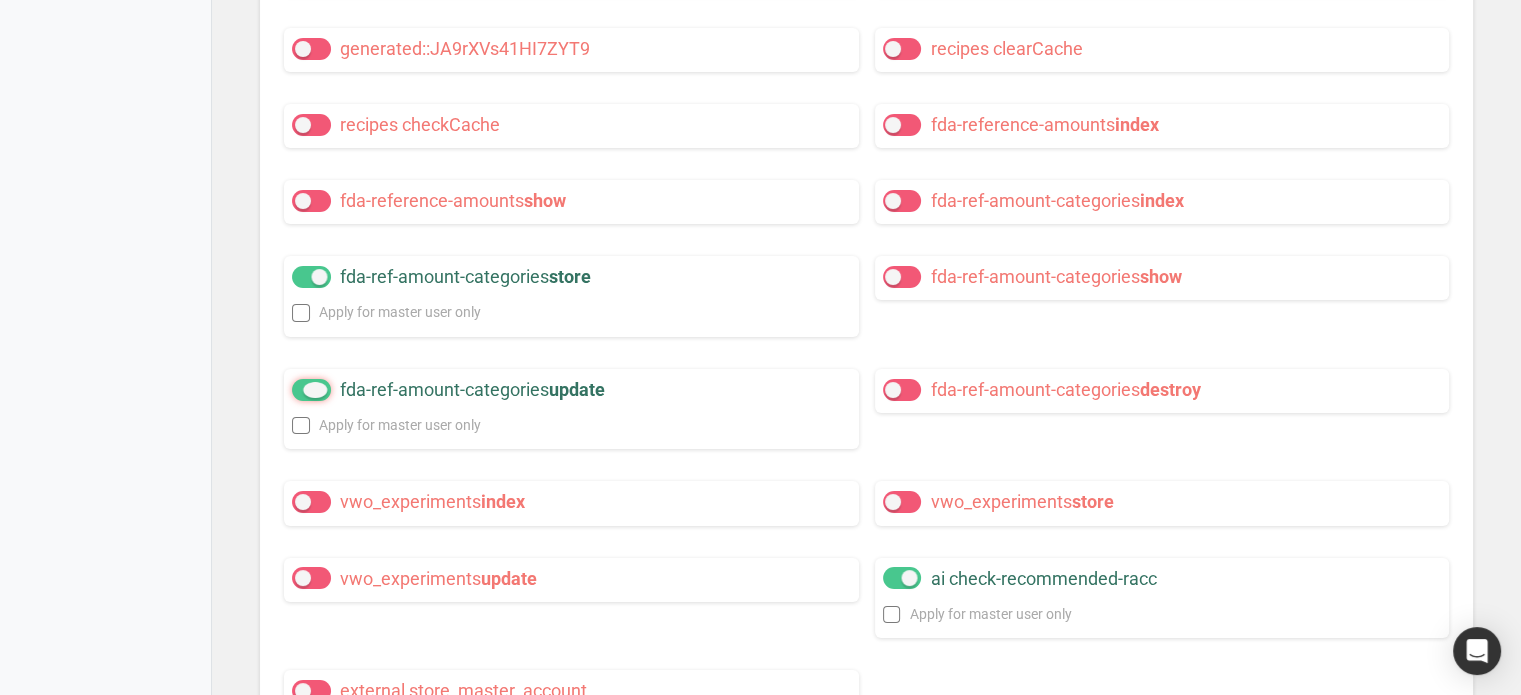 click on "fda-ref-amount-categories
update" at bounding box center [298, 389] 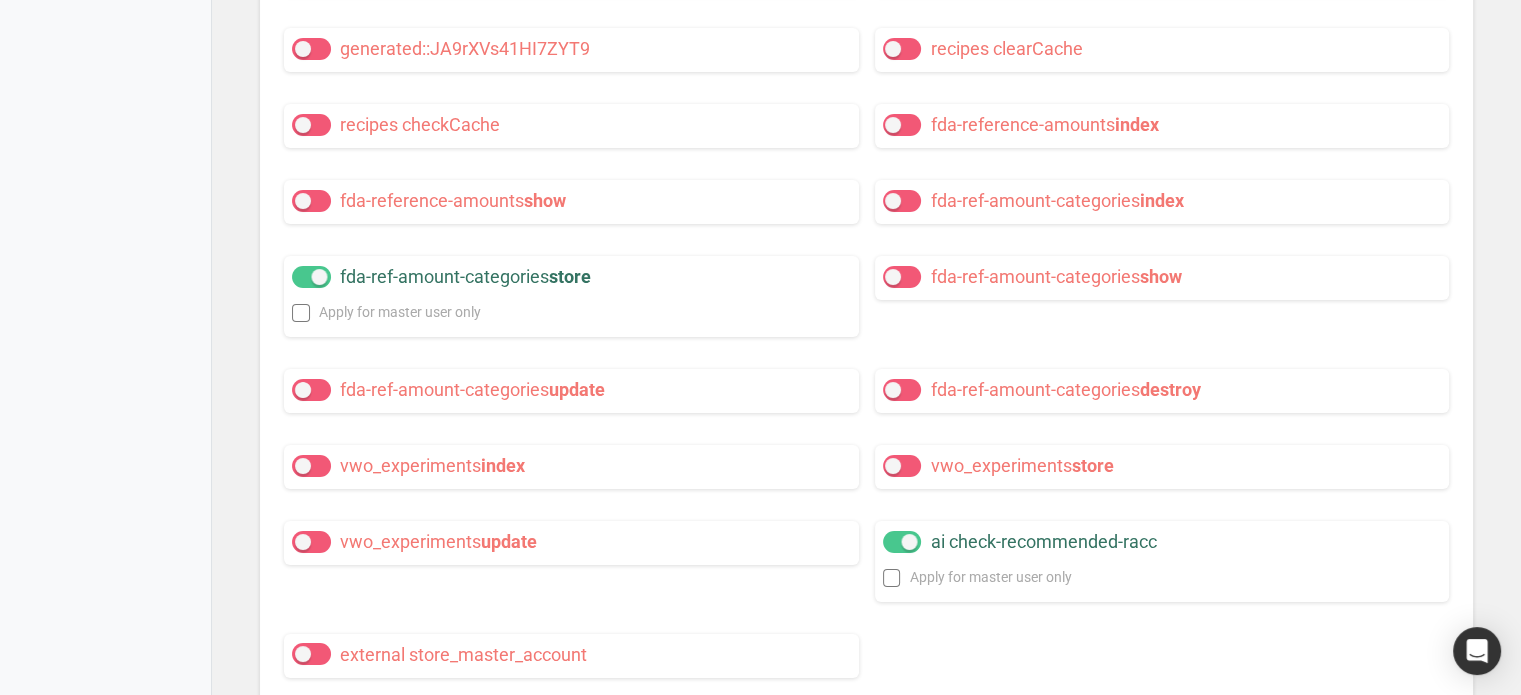 click at bounding box center [311, 277] 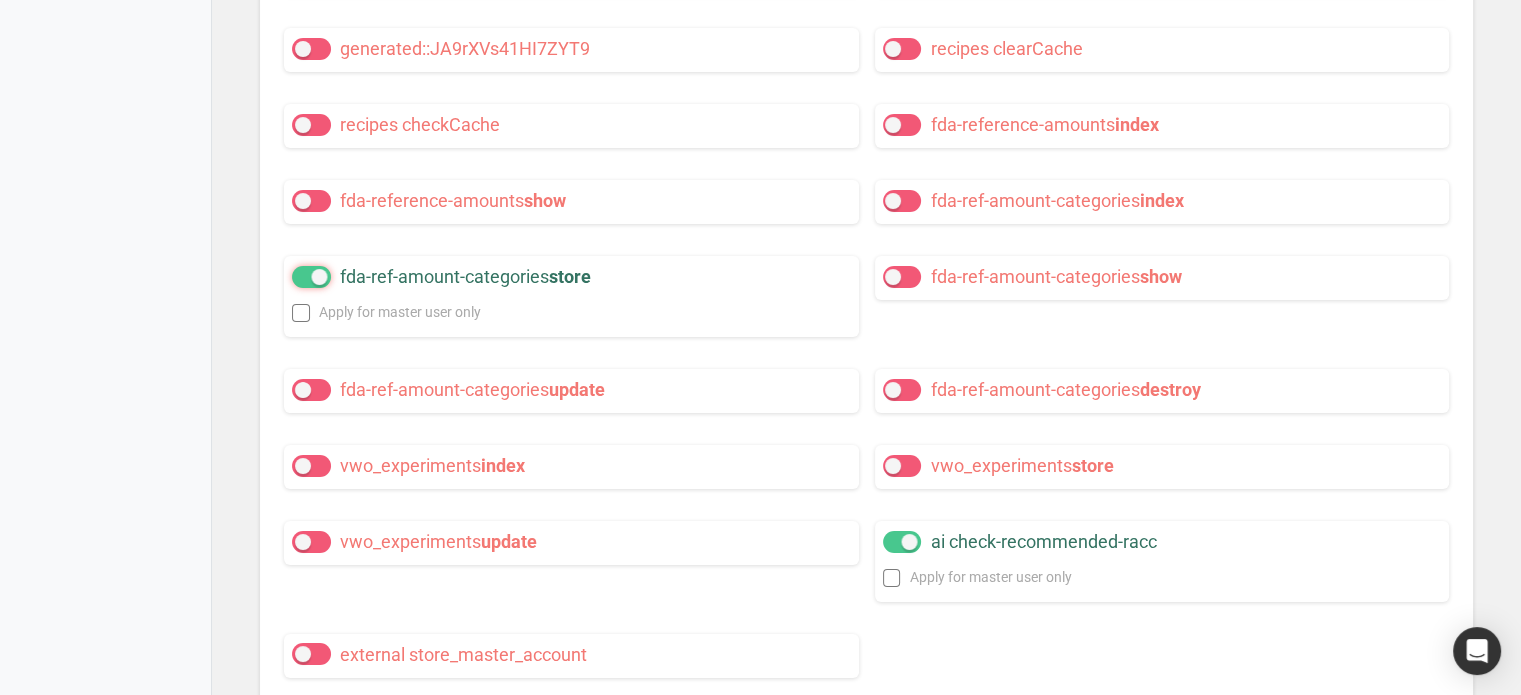 click on "fda-ref-amount-categories
store" at bounding box center (298, 277) 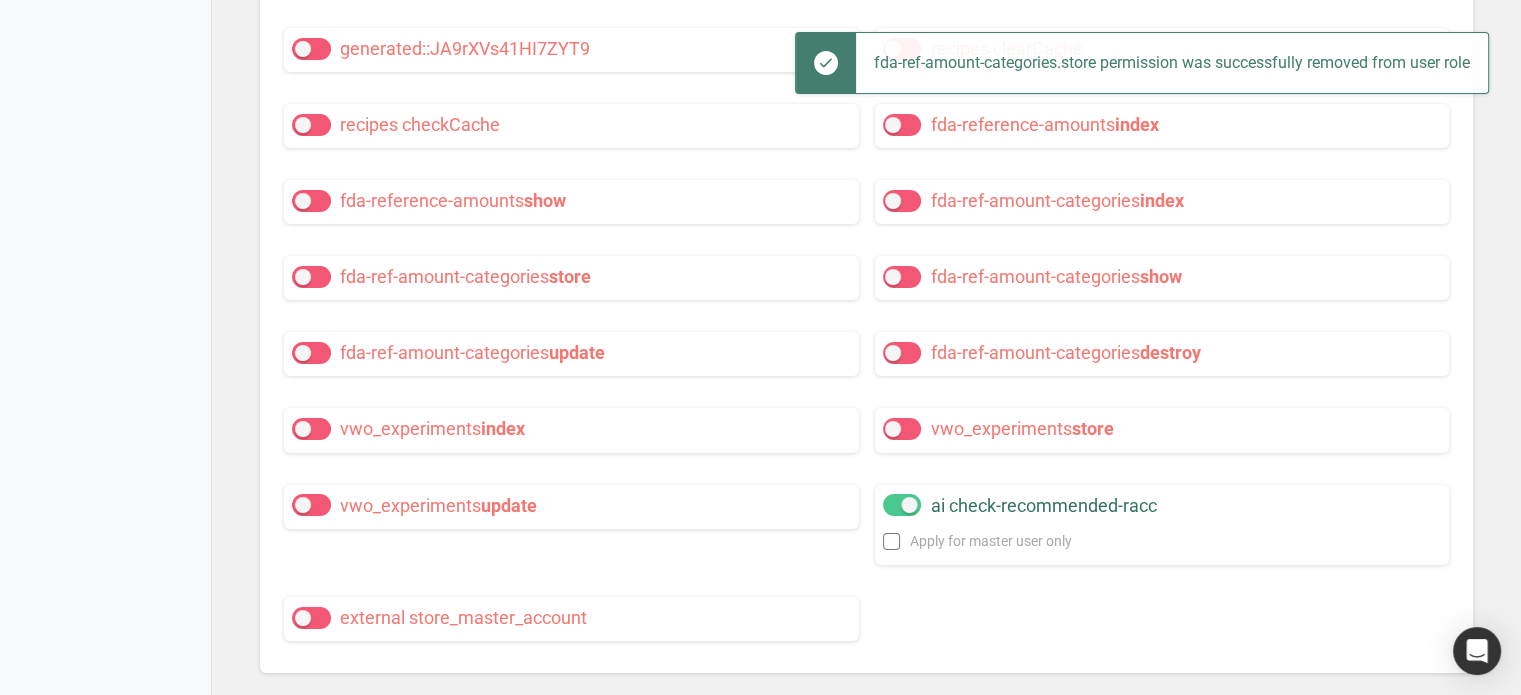 click at bounding box center [902, 277] 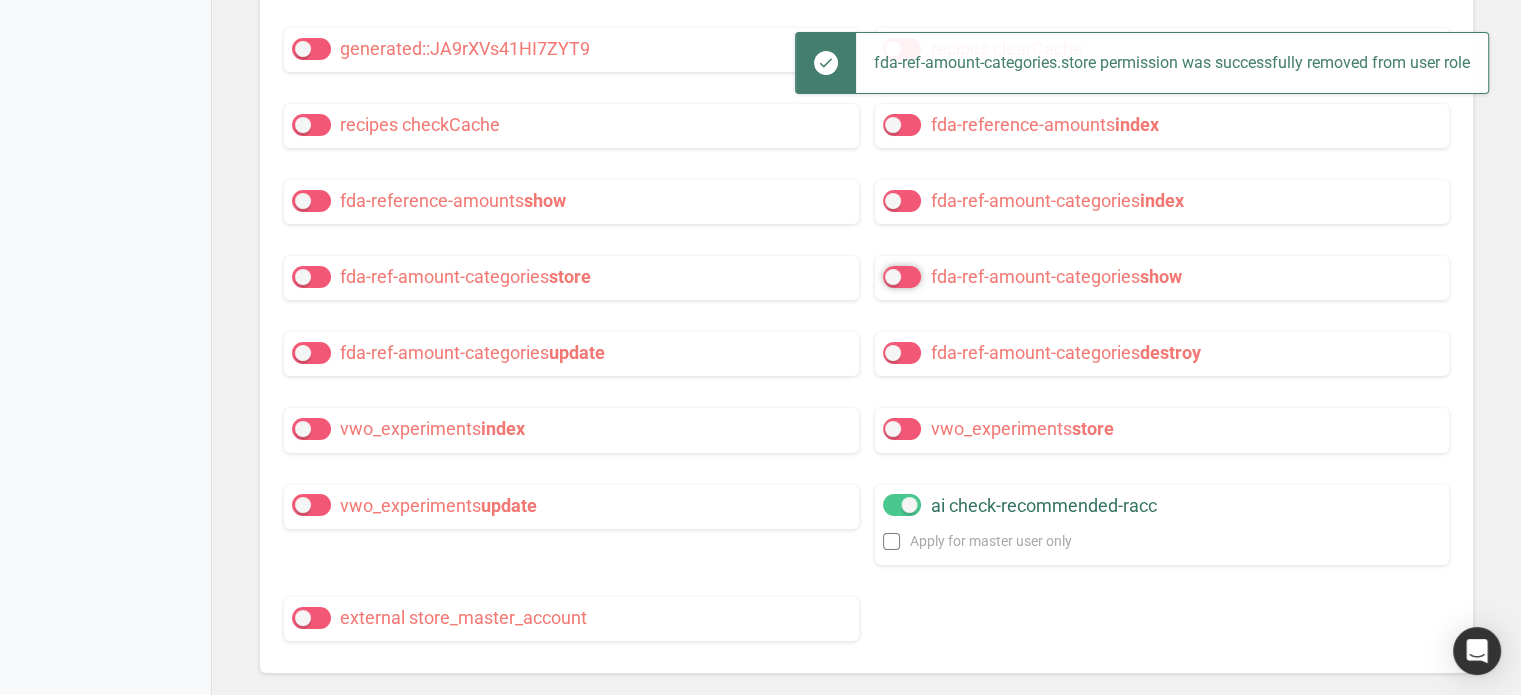 click on "fda-ref-amount-categories
show" at bounding box center [889, 277] 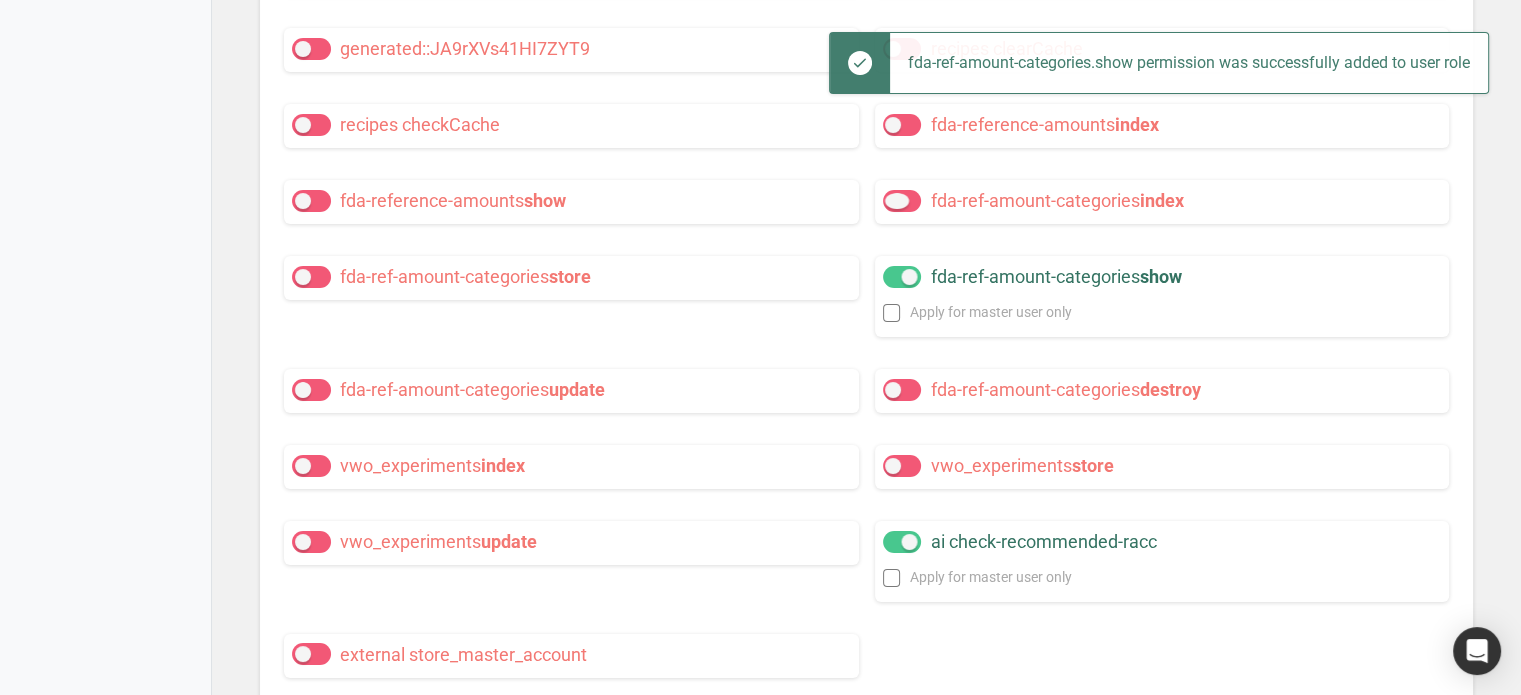 click at bounding box center (902, 201) 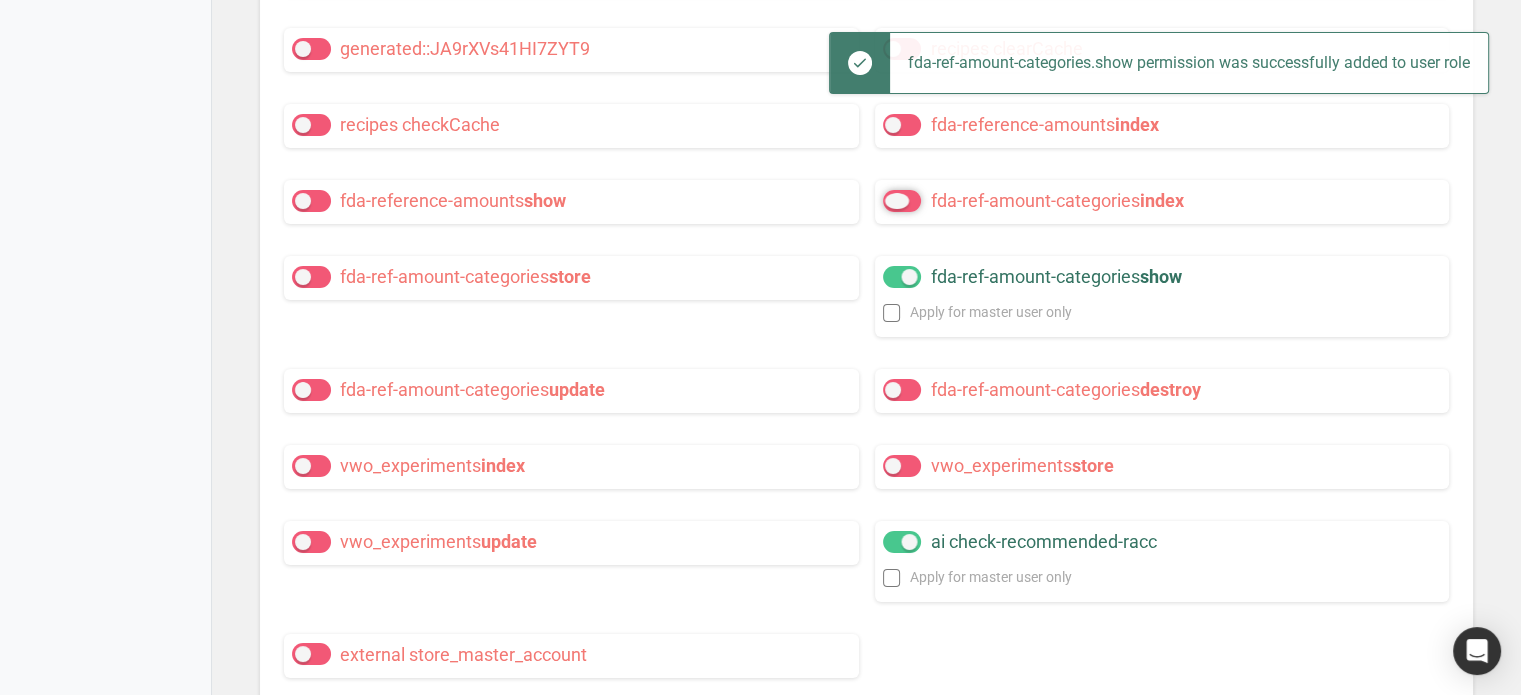 click on "fda-ref-amount-categories
index" at bounding box center (889, 201) 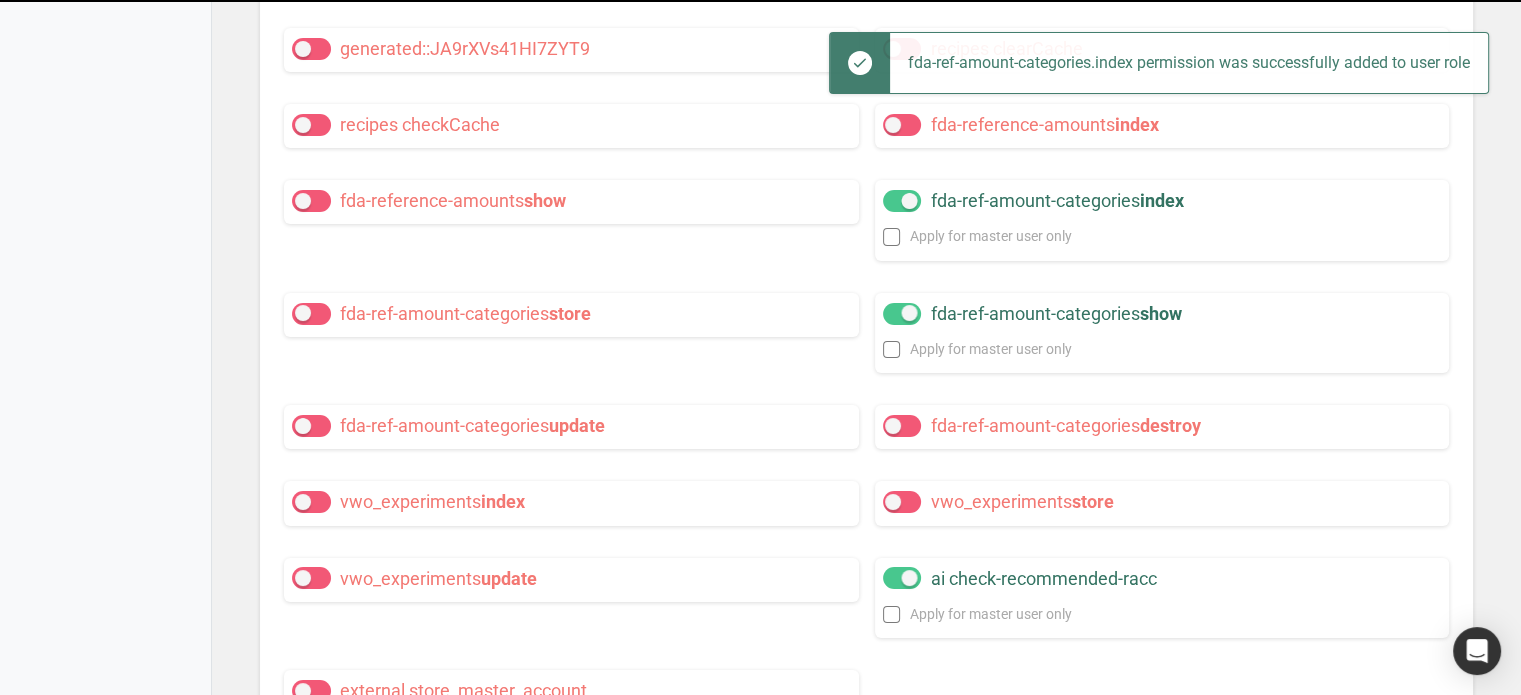click on "fda-reference-amounts
index" at bounding box center (1162, 125) 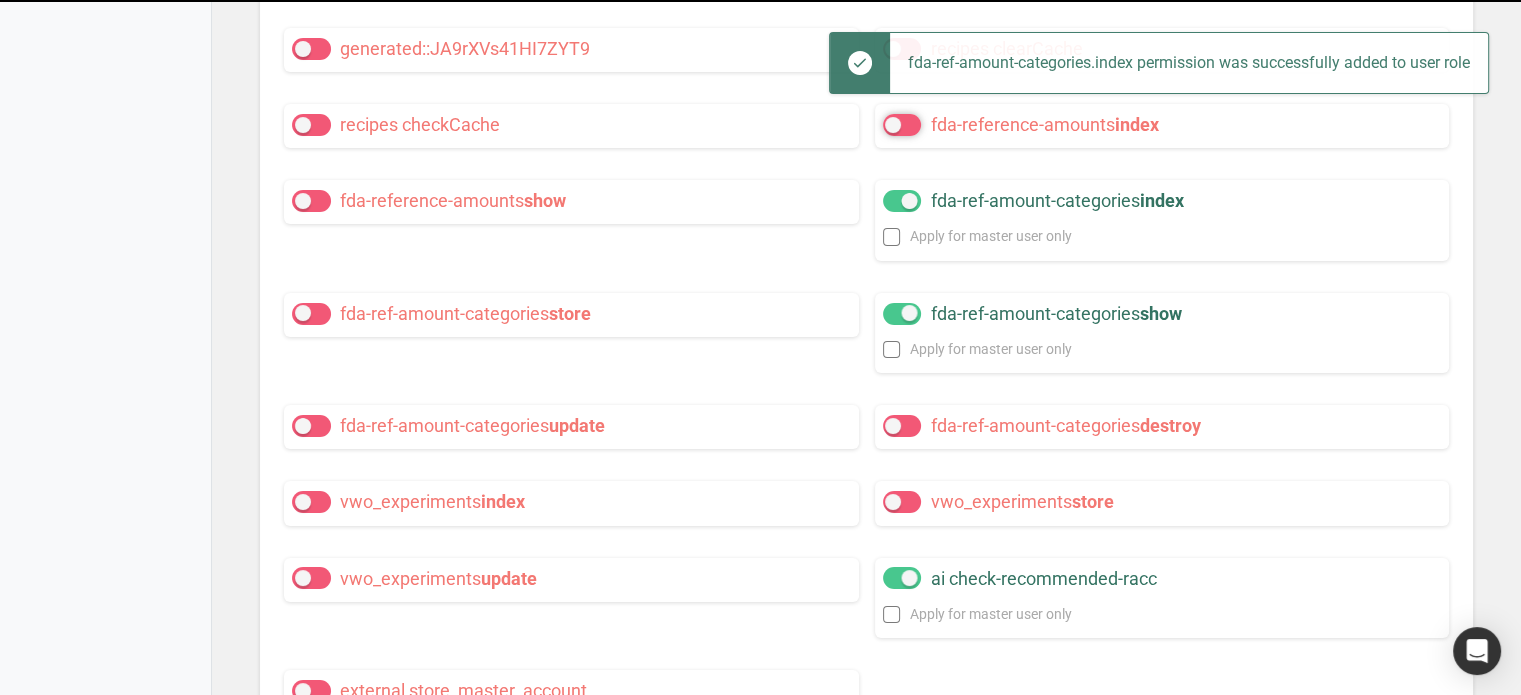 click on "fda-reference-amounts
index" at bounding box center [889, 125] 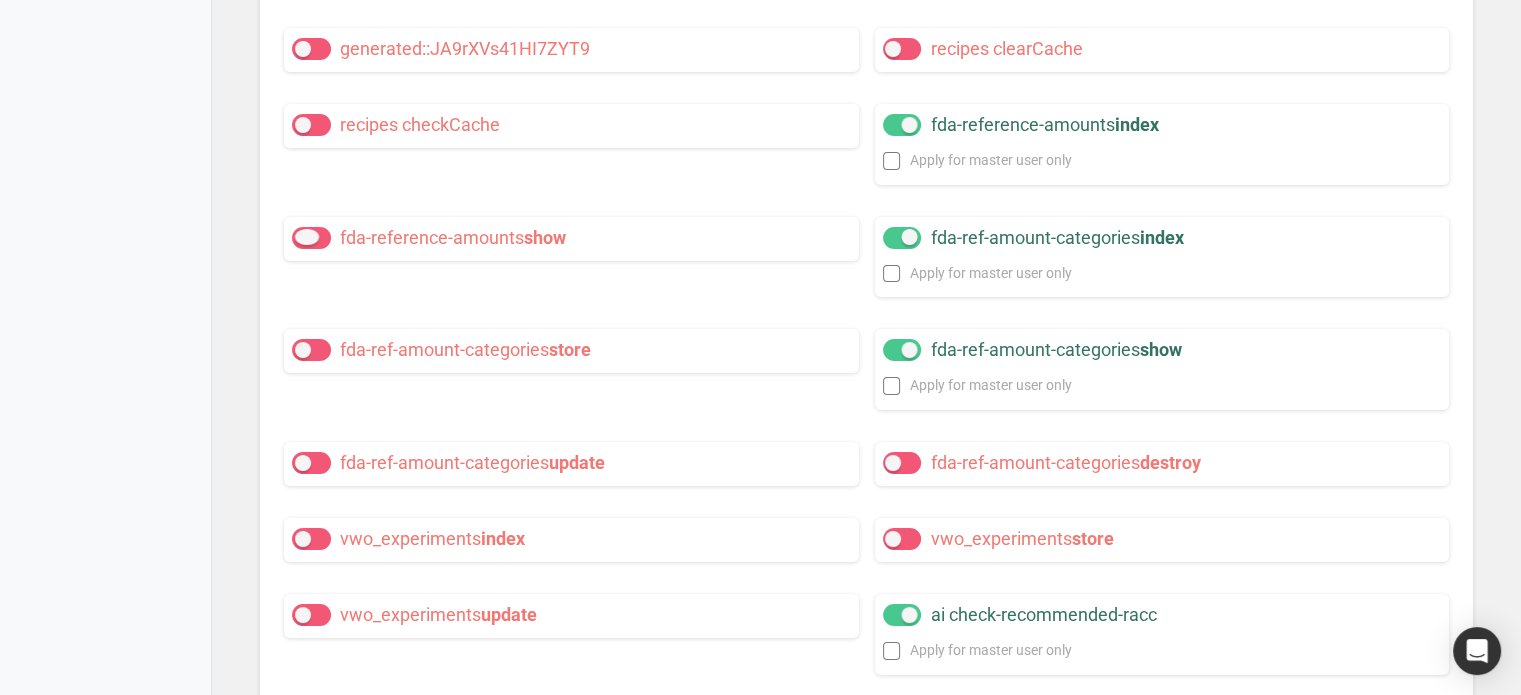 drag, startPoint x: 293, startPoint y: 325, endPoint x: 342, endPoint y: 370, distance: 66.52819 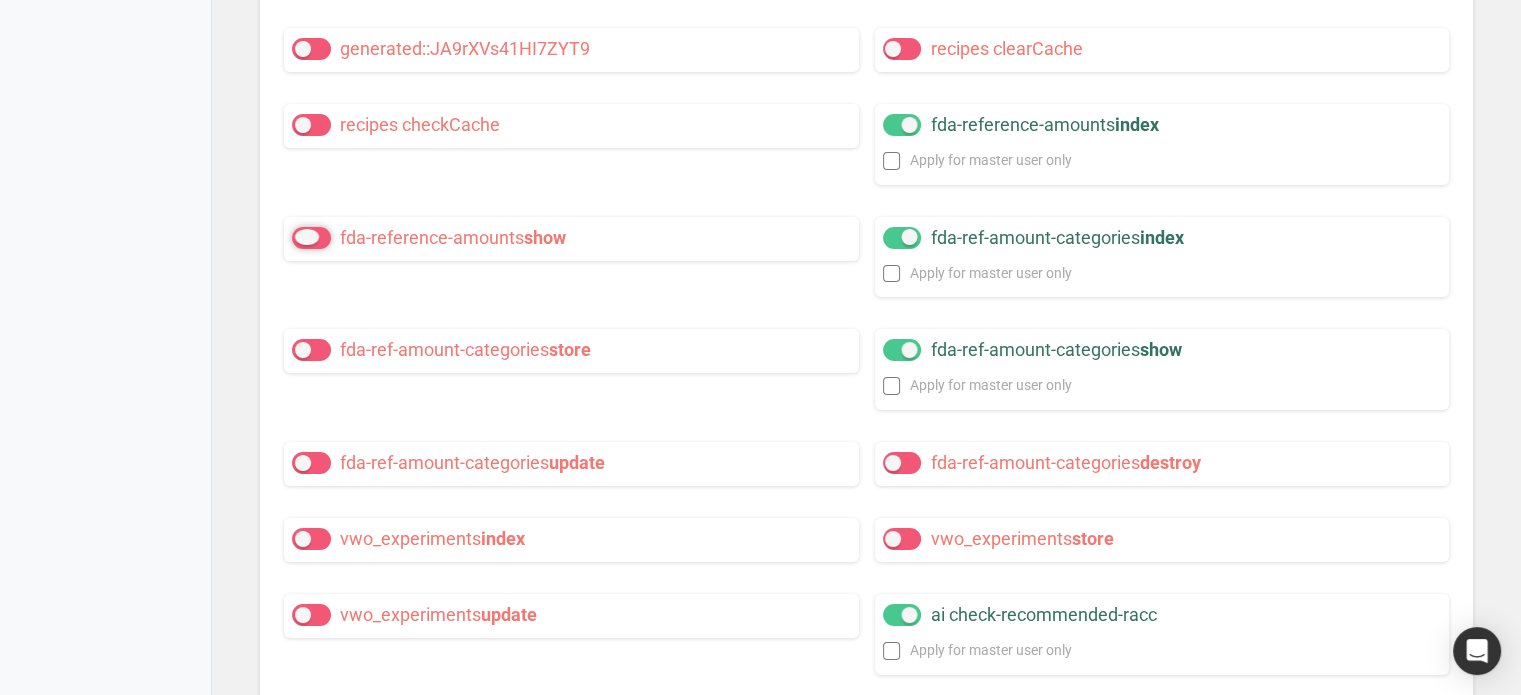 click on "fda-reference-amounts
show" at bounding box center (298, 237) 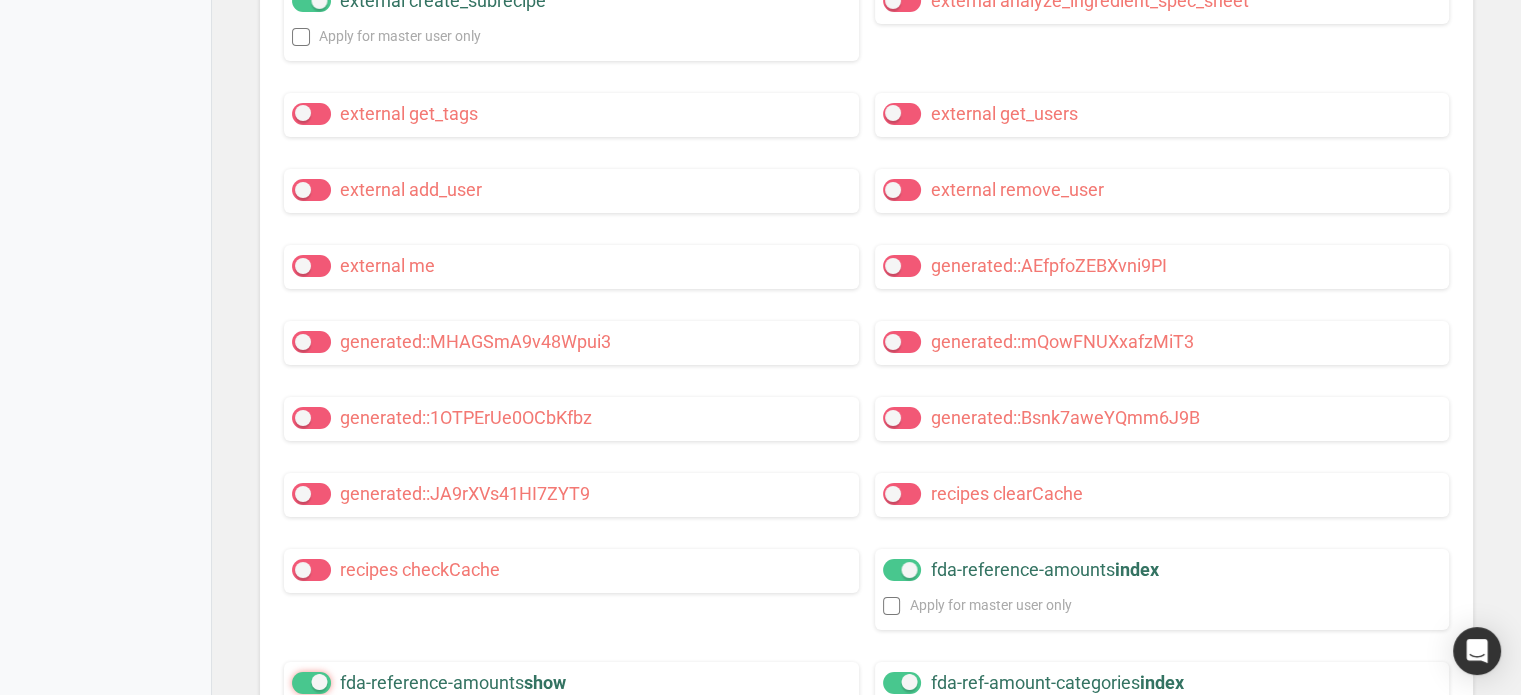 scroll, scrollTop: 22252, scrollLeft: 0, axis: vertical 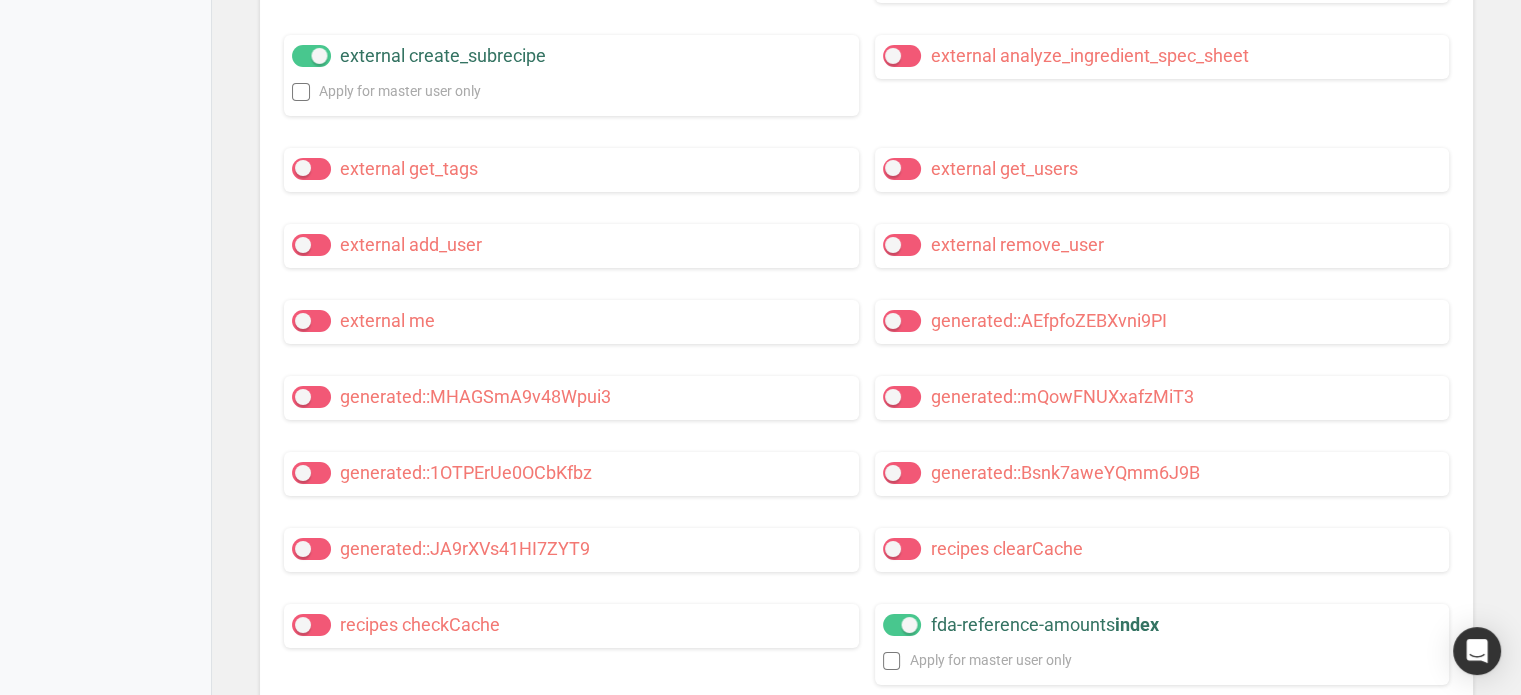 click at bounding box center (902, 56) 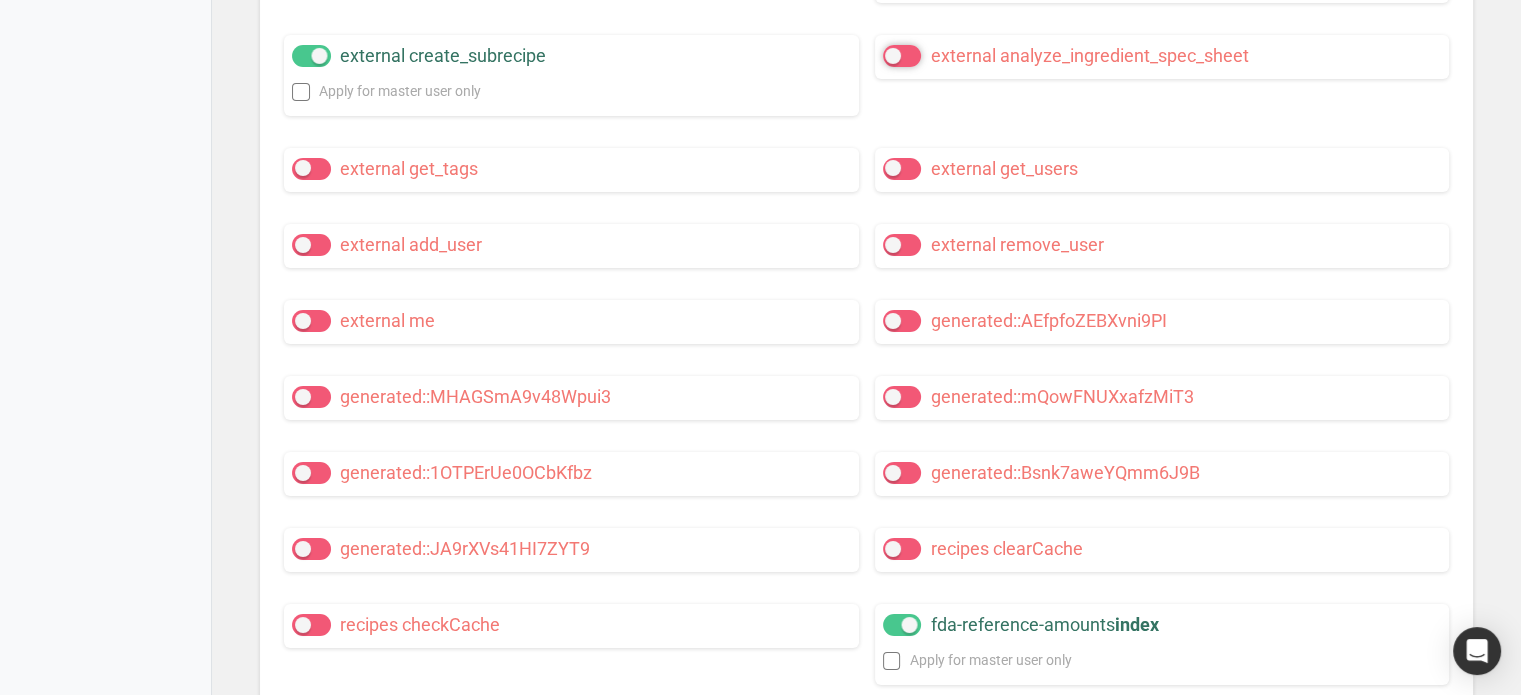 click on "external analyze_ingredient_spec_sheet" at bounding box center (889, 56) 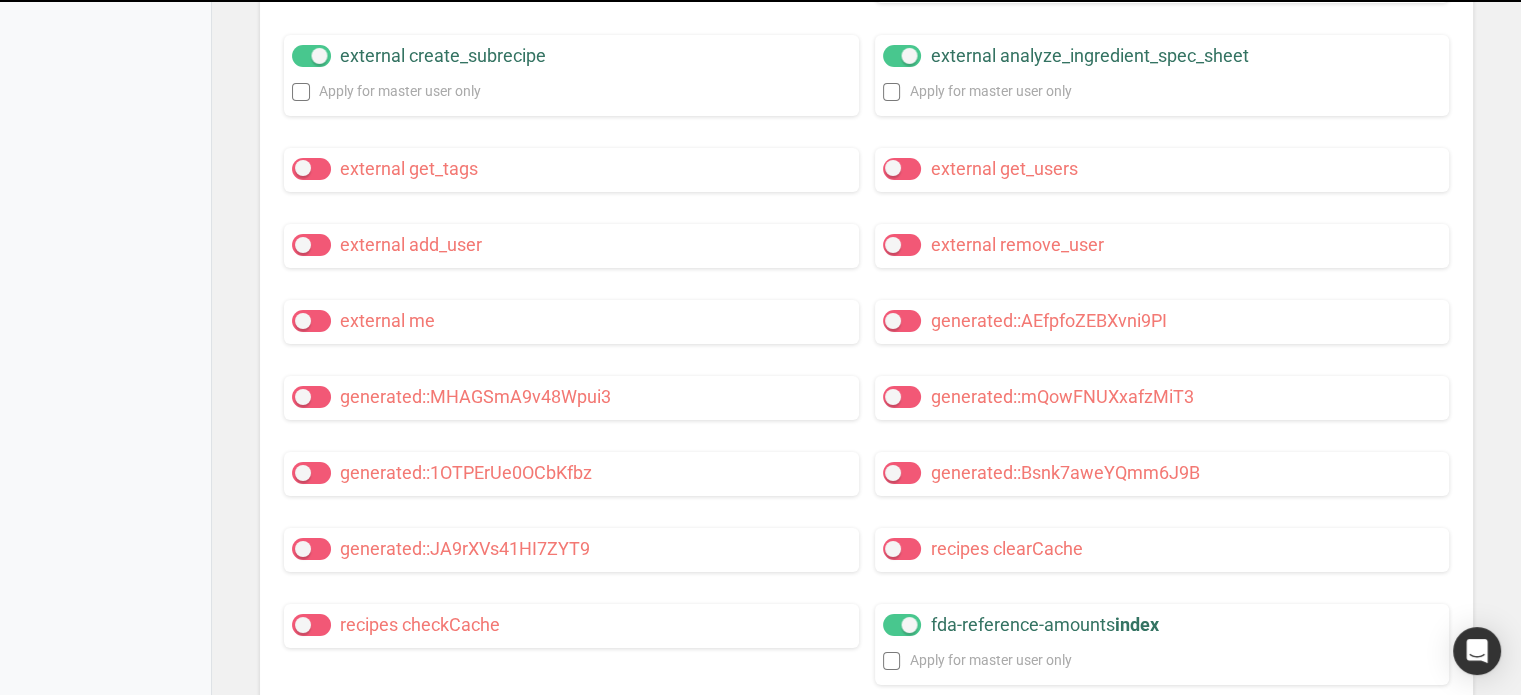 click at bounding box center (902, 169) 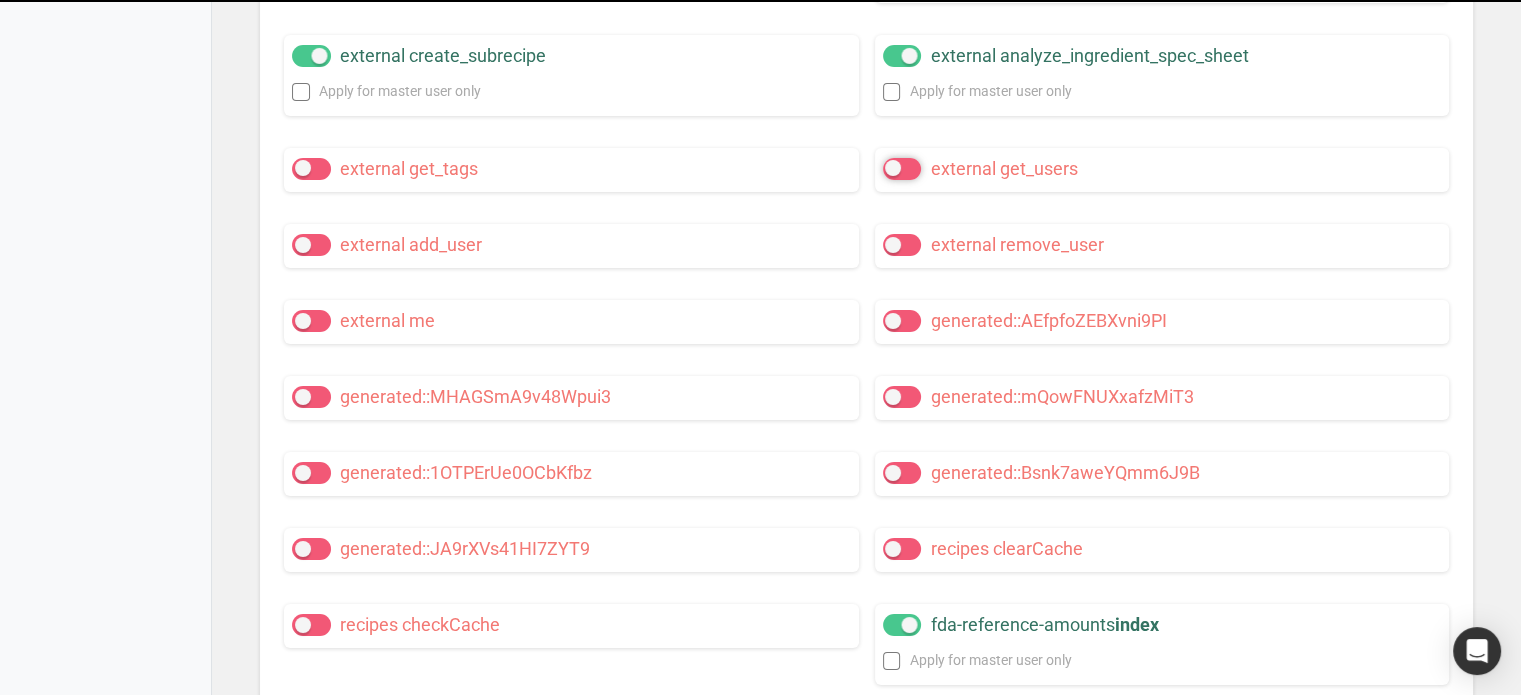 click on "external get_users" at bounding box center (889, 168) 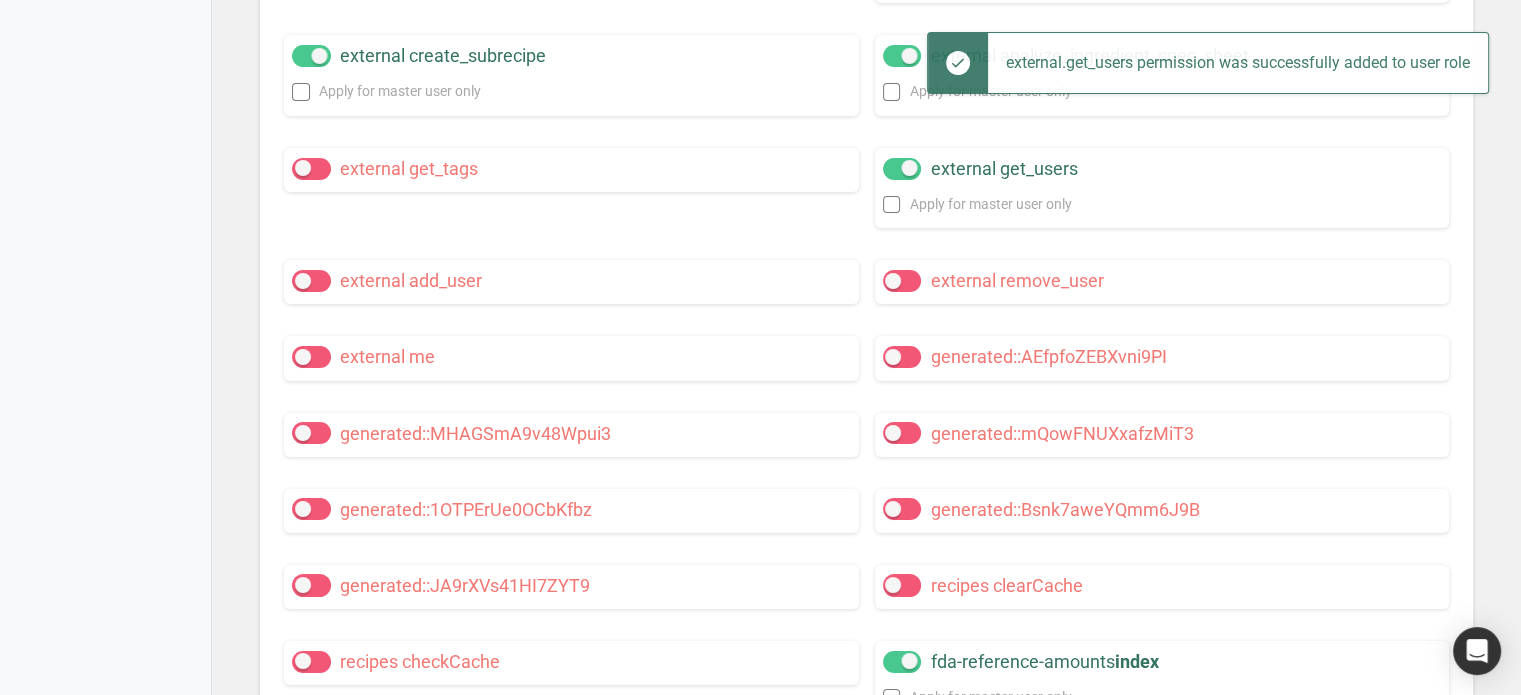 click at bounding box center [902, 281] 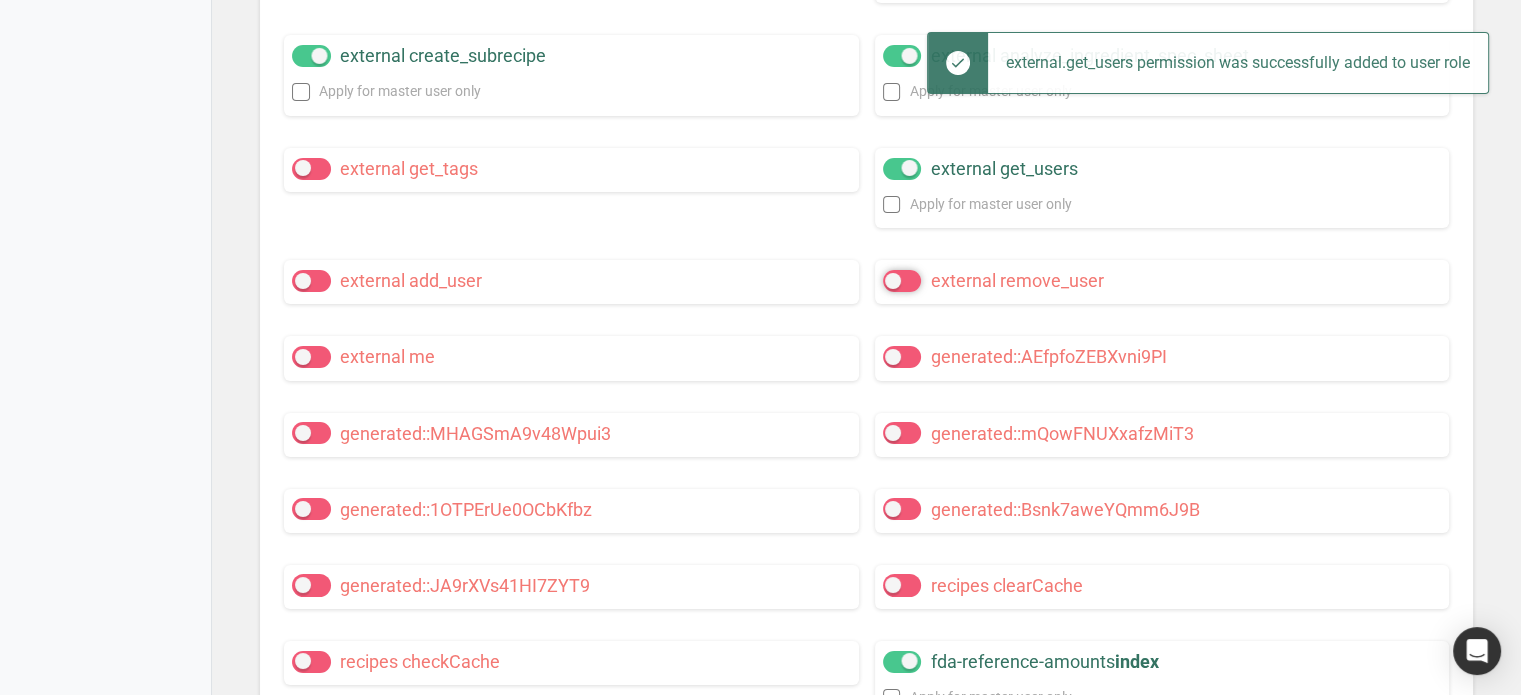 click on "external remove_user" at bounding box center [889, 281] 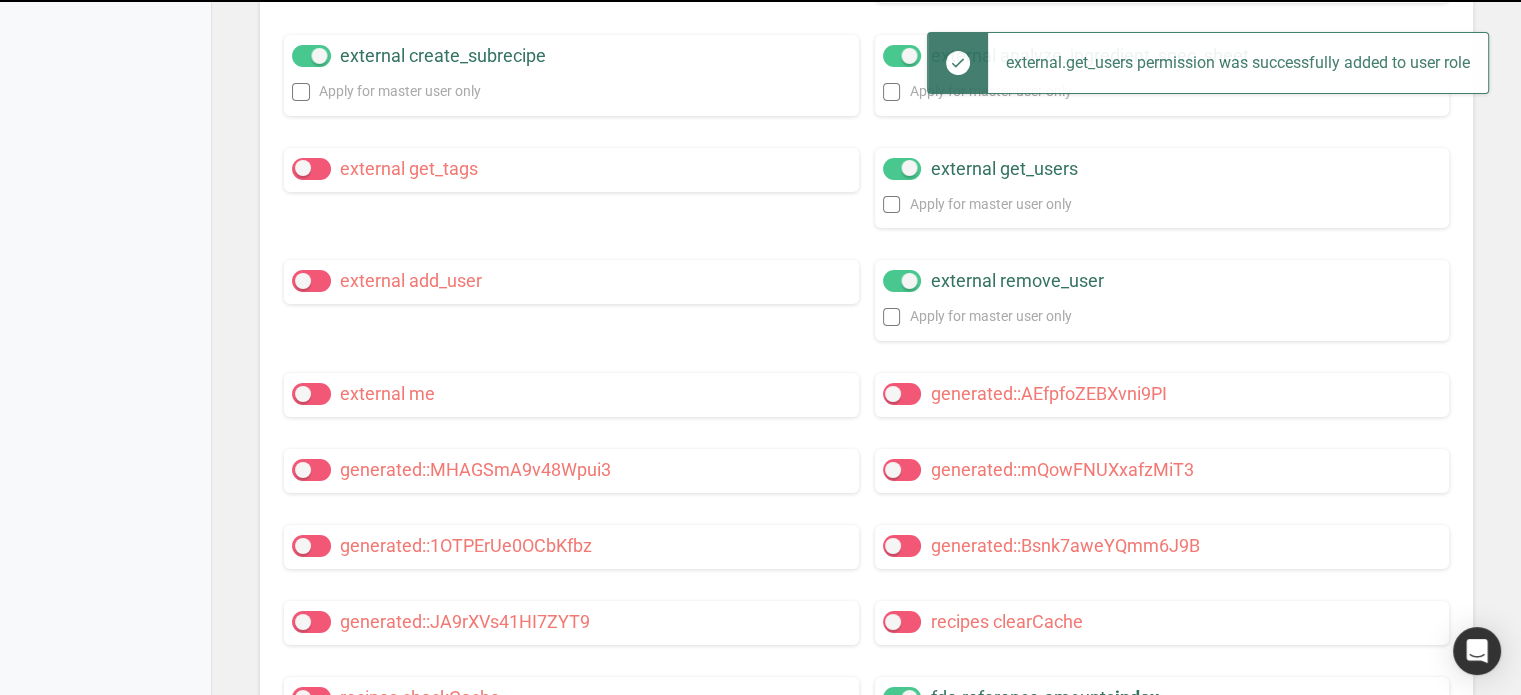 click at bounding box center (311, 281) 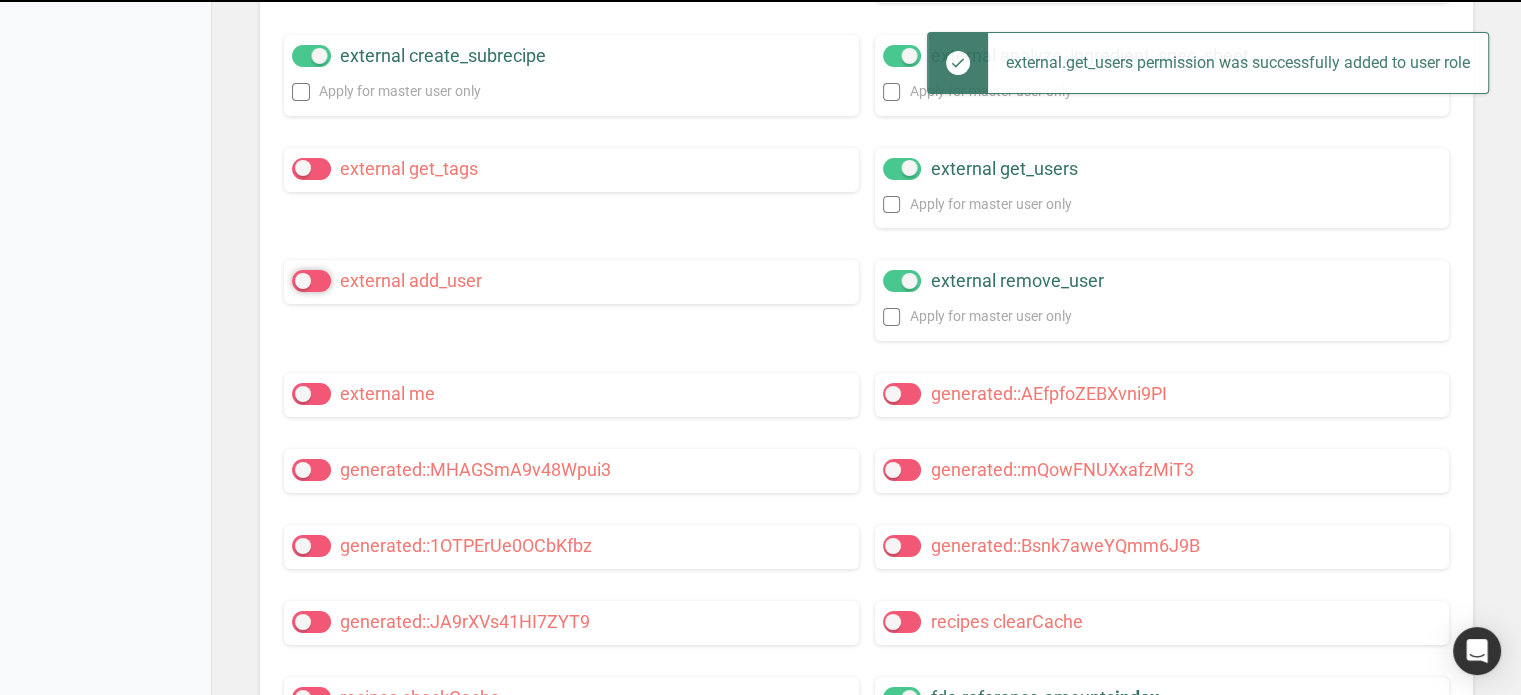 click on "external add_user" at bounding box center [298, 281] 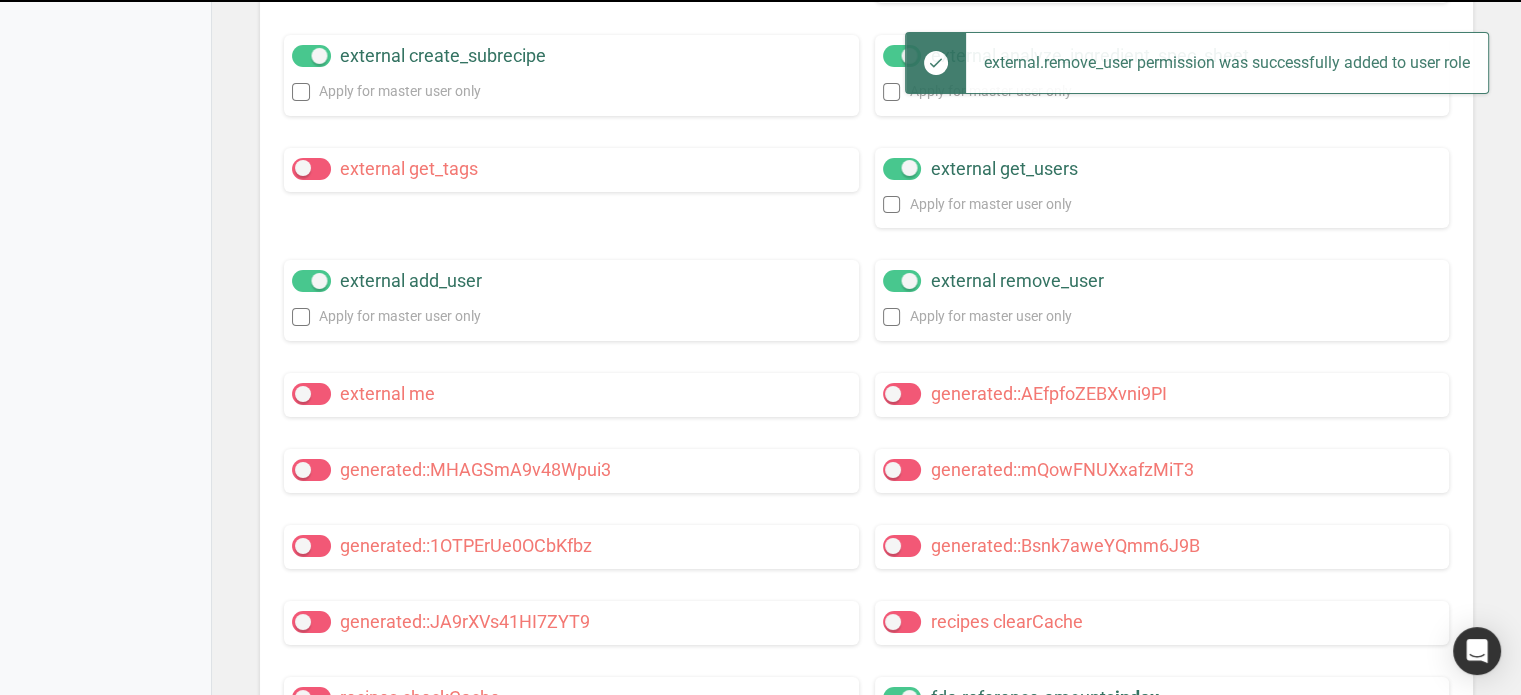 click at bounding box center [311, 169] 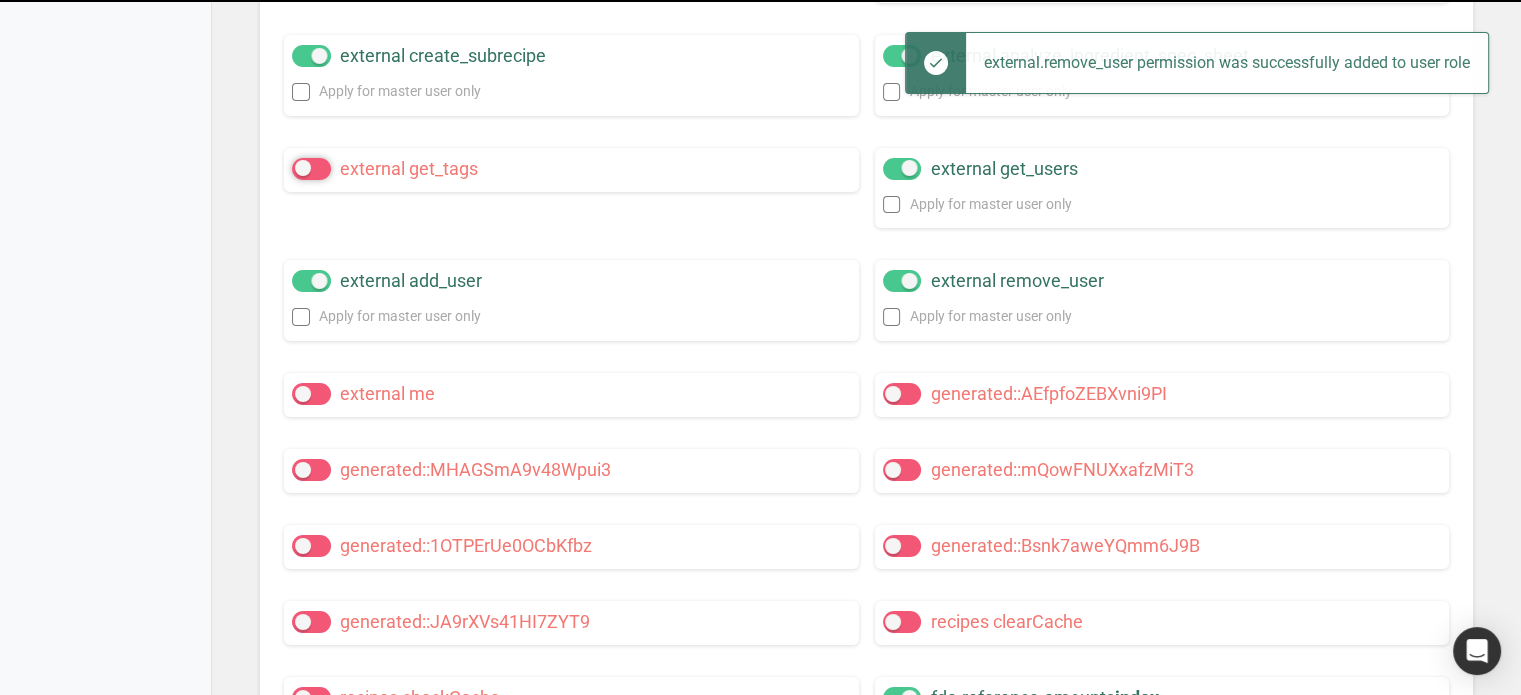 click on "external get_tags" at bounding box center [298, 168] 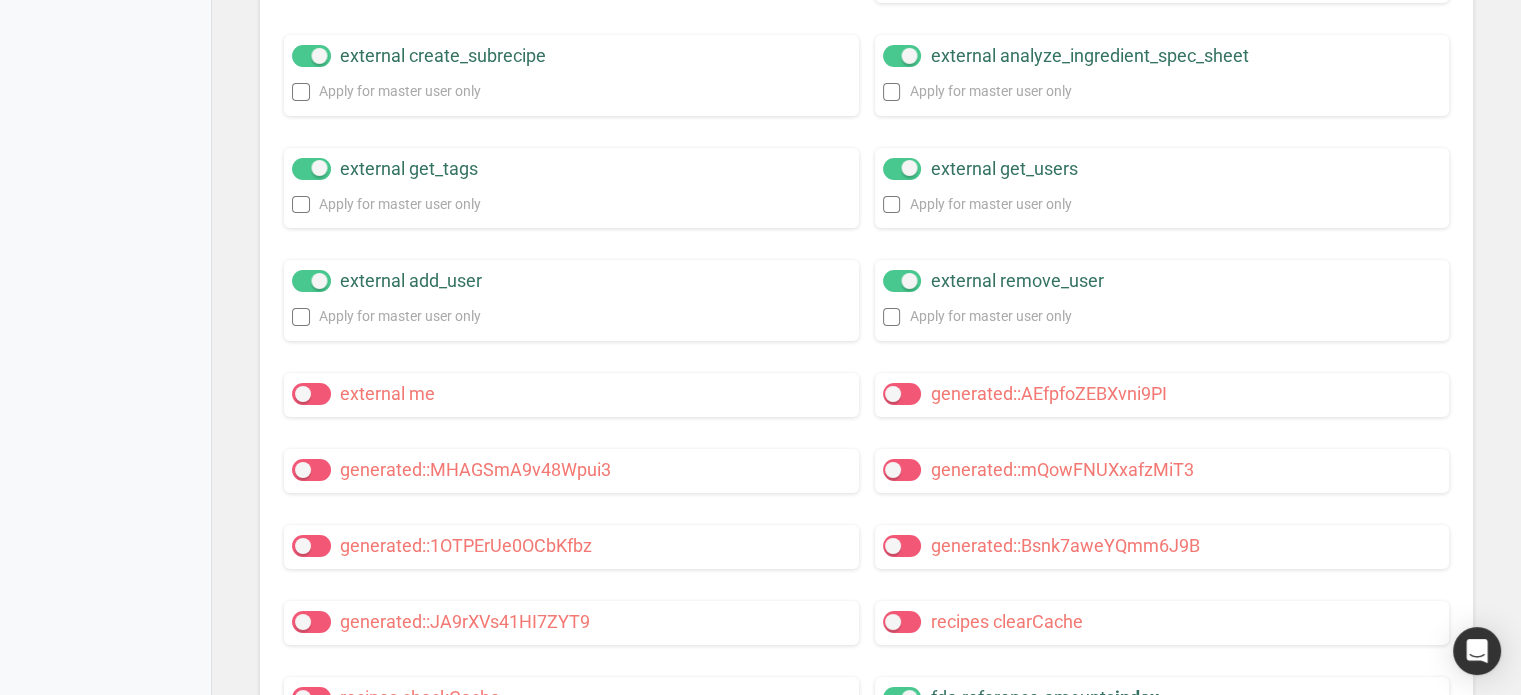 click at bounding box center [311, 394] 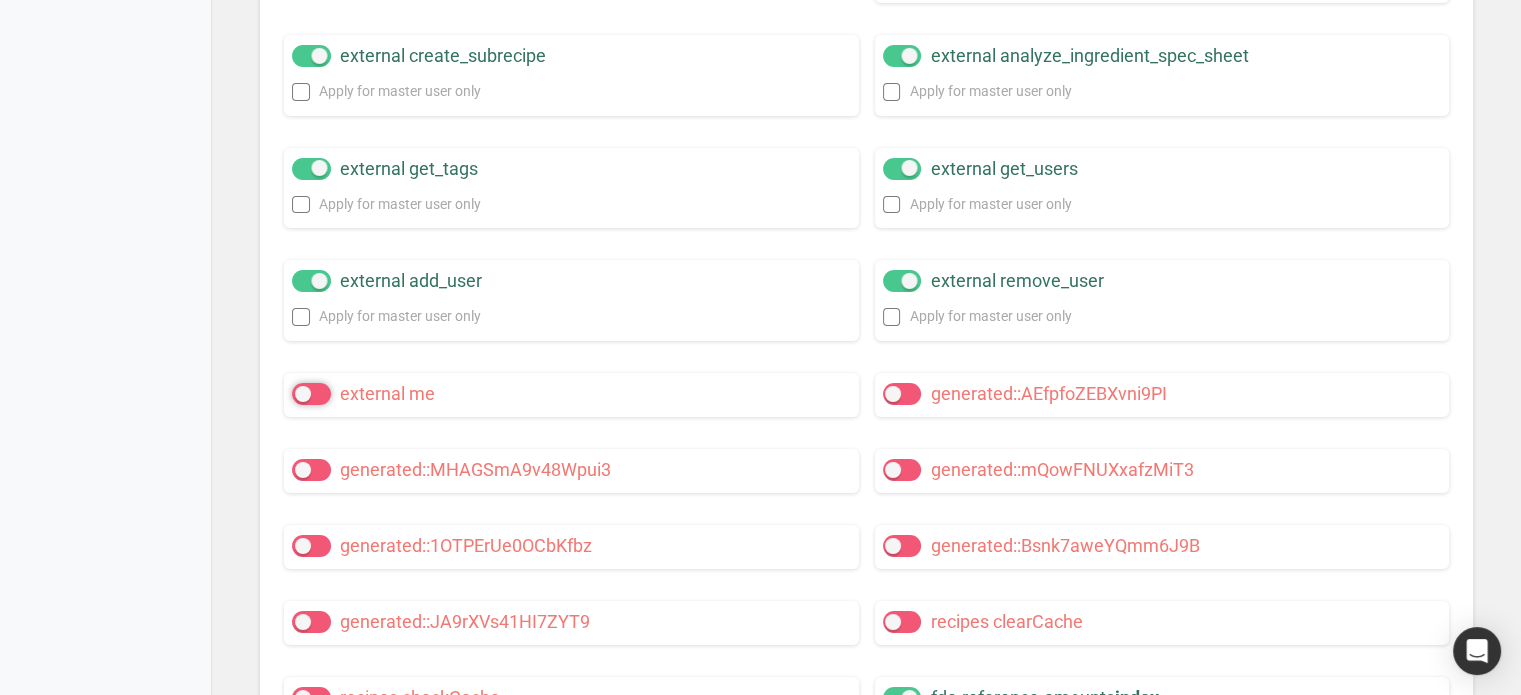 click on "external me" at bounding box center (298, 393) 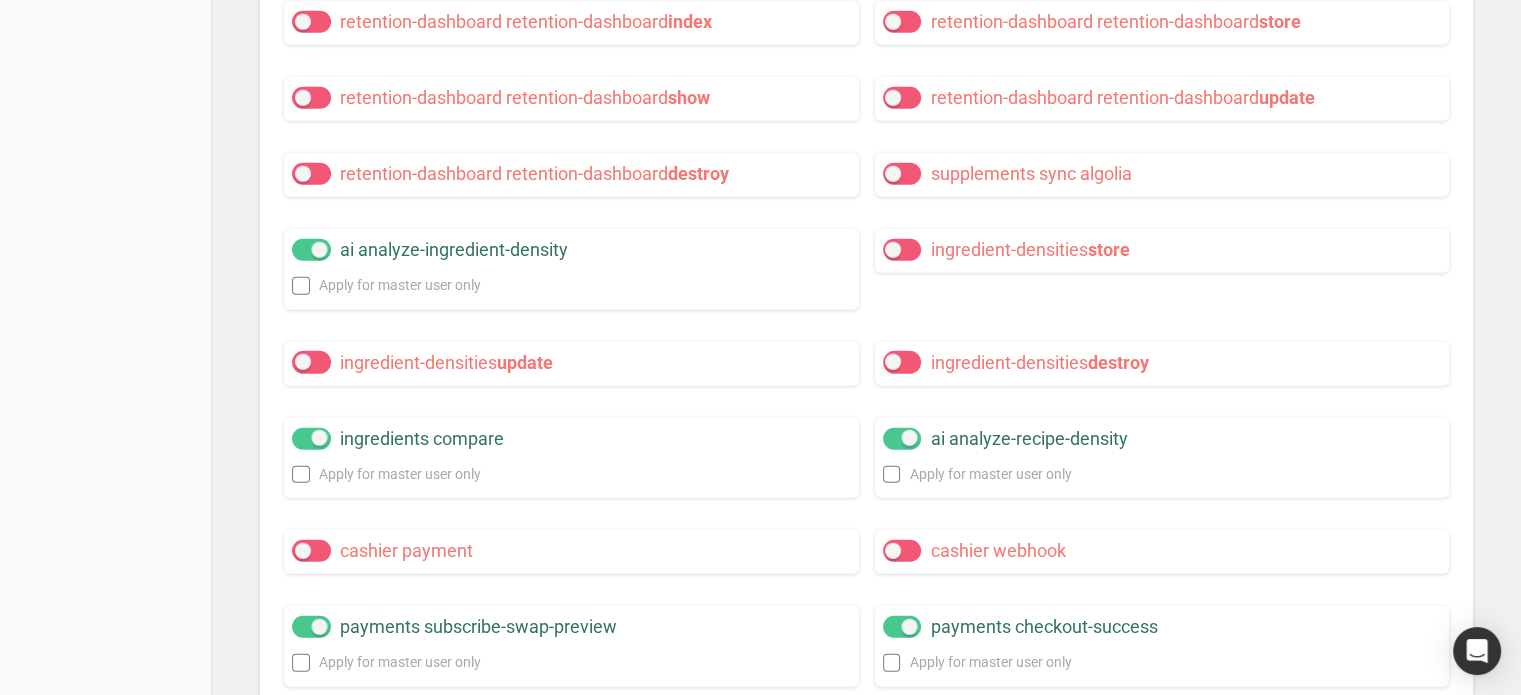 scroll, scrollTop: 20952, scrollLeft: 0, axis: vertical 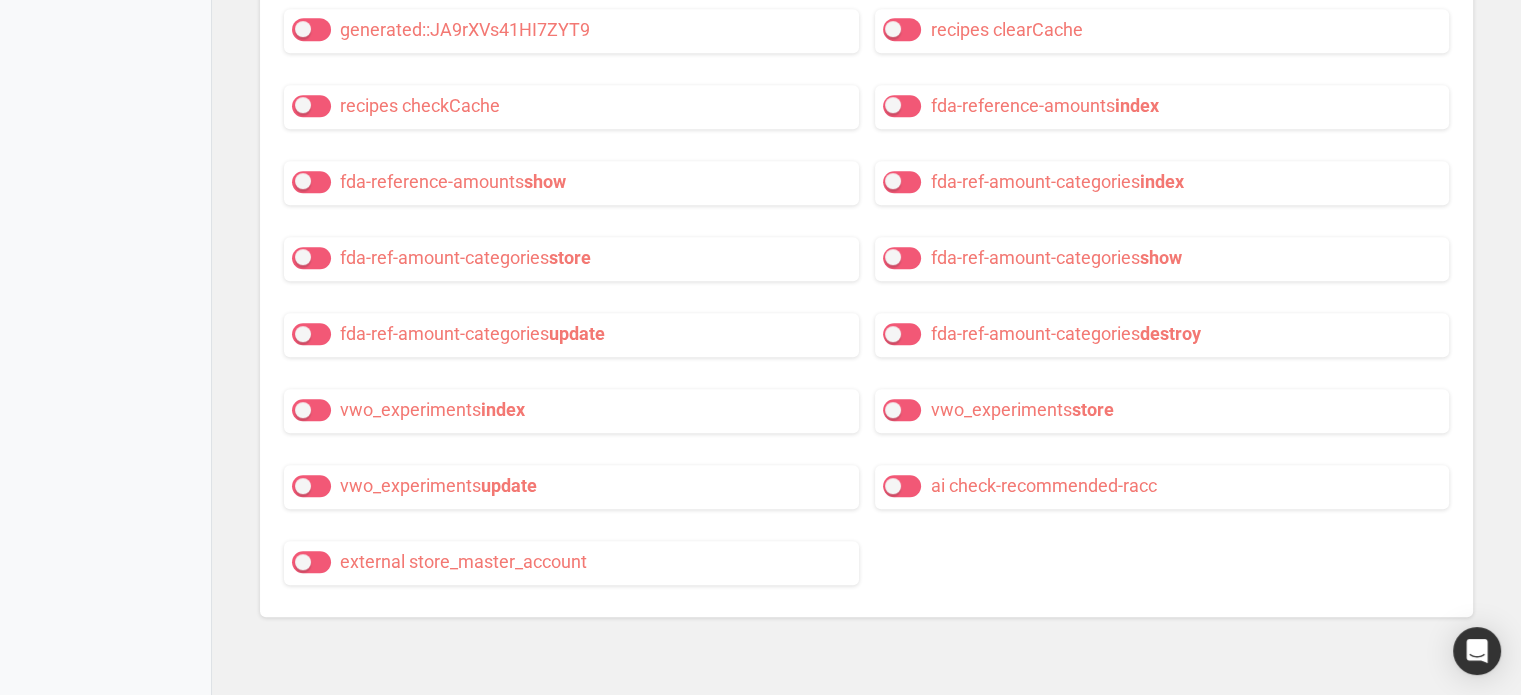 click at bounding box center (902, 486) 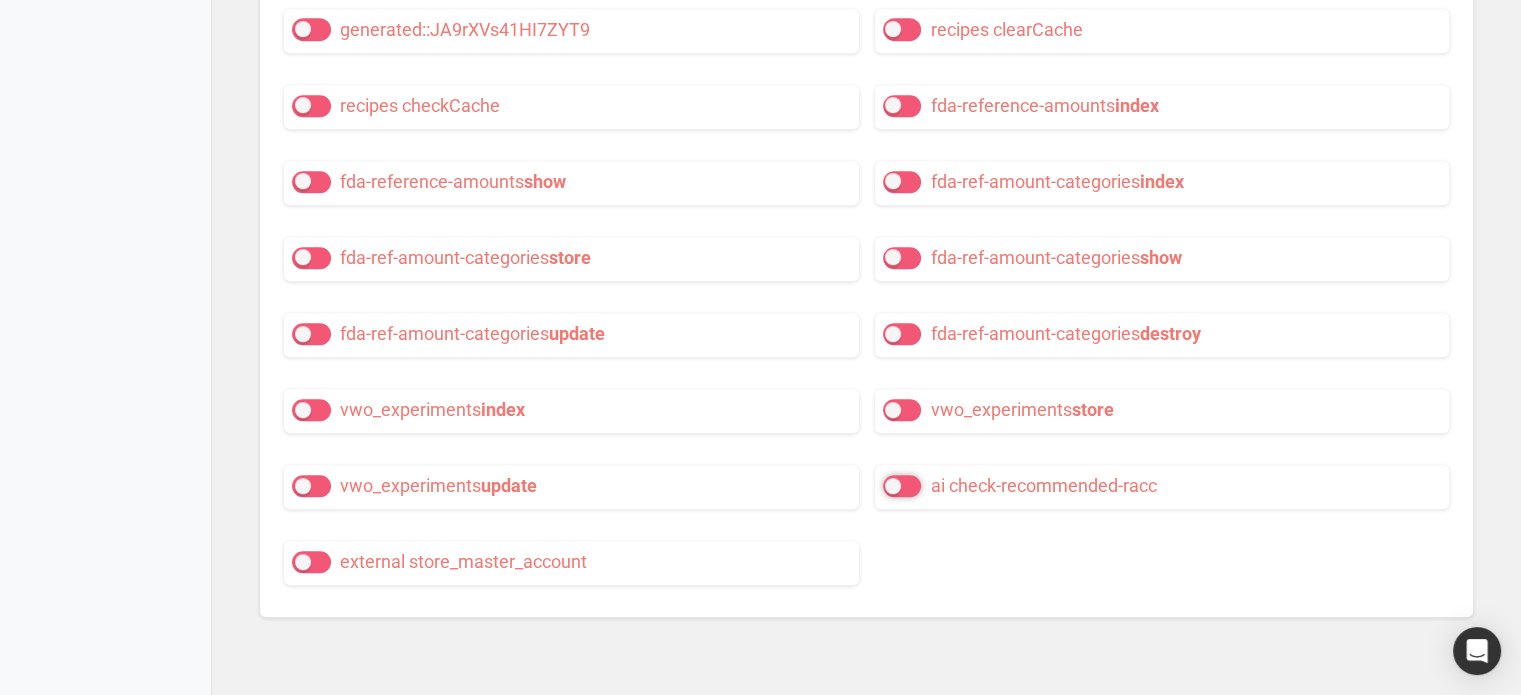 click on "ai check-recommended-racc" at bounding box center (889, 485) 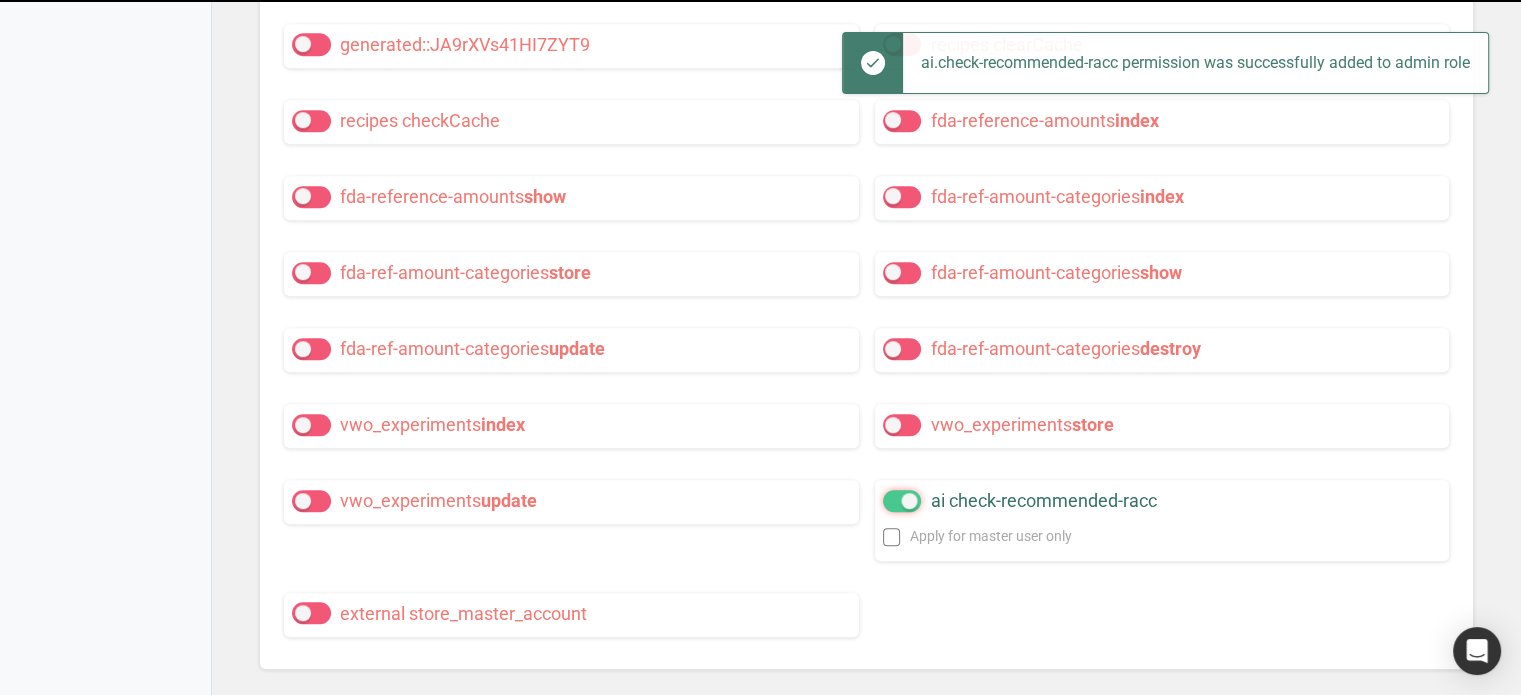 scroll, scrollTop: 24174, scrollLeft: 0, axis: vertical 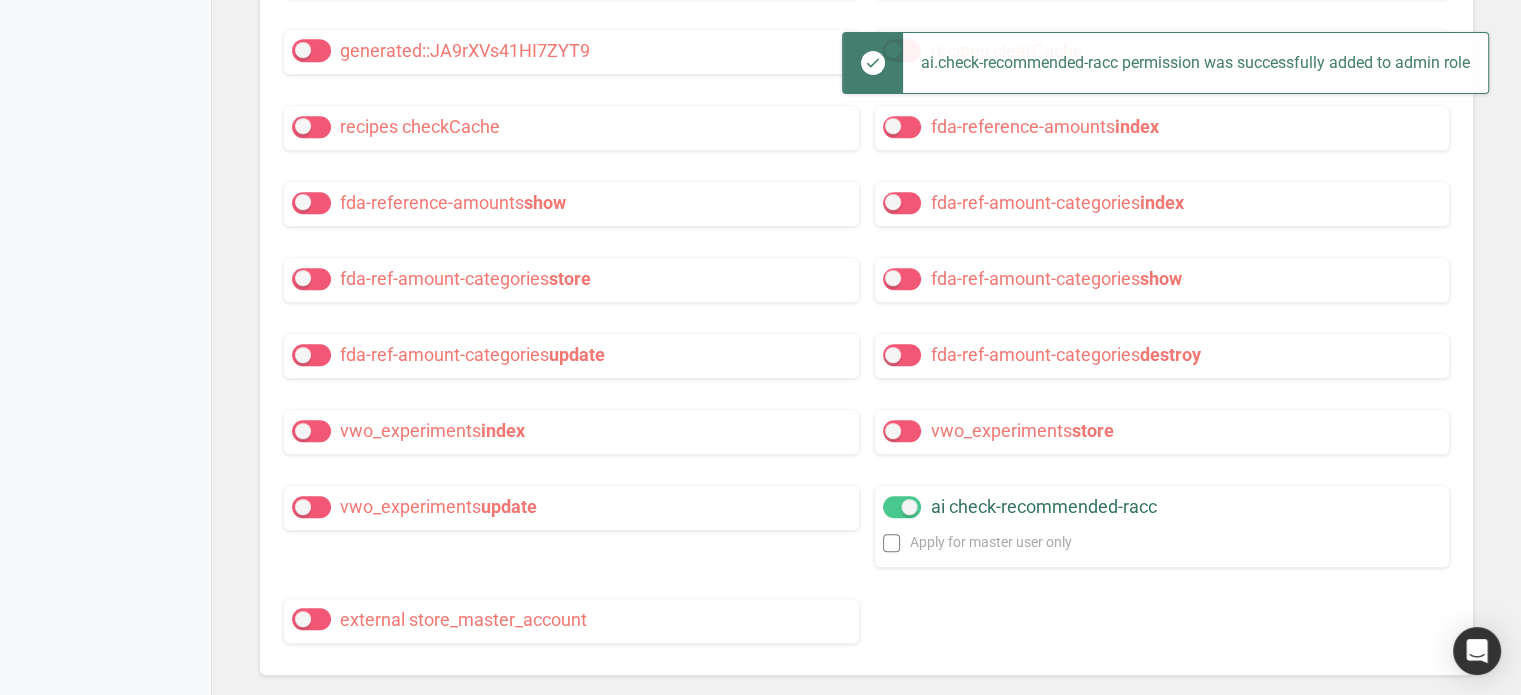 click at bounding box center [311, 355] 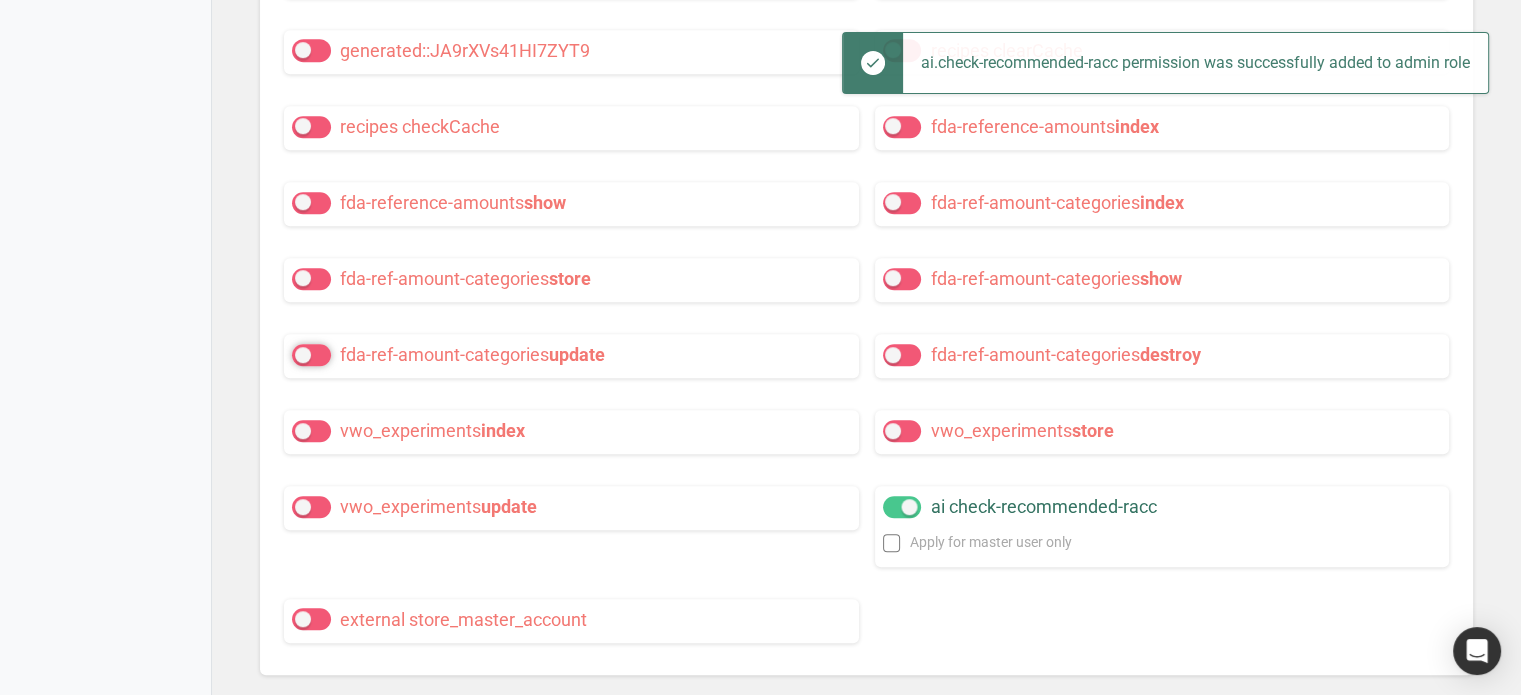 click on "fda-ref-amount-categories
update" at bounding box center (298, 354) 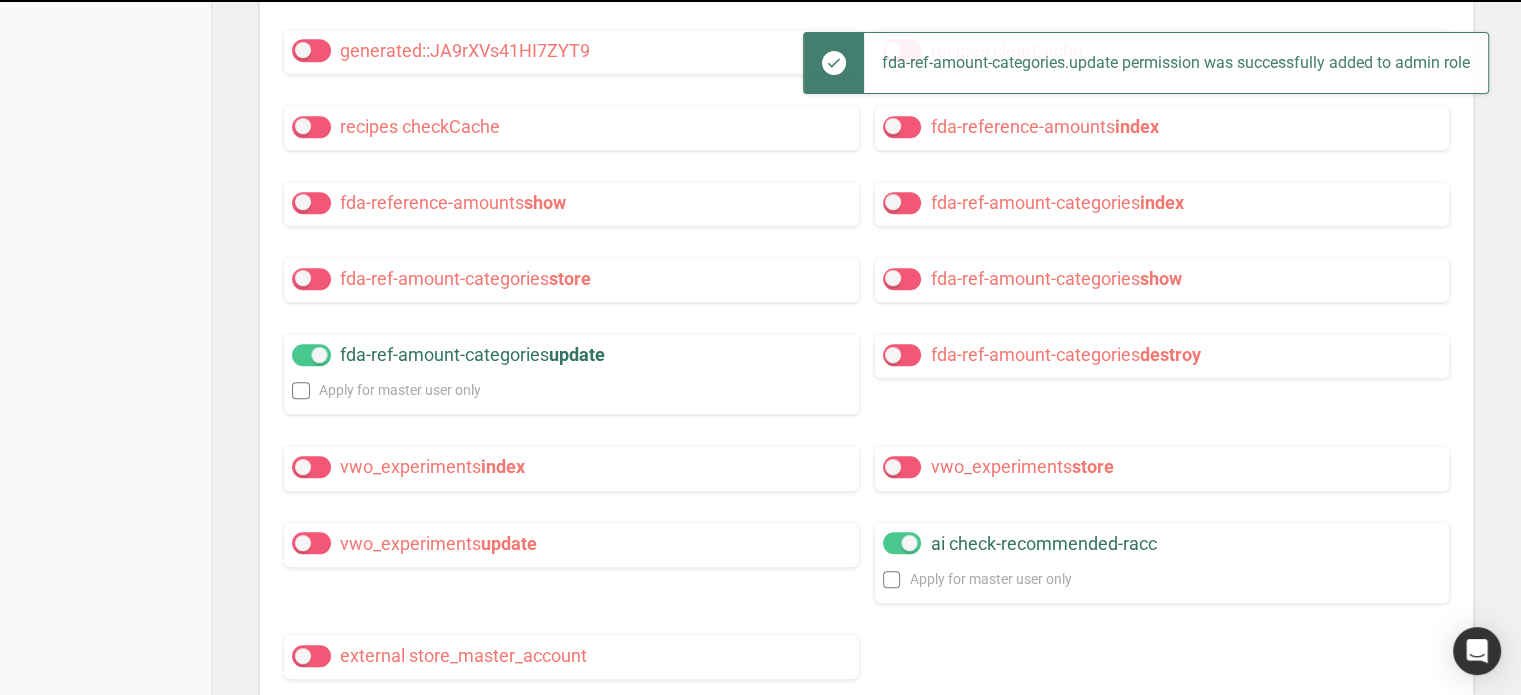 click at bounding box center [311, 279] 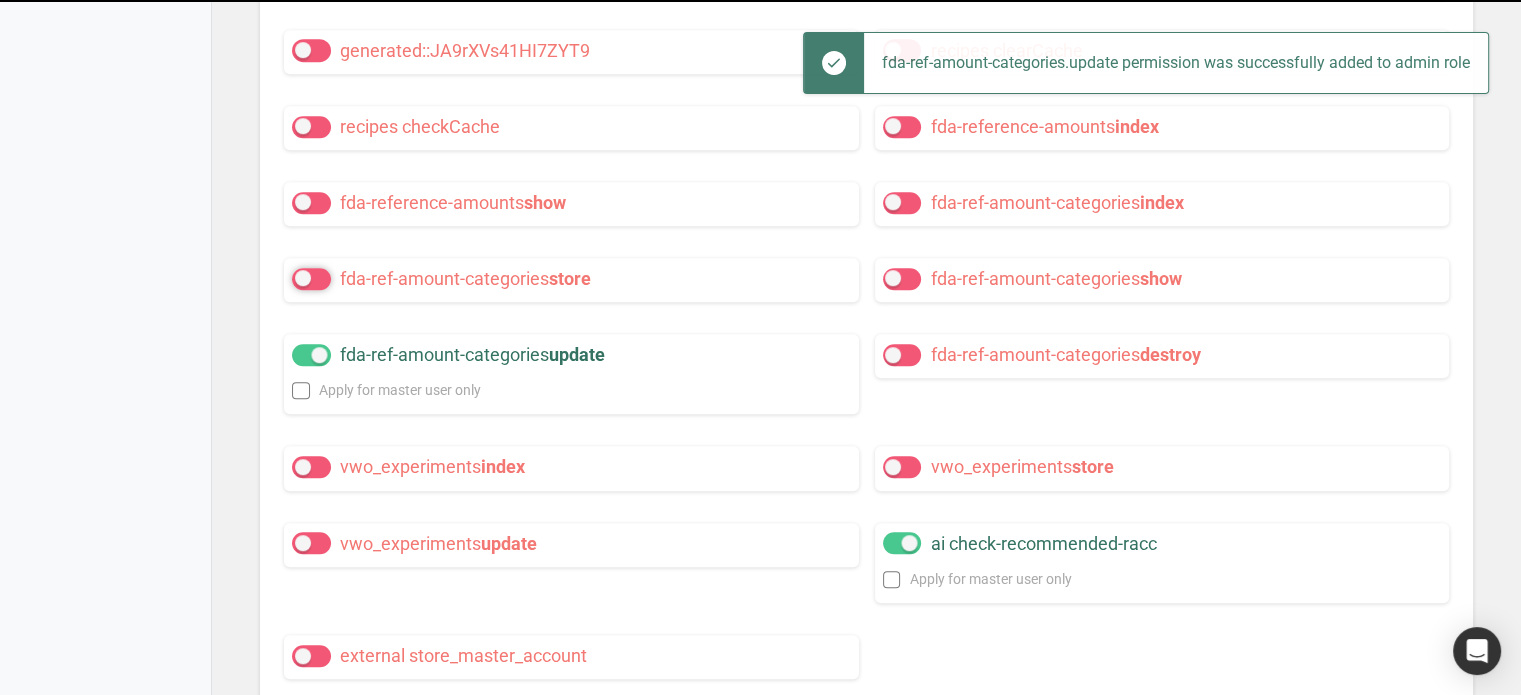 click on "fda-ref-amount-categories
store" at bounding box center (298, 278) 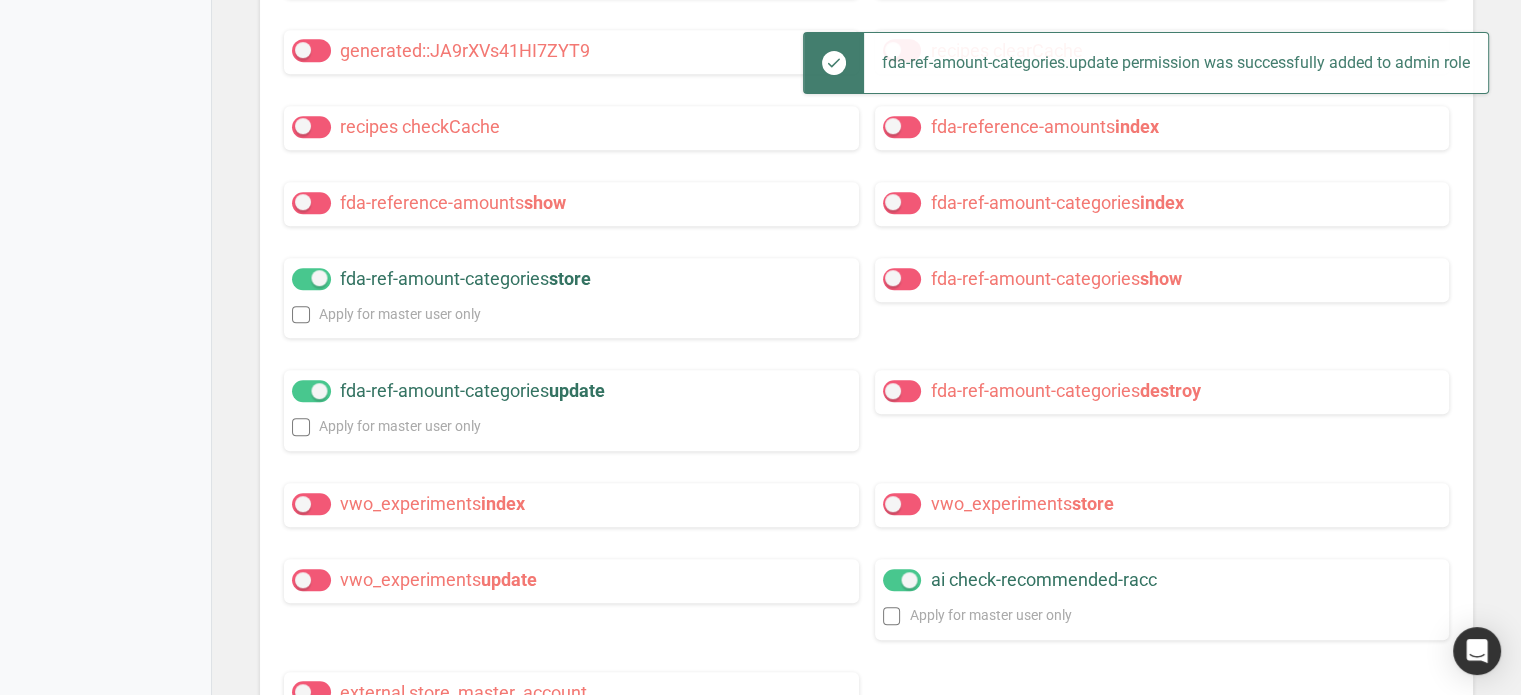 click at bounding box center (311, 203) 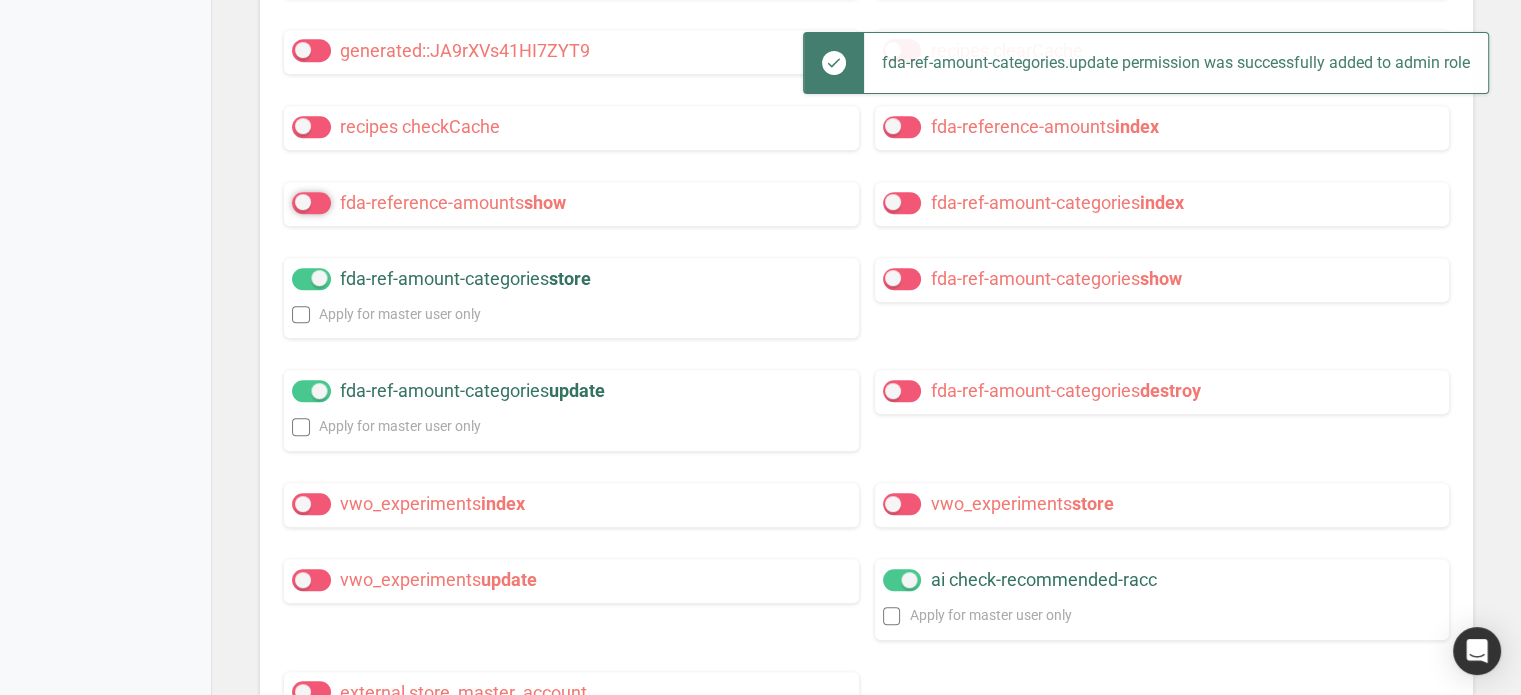 click on "fda-reference-amounts
show" at bounding box center (298, 202) 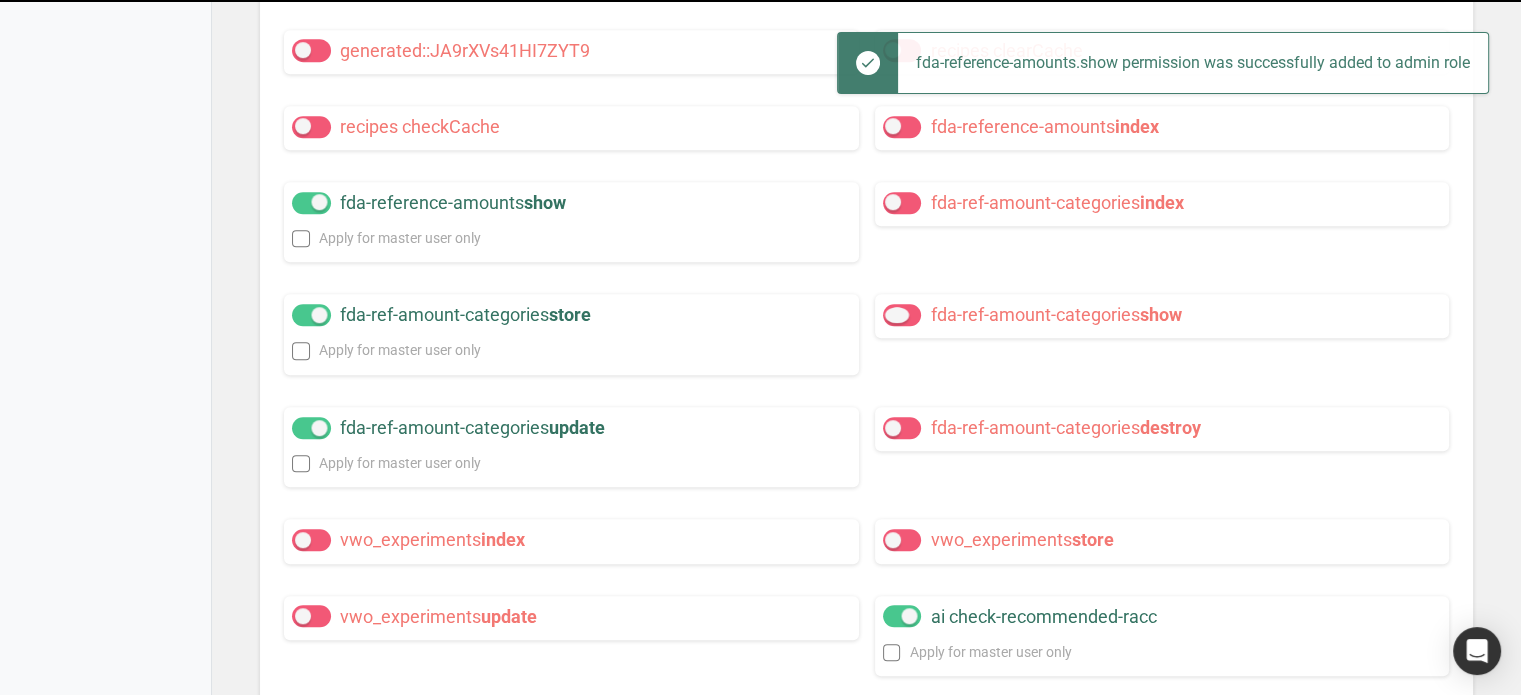 click at bounding box center [902, 315] 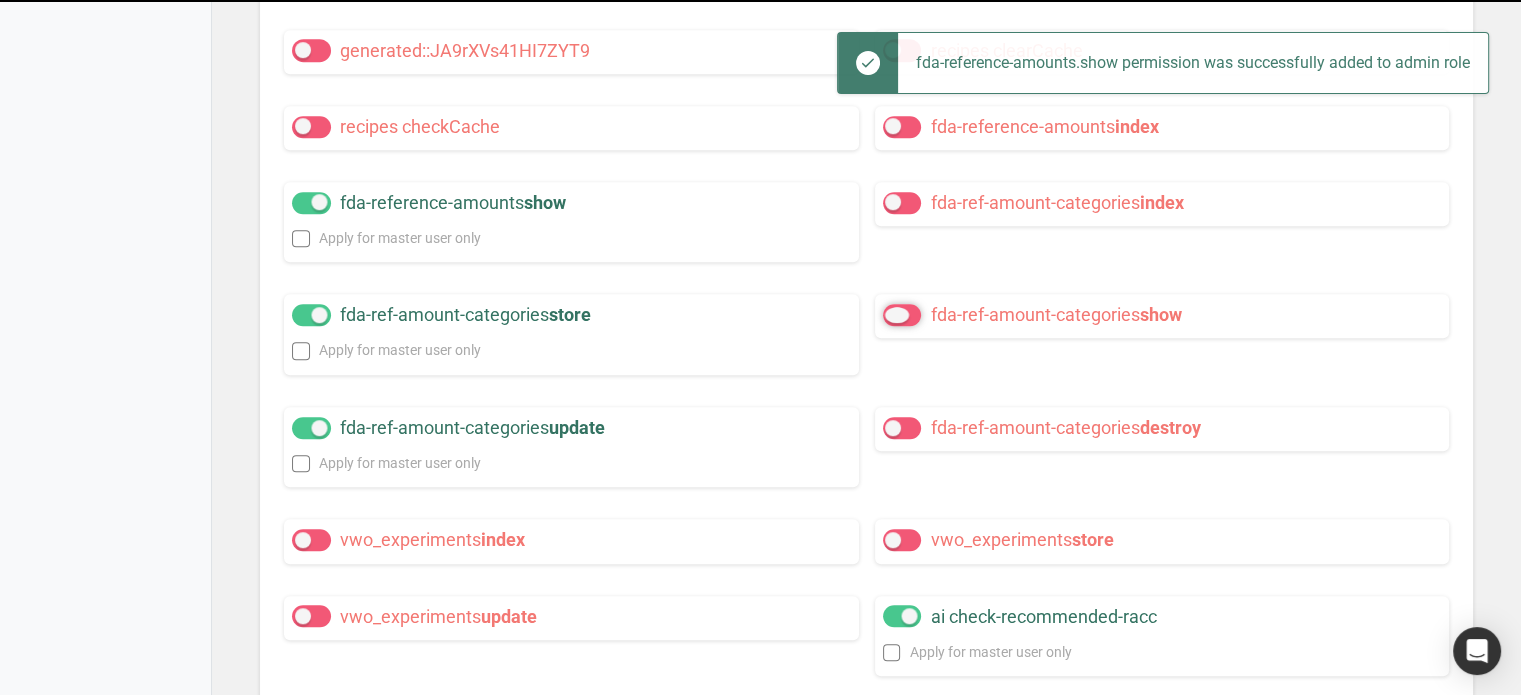 click on "fda-ref-amount-categories
show" at bounding box center (889, 315) 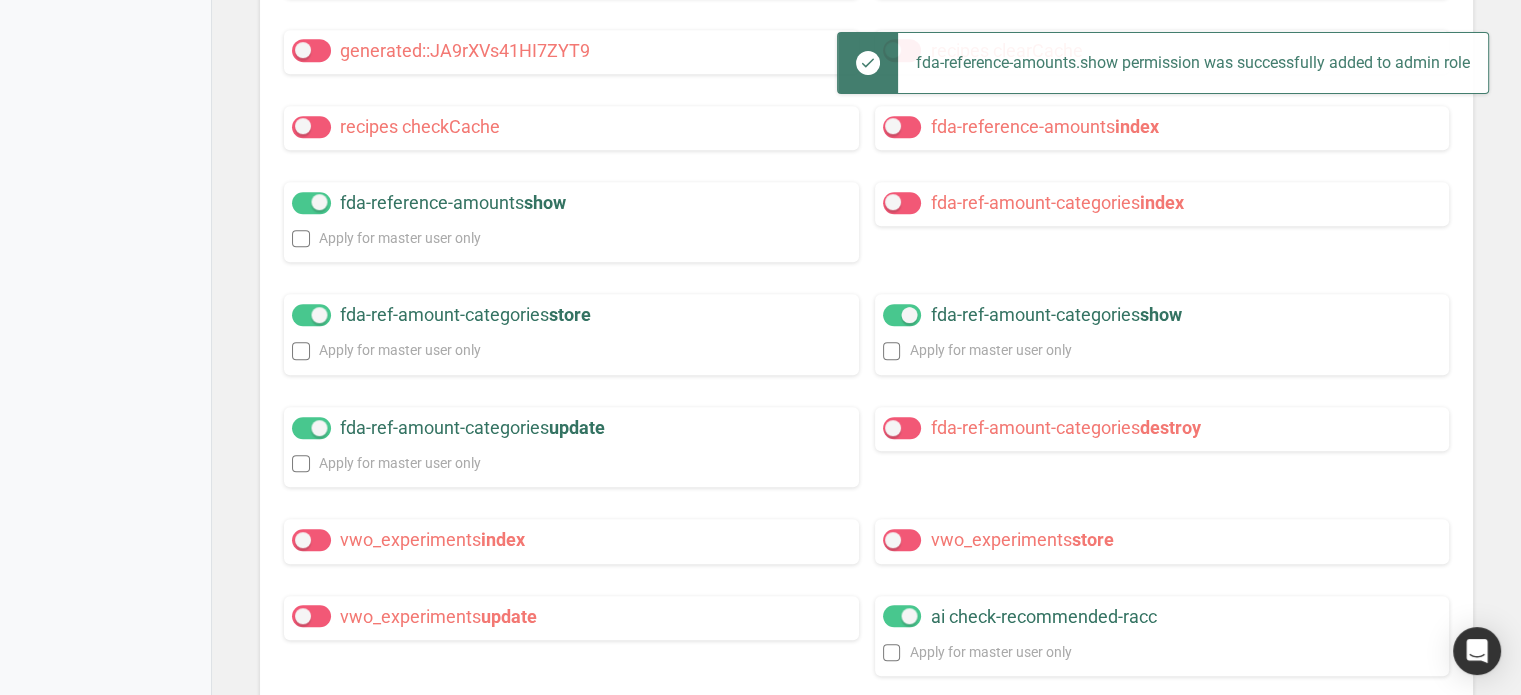 click on "fda-ref-amount-categories
destroy" at bounding box center [1061, 428] 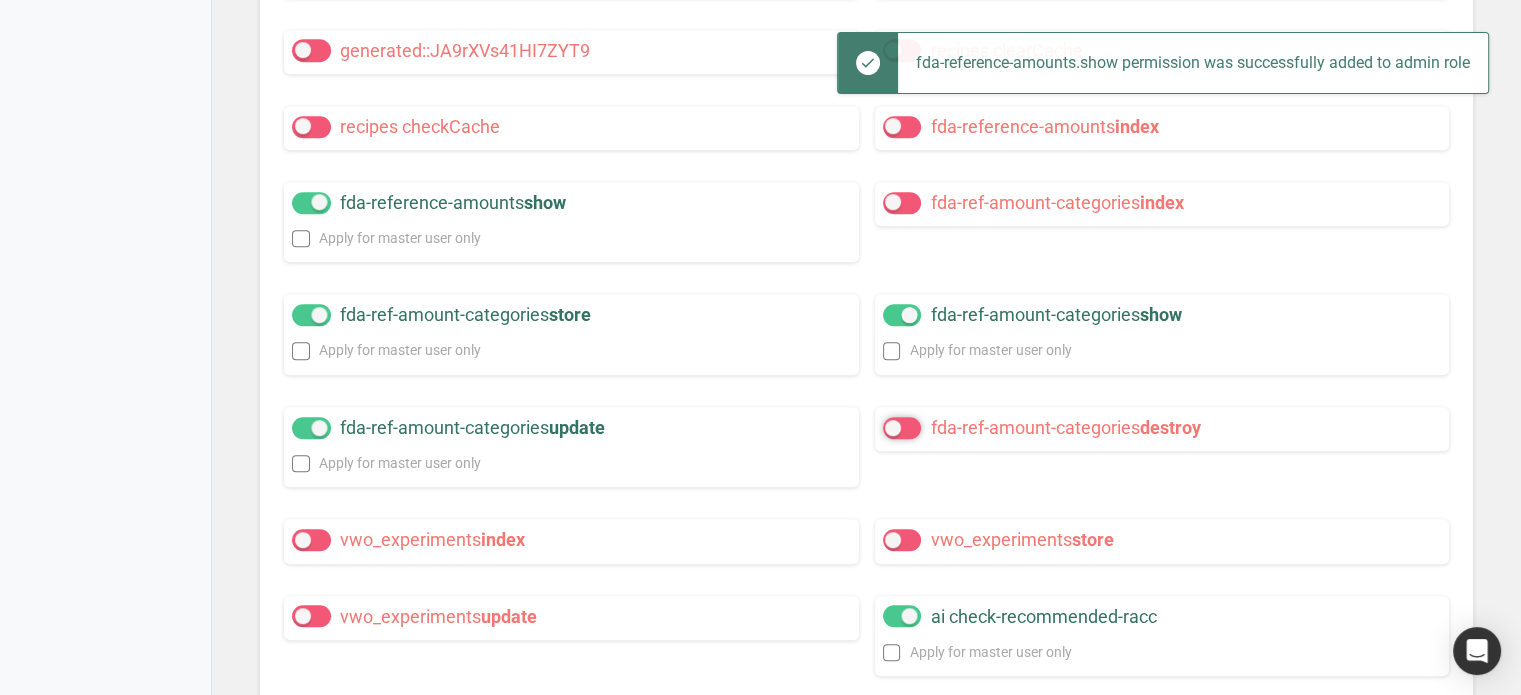 click on "fda-ref-amount-categories
destroy" at bounding box center (889, 427) 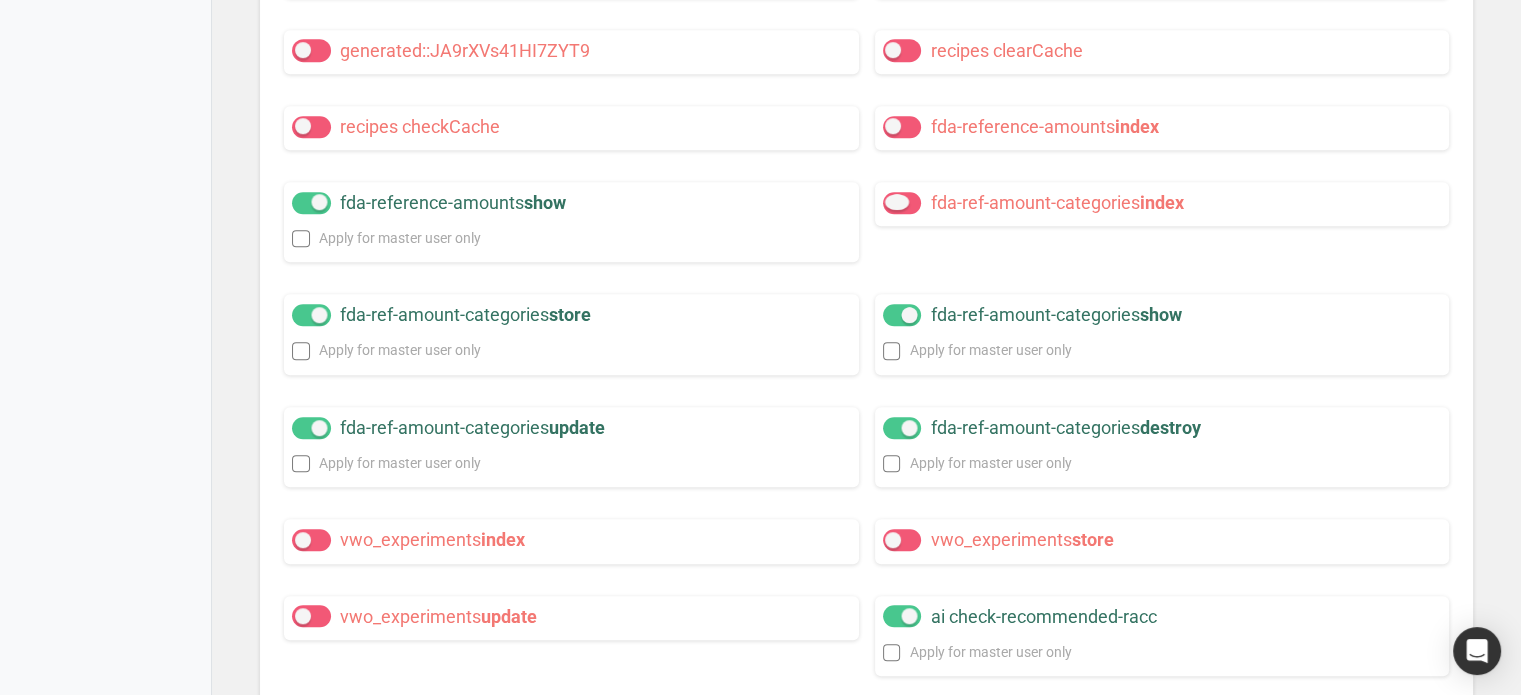 click at bounding box center (902, 203) 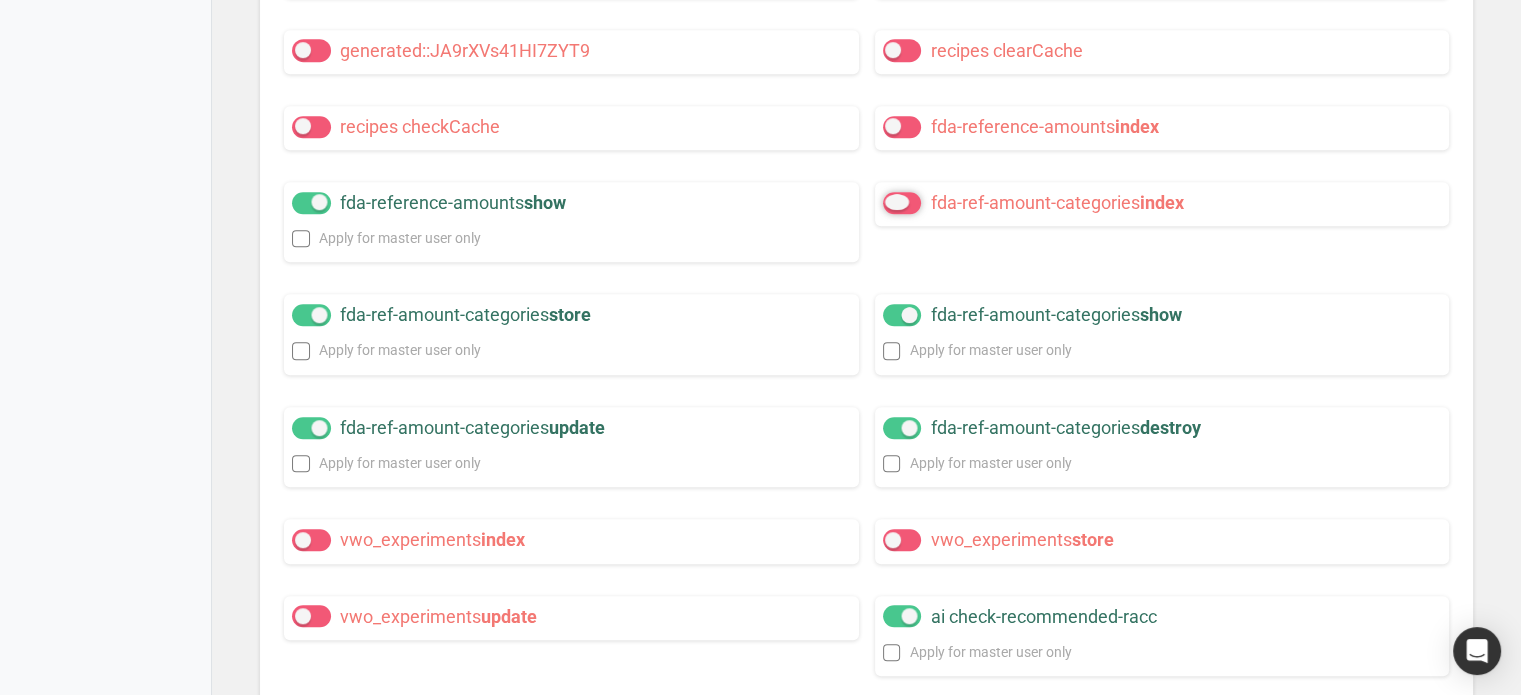 click on "fda-ref-amount-categories
index" at bounding box center [889, 202] 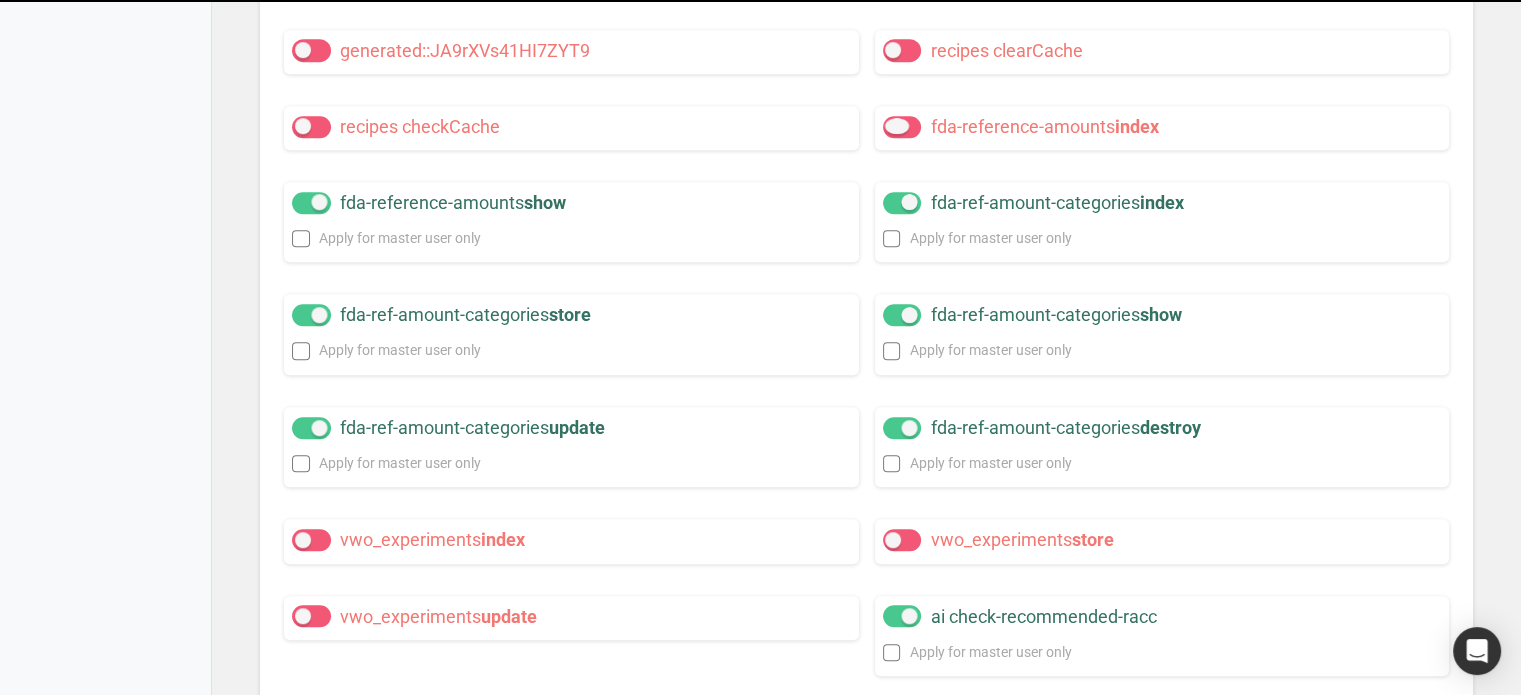 click at bounding box center (902, 127) 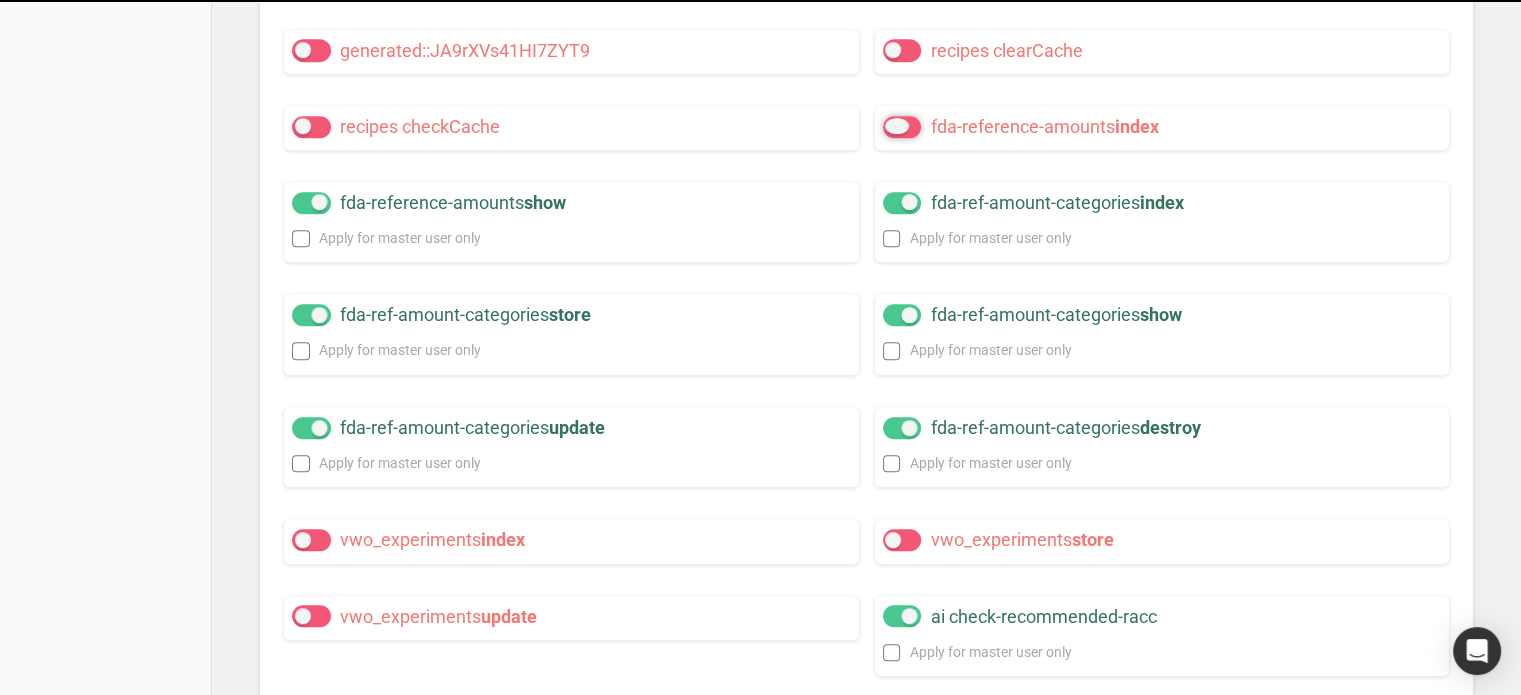 click on "fda-reference-amounts
index" at bounding box center (889, 126) 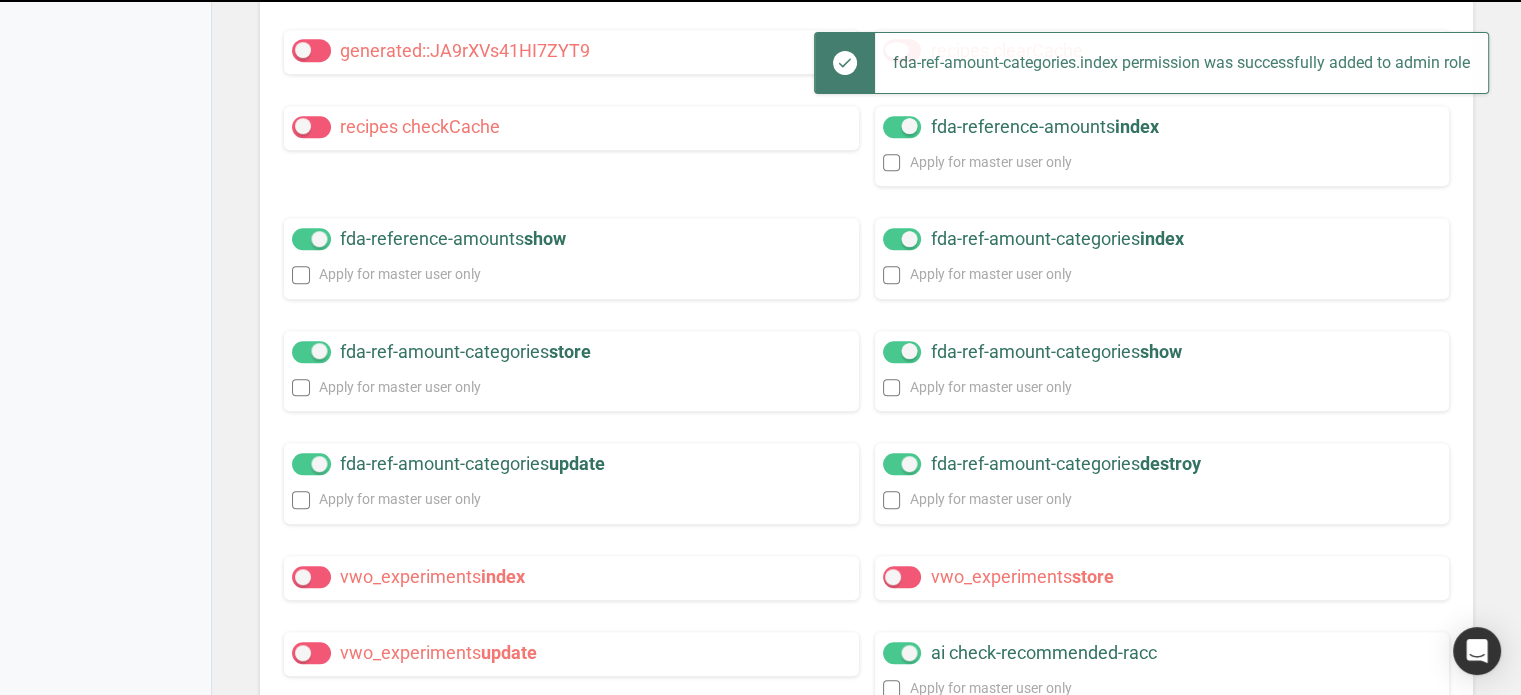click at bounding box center [902, 50] 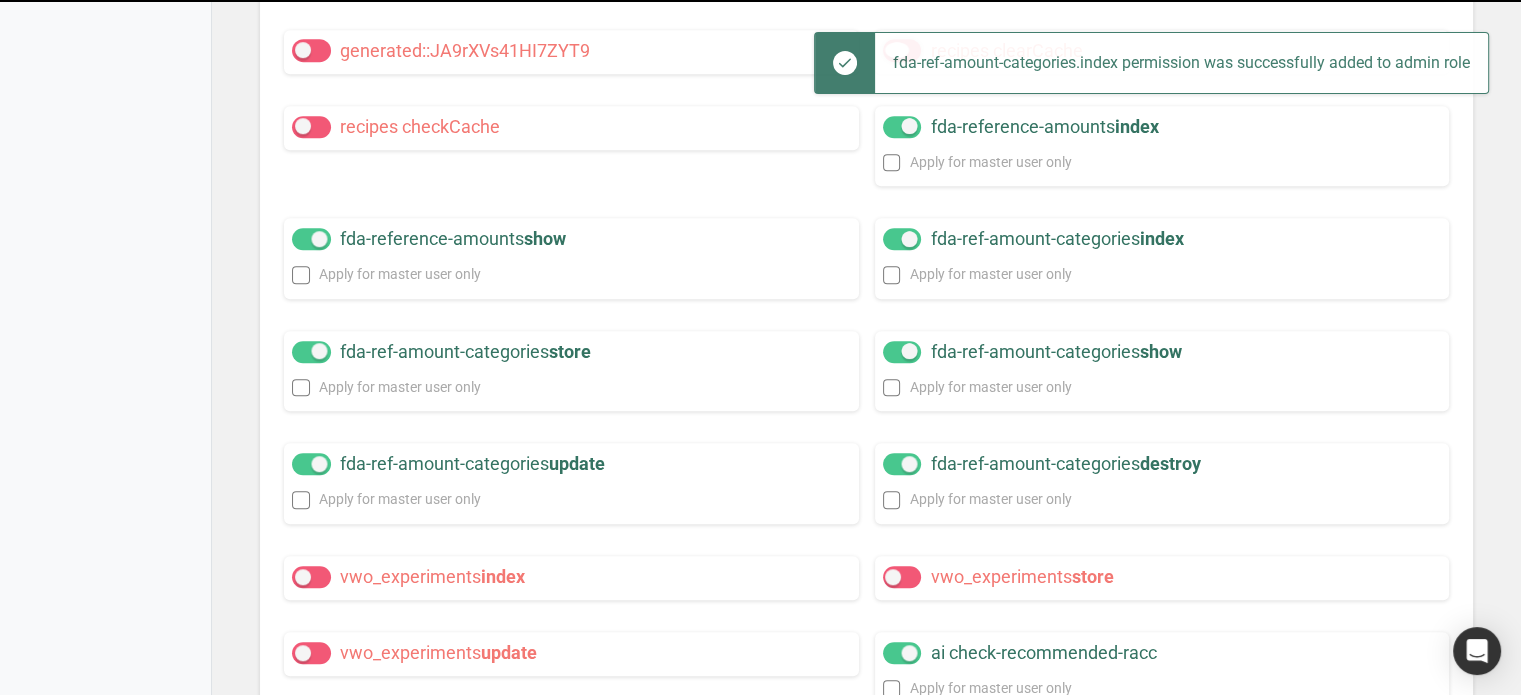 click on "recipes clearCache" at bounding box center (889, 50) 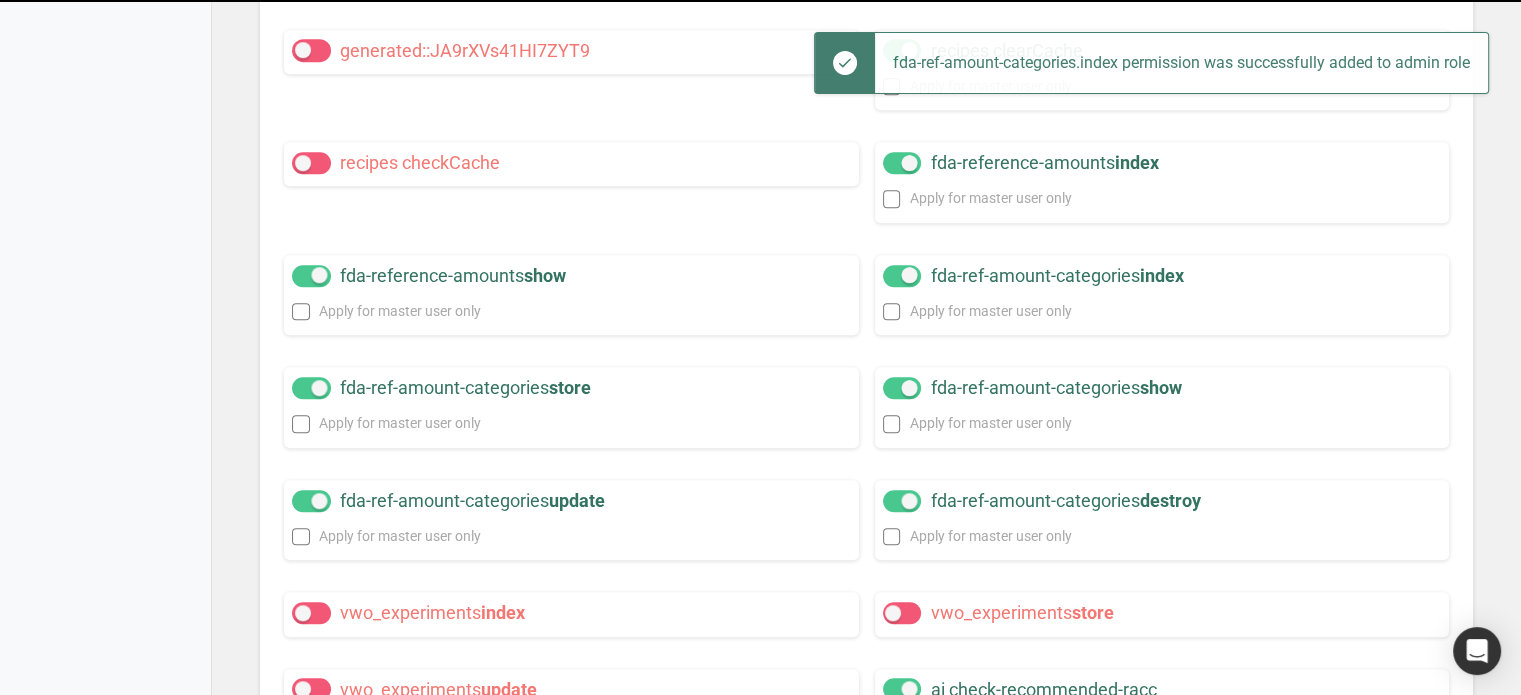 click at bounding box center (902, 50) 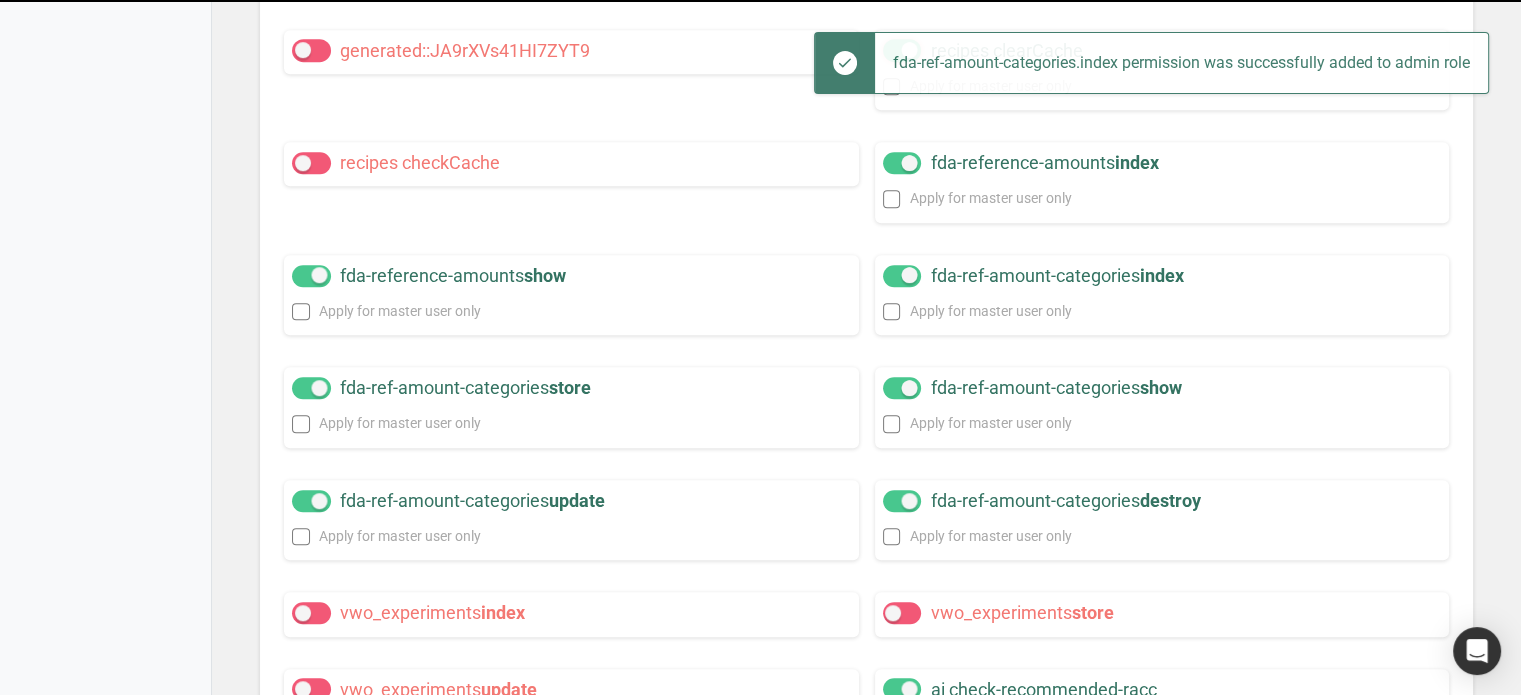 click on "recipes clearCache" at bounding box center (889, 50) 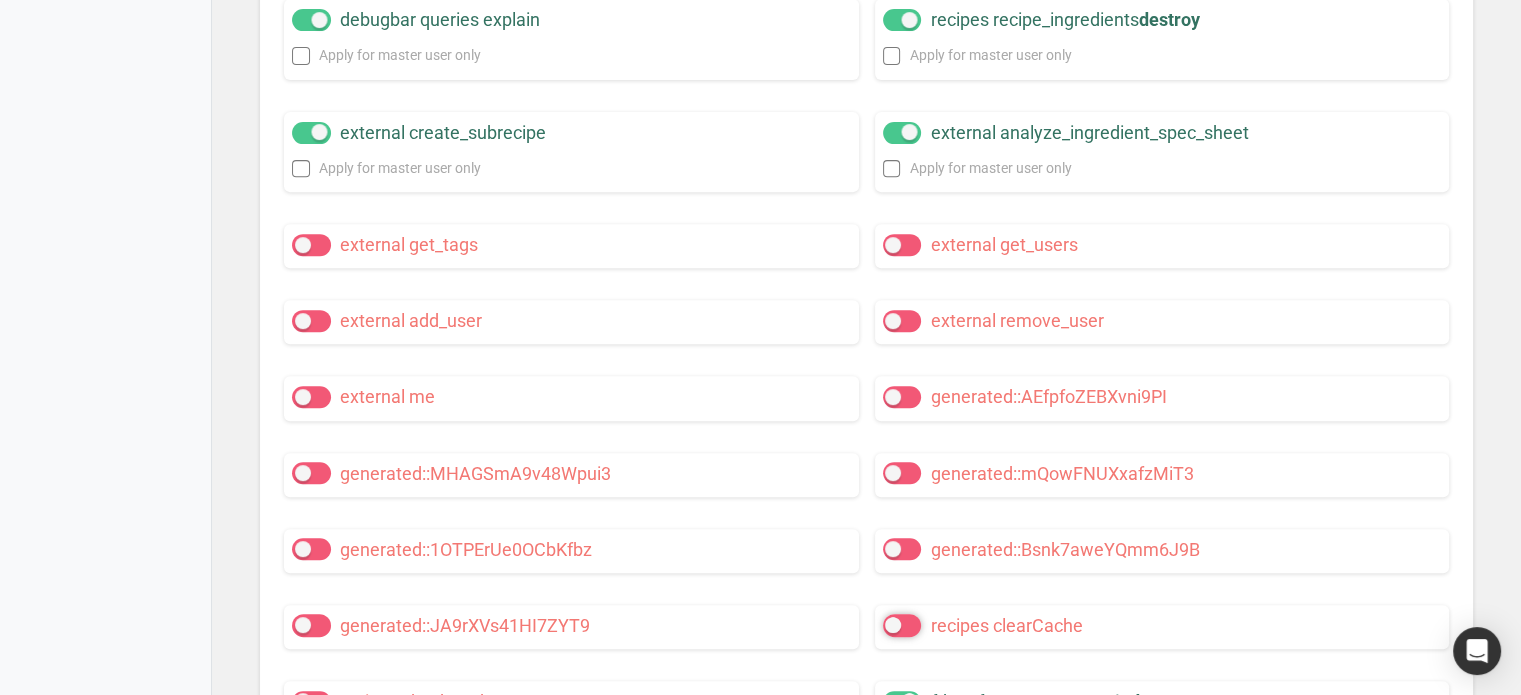 scroll, scrollTop: 23674, scrollLeft: 0, axis: vertical 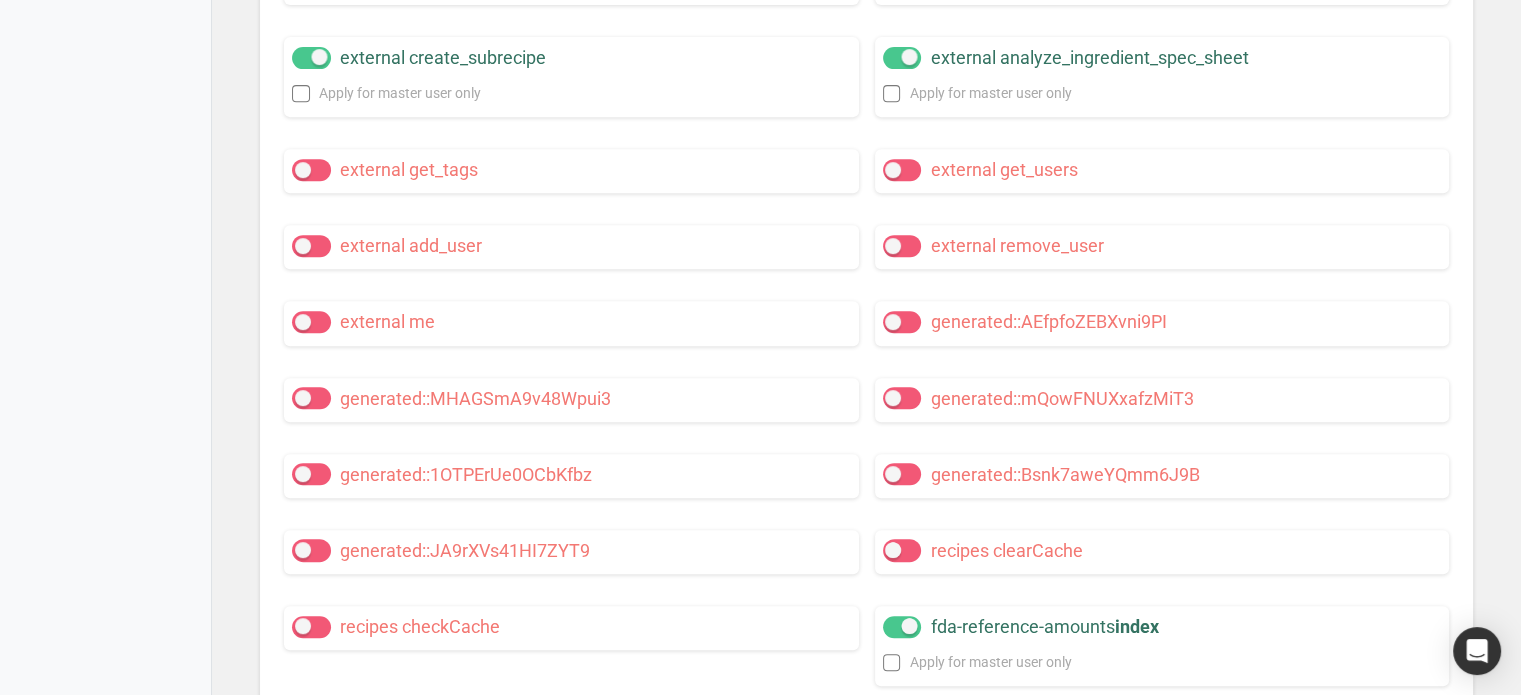 click at bounding box center [902, 170] 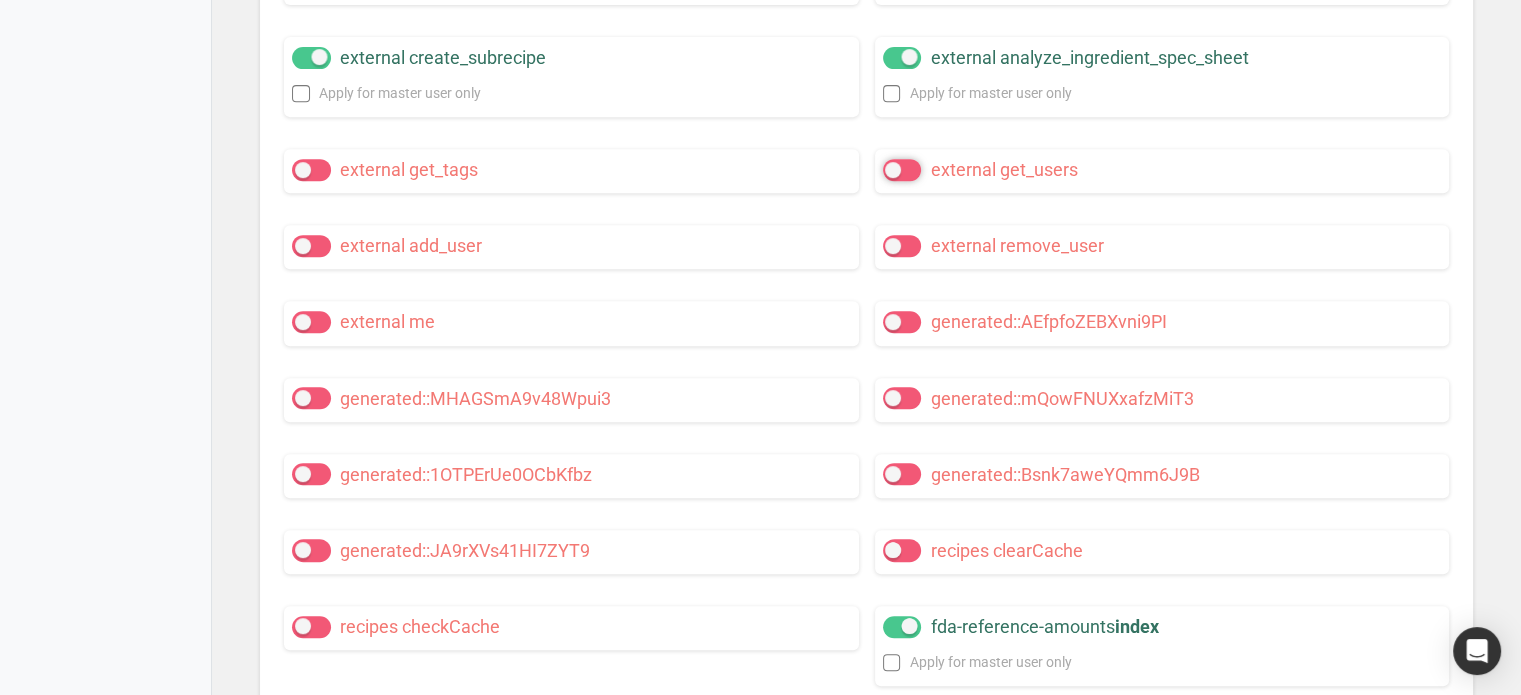 click on "external get_users" at bounding box center [889, 170] 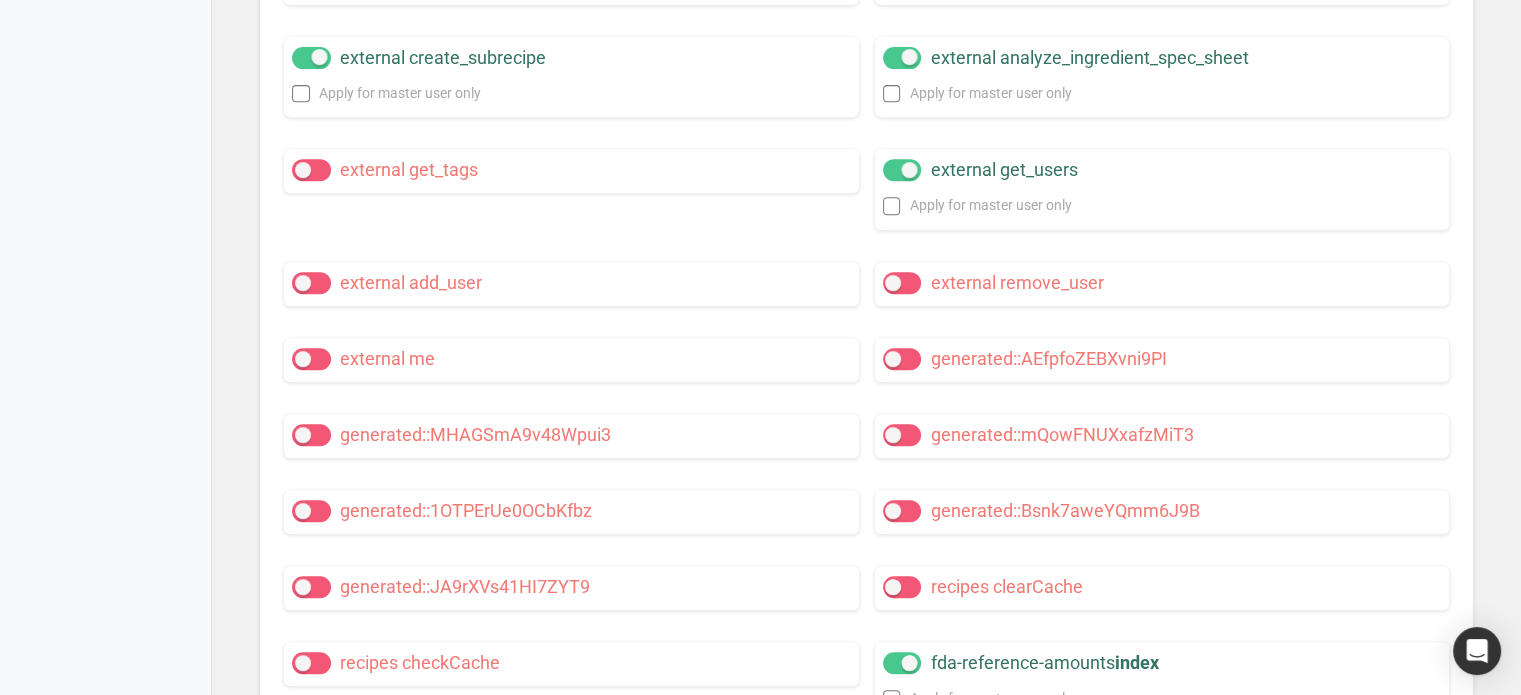 click on "external remove_user" at bounding box center [1162, 284] 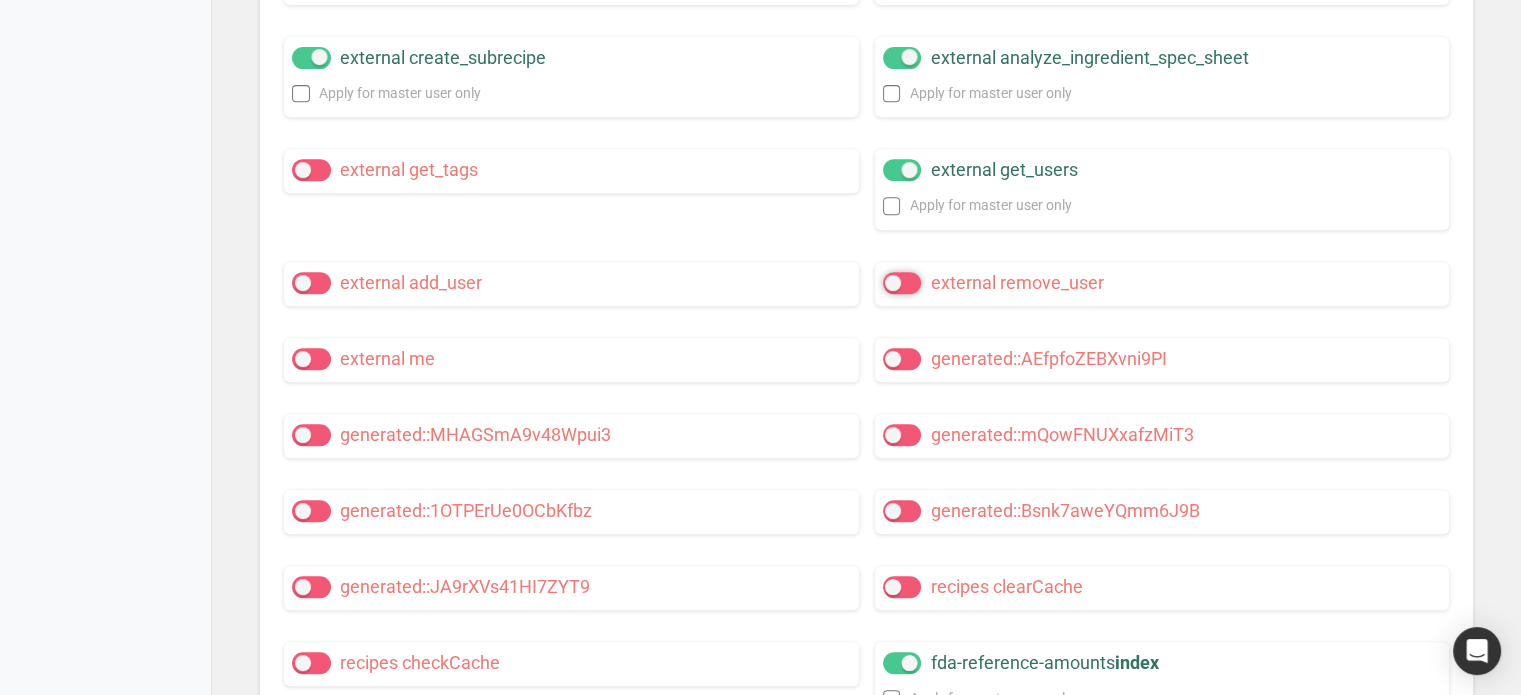 click on "external remove_user" at bounding box center [889, 282] 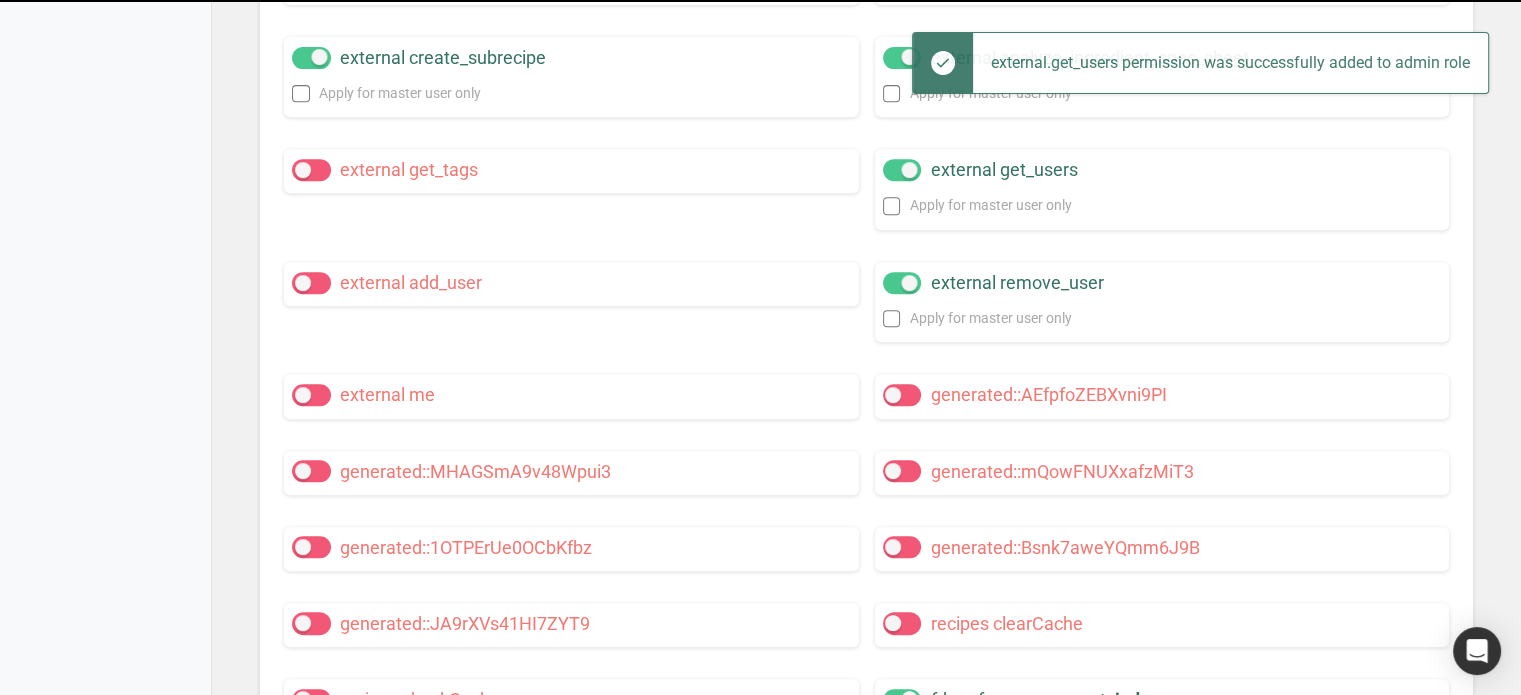 click at bounding box center [311, 170] 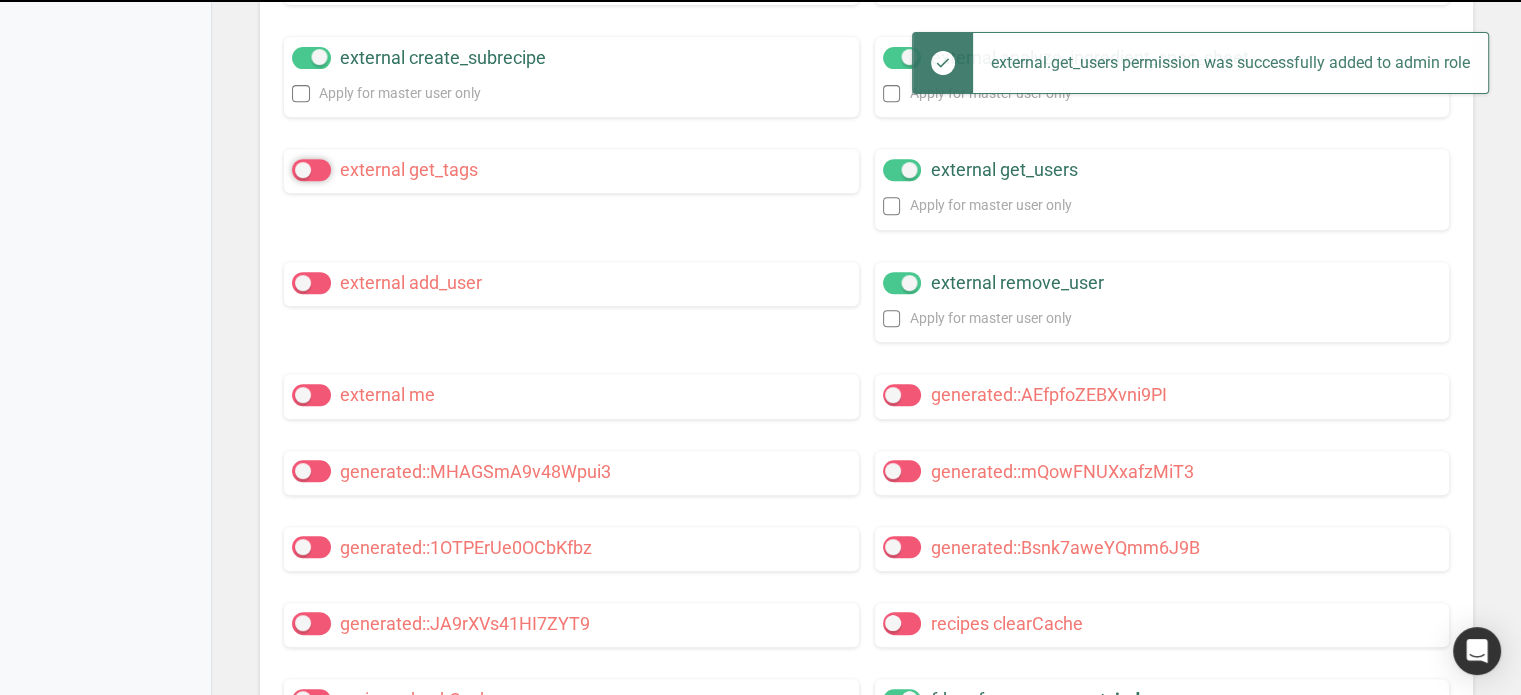 click on "external get_tags" at bounding box center [298, 170] 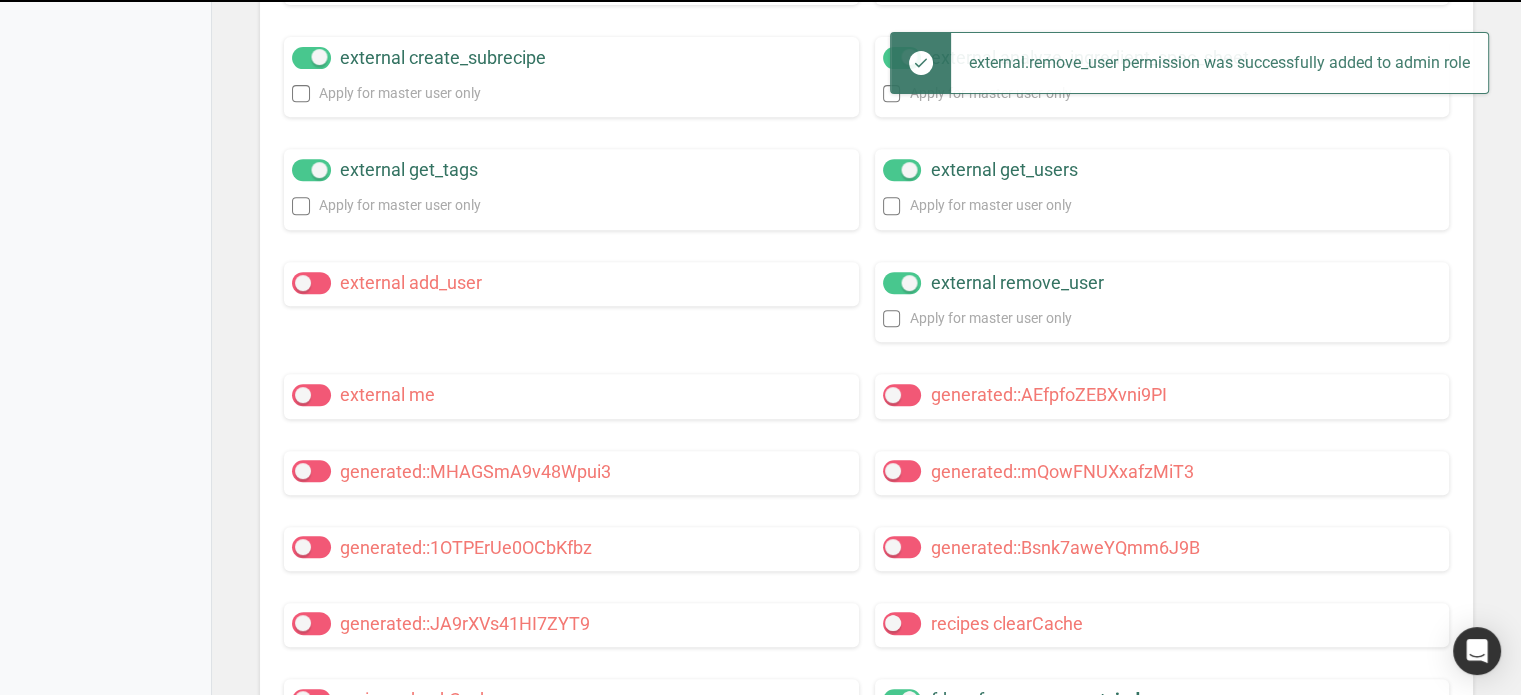 click on "external add_user" at bounding box center (571, 284) 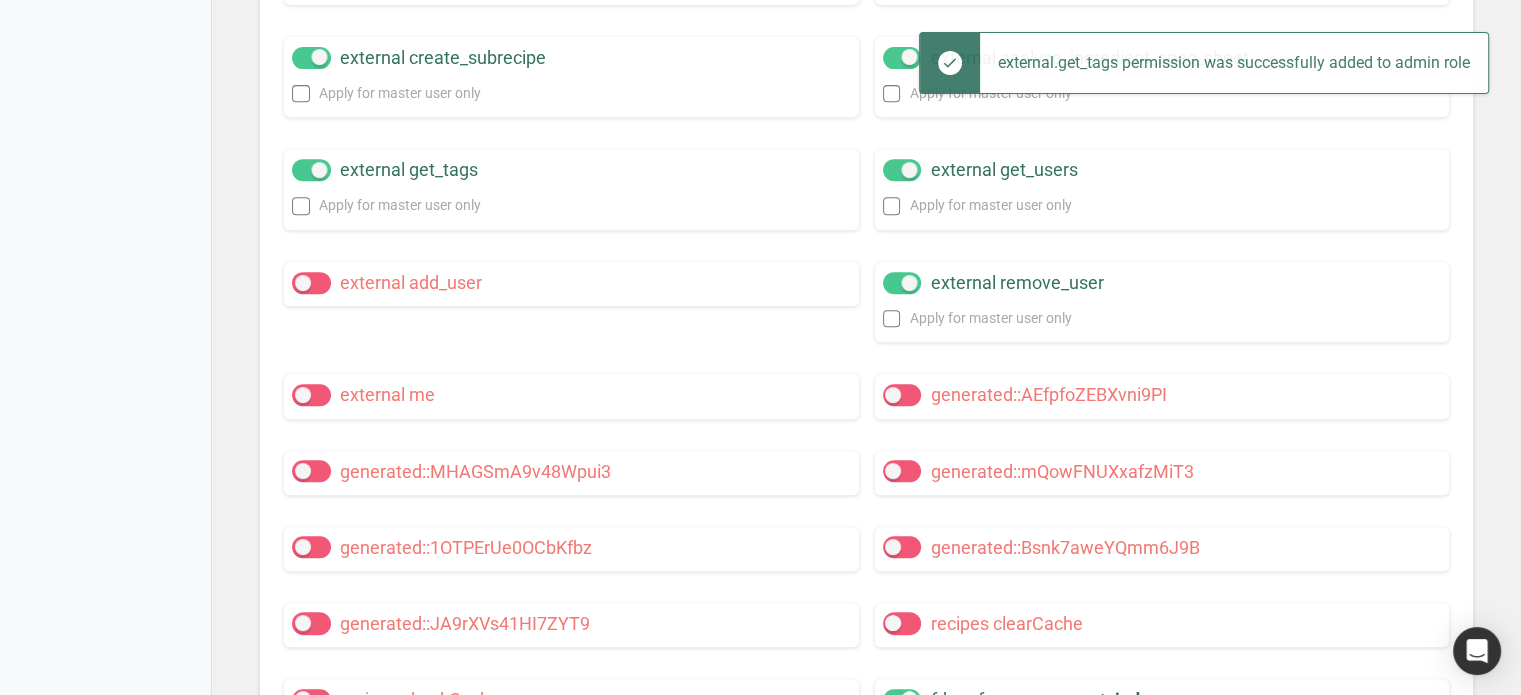 click at bounding box center (311, 283) 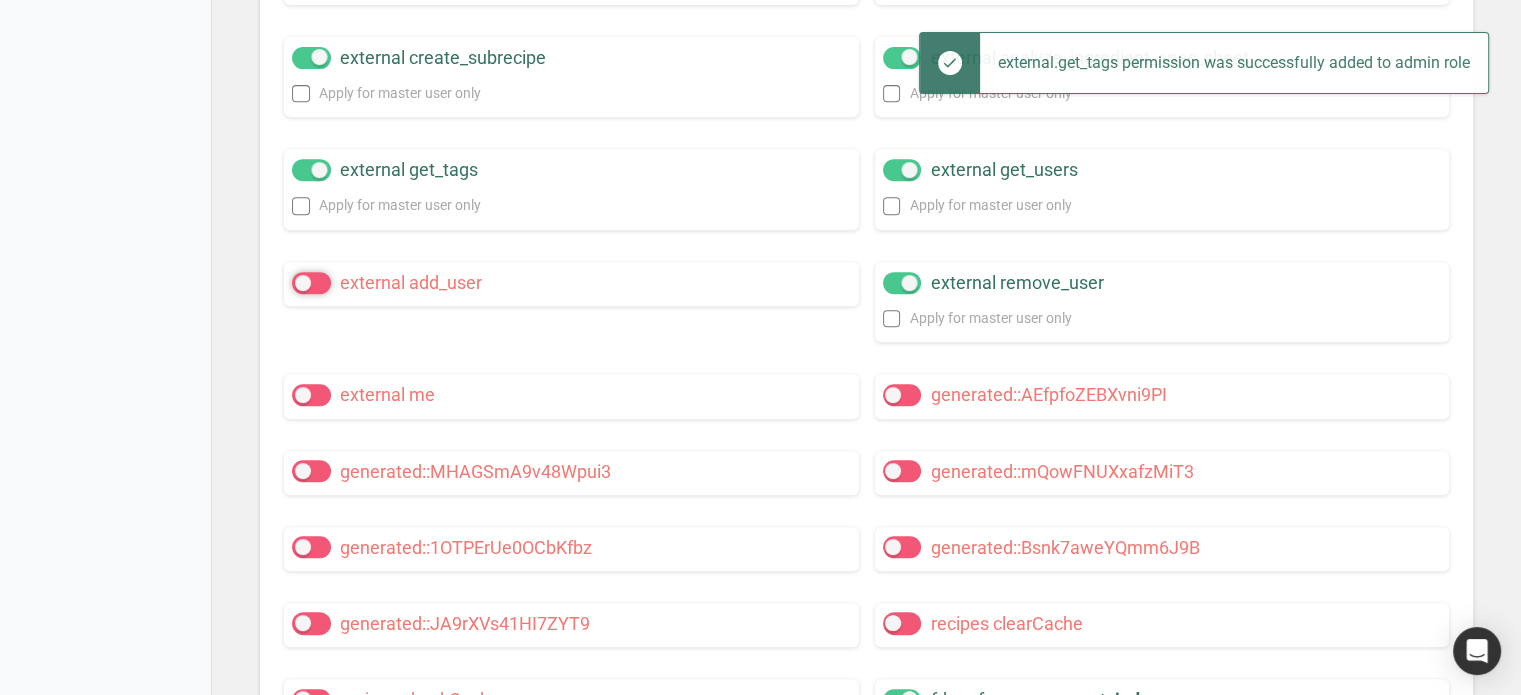 click on "external add_user" at bounding box center [298, 282] 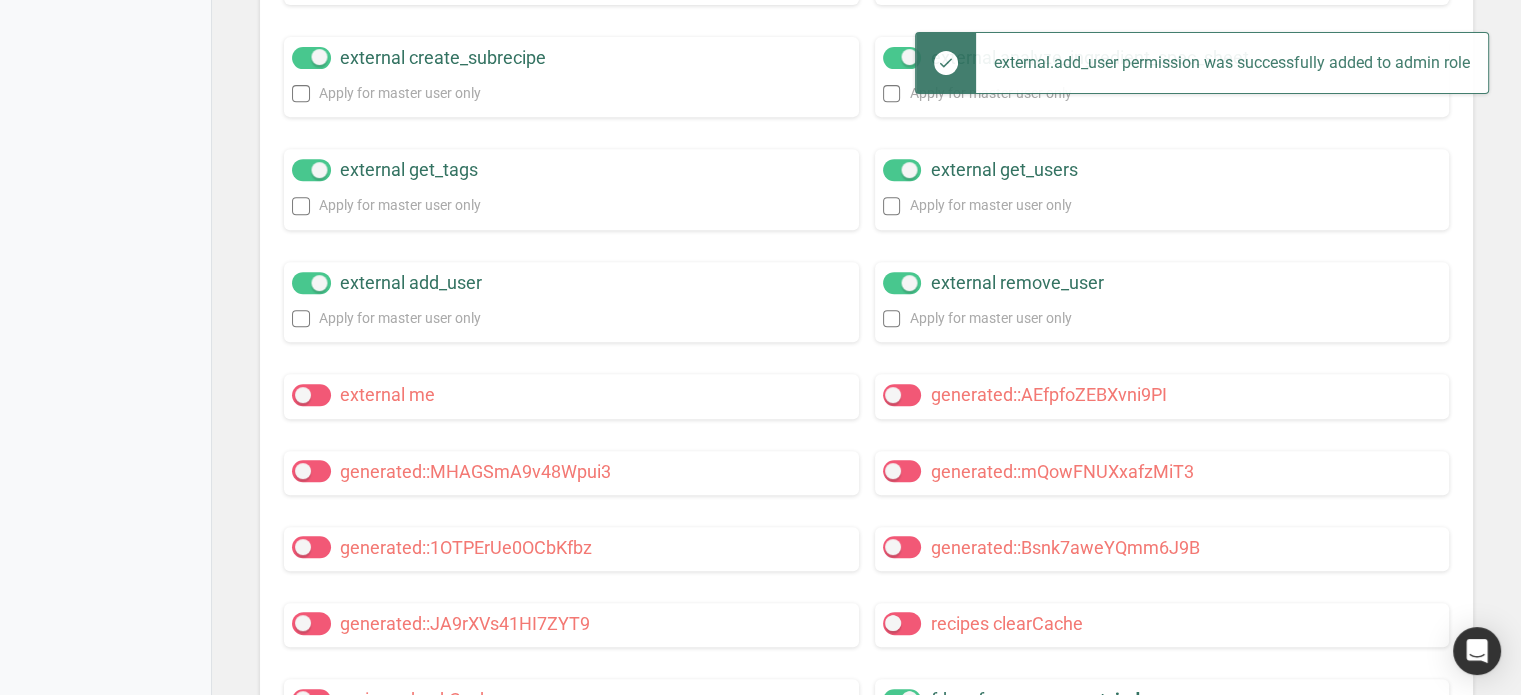 click at bounding box center [311, 395] 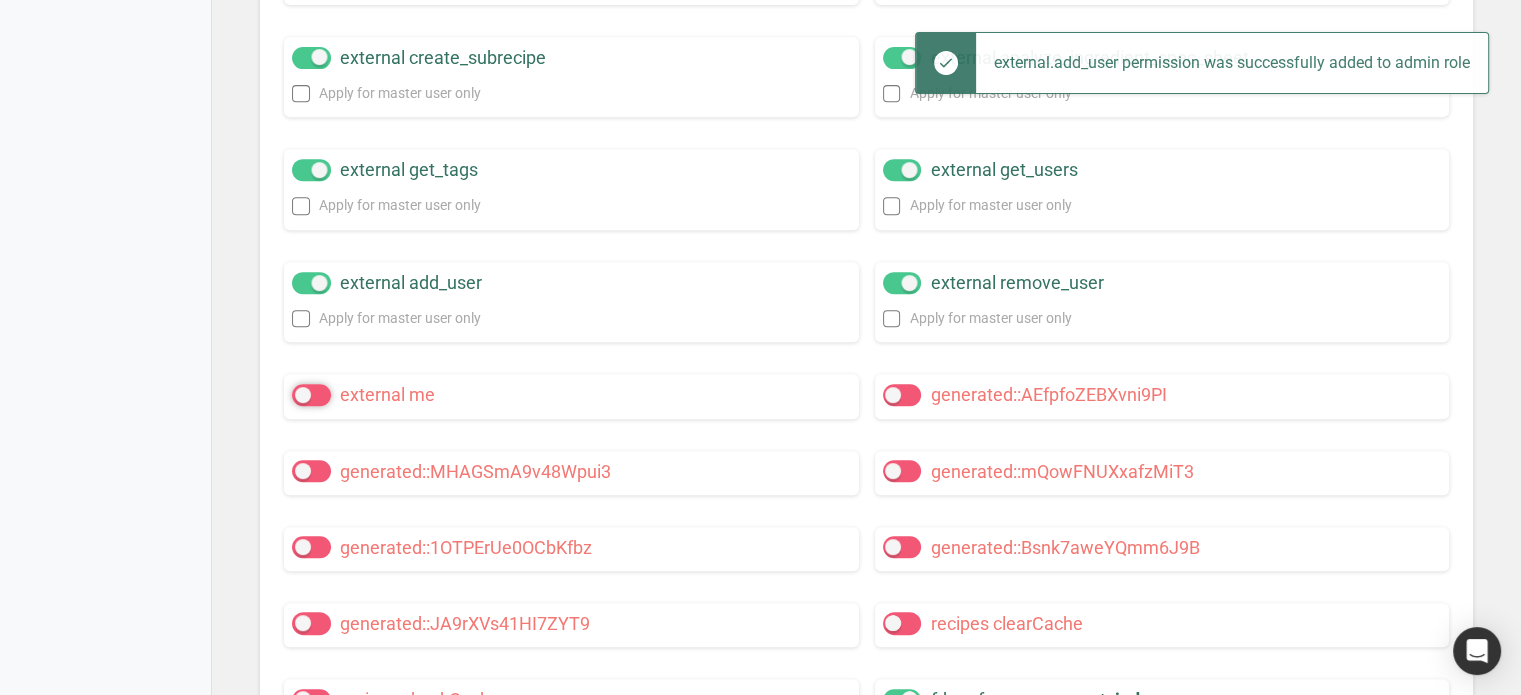 click on "external me" at bounding box center (298, 395) 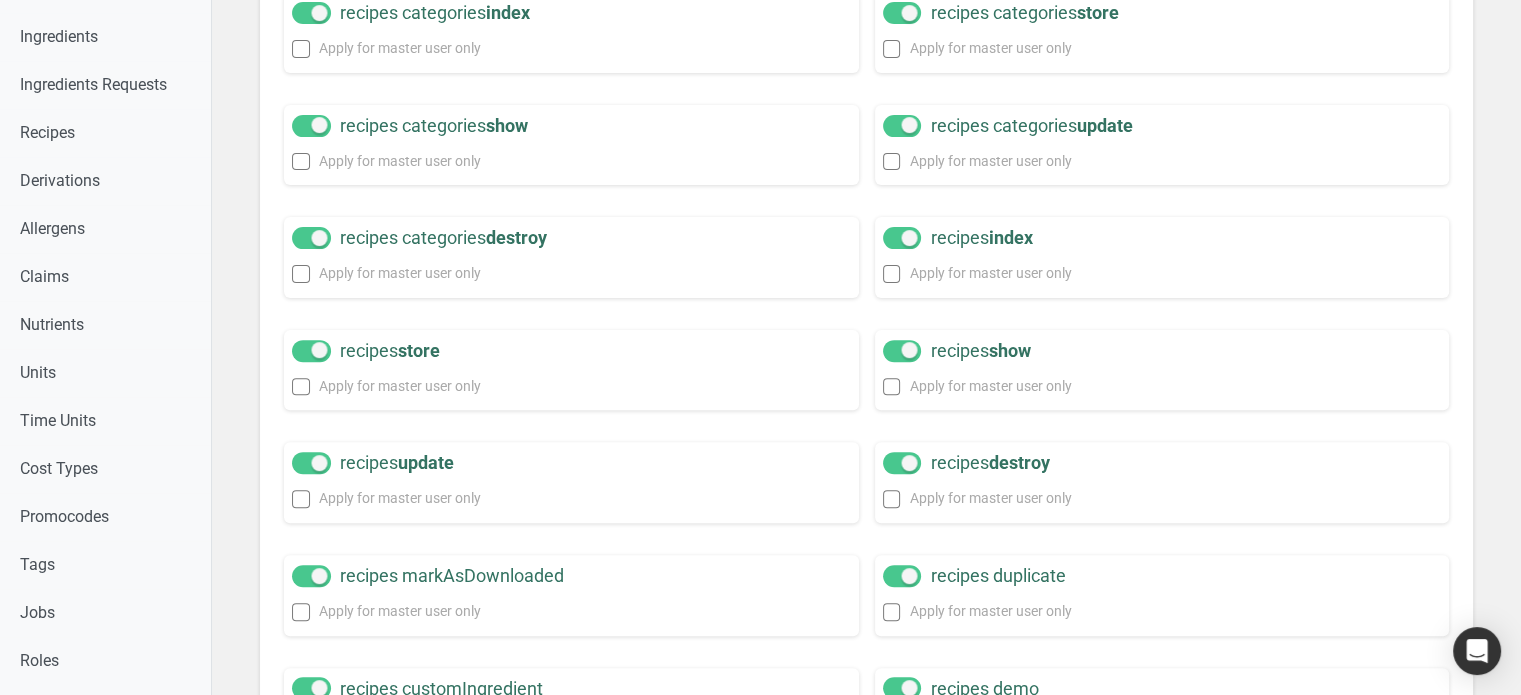 scroll, scrollTop: 0, scrollLeft: 0, axis: both 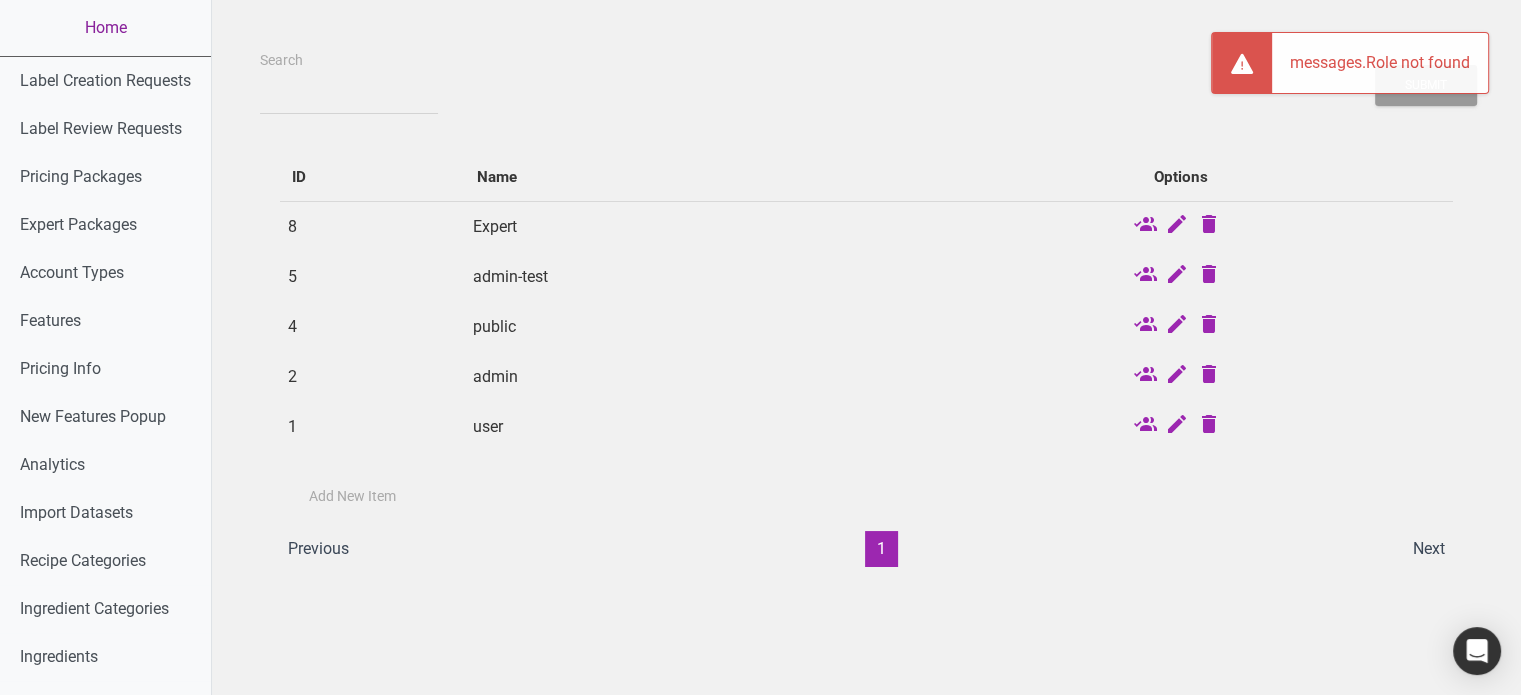 click on "Home" at bounding box center (105, 28) 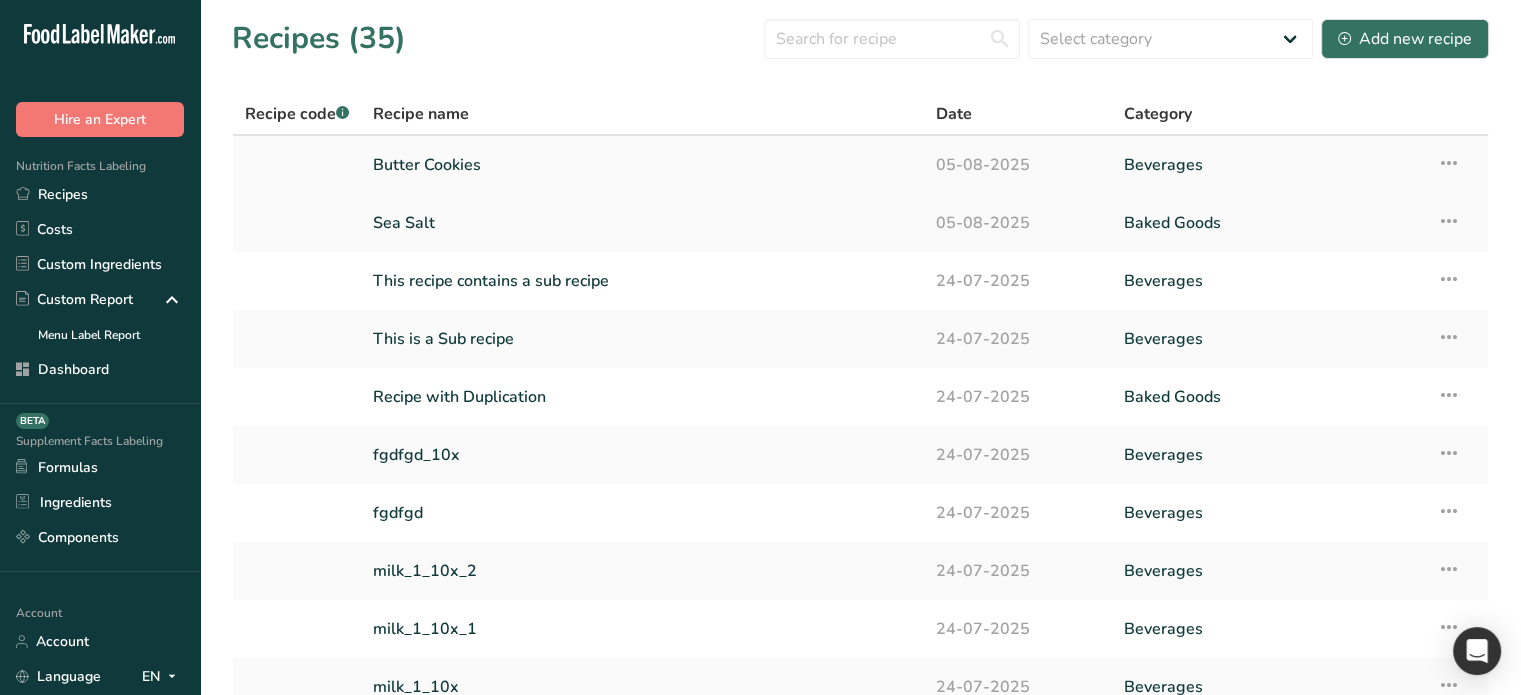 click on "Butter Cookies" at bounding box center (642, 165) 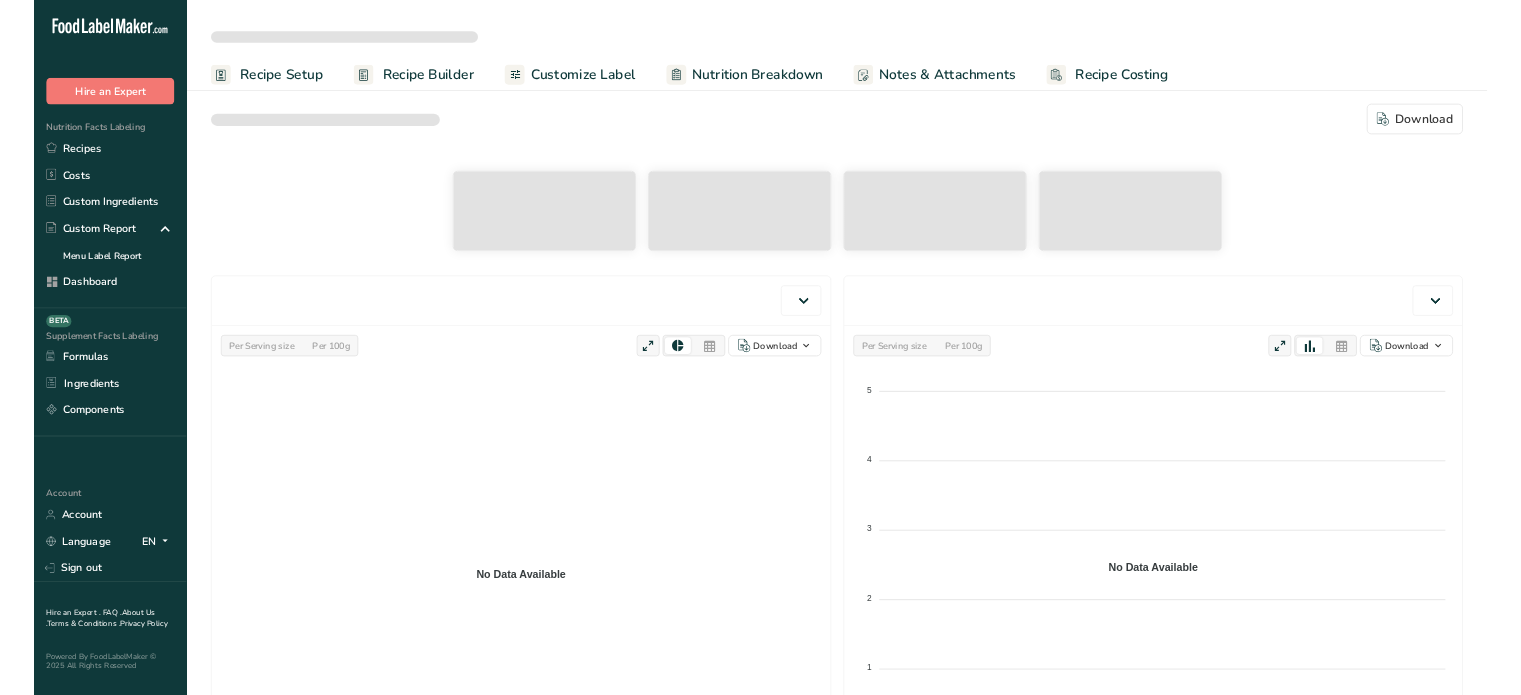 scroll, scrollTop: 0, scrollLeft: 0, axis: both 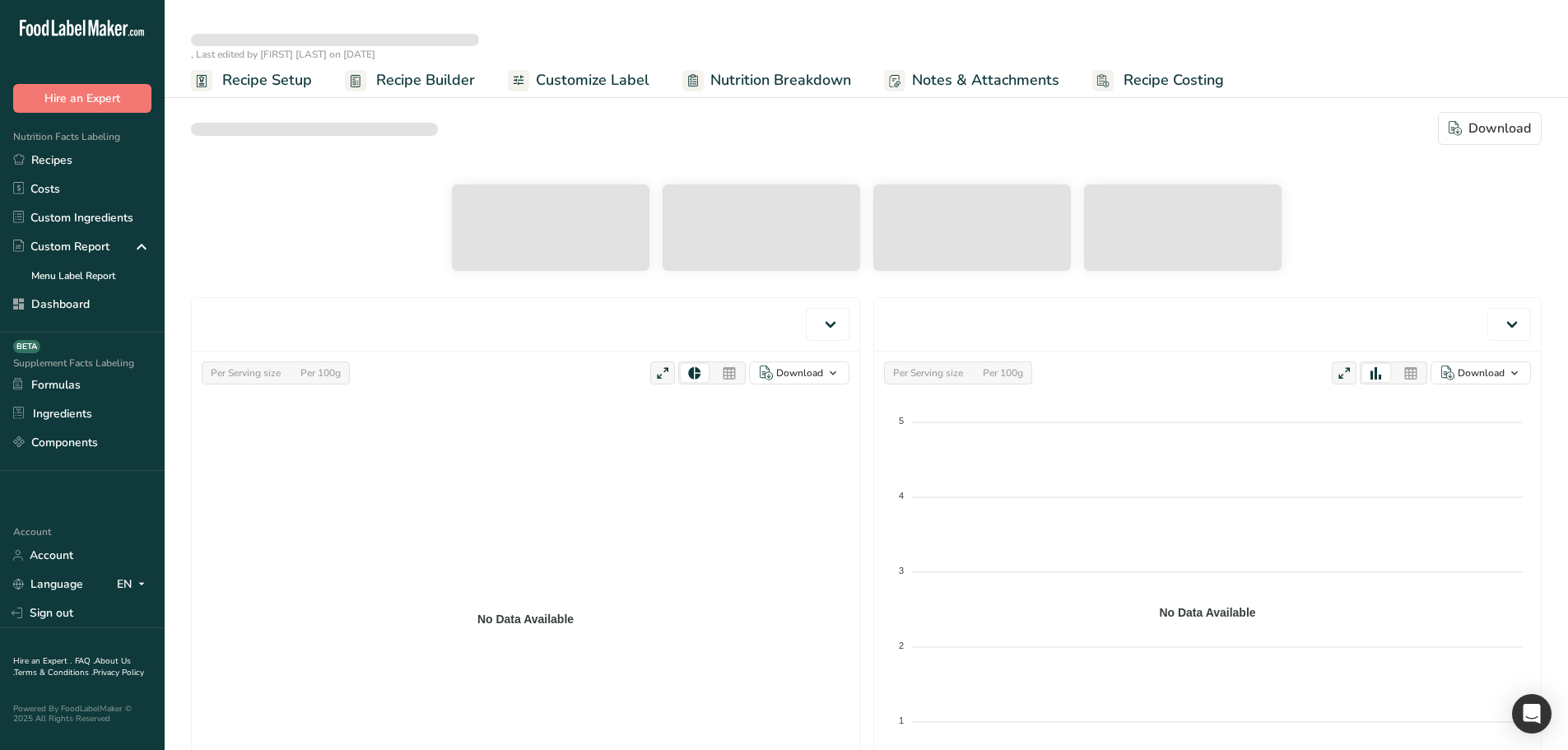 select on "Calories" 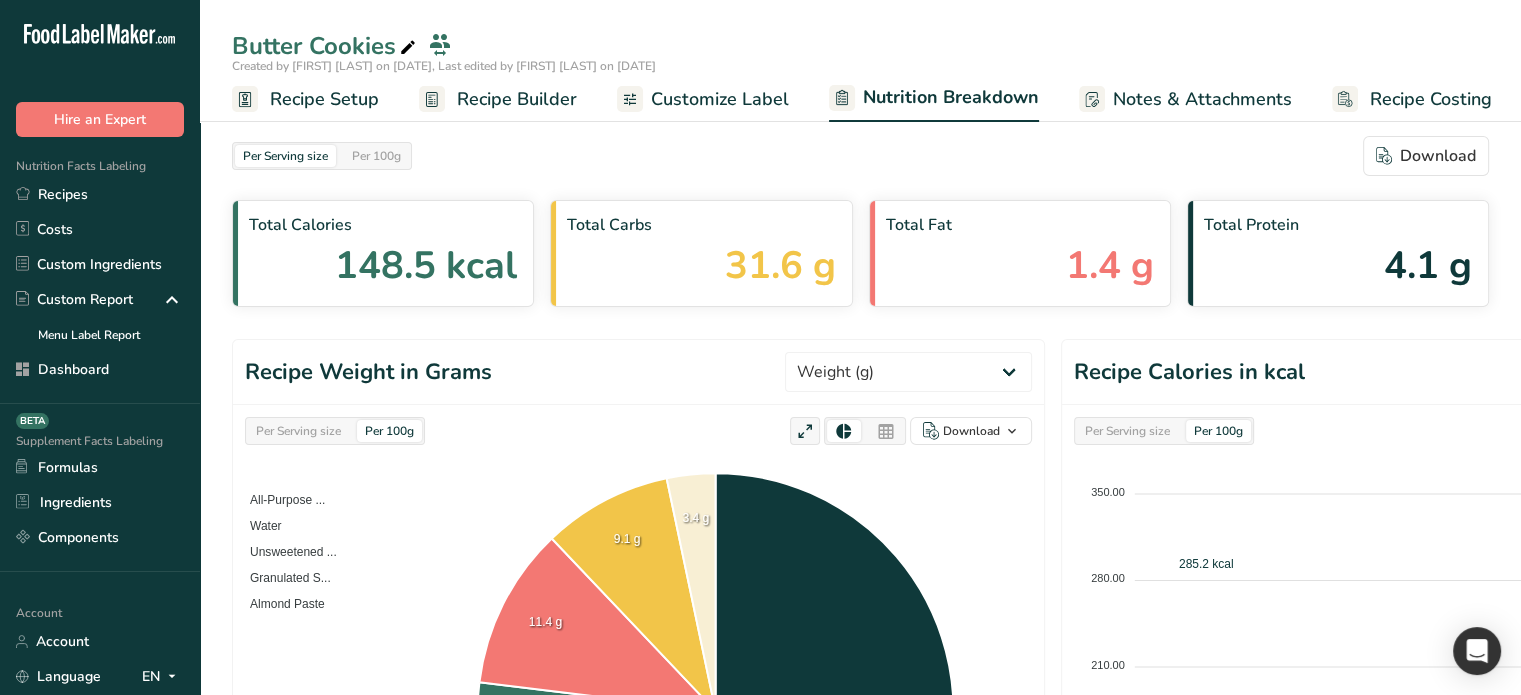 scroll, scrollTop: 0, scrollLeft: 0, axis: both 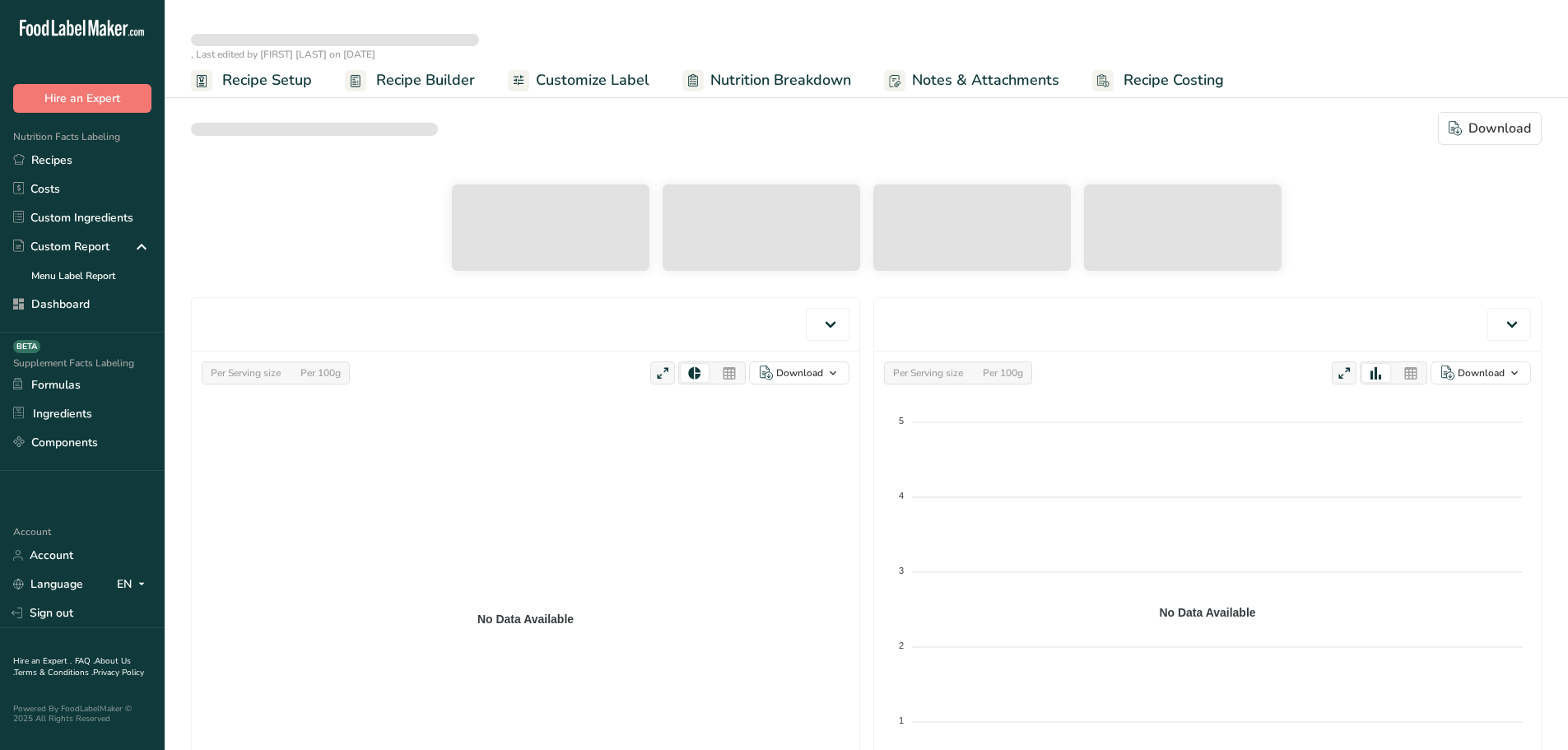 click on "Recipe Builder" at bounding box center [426, 80] 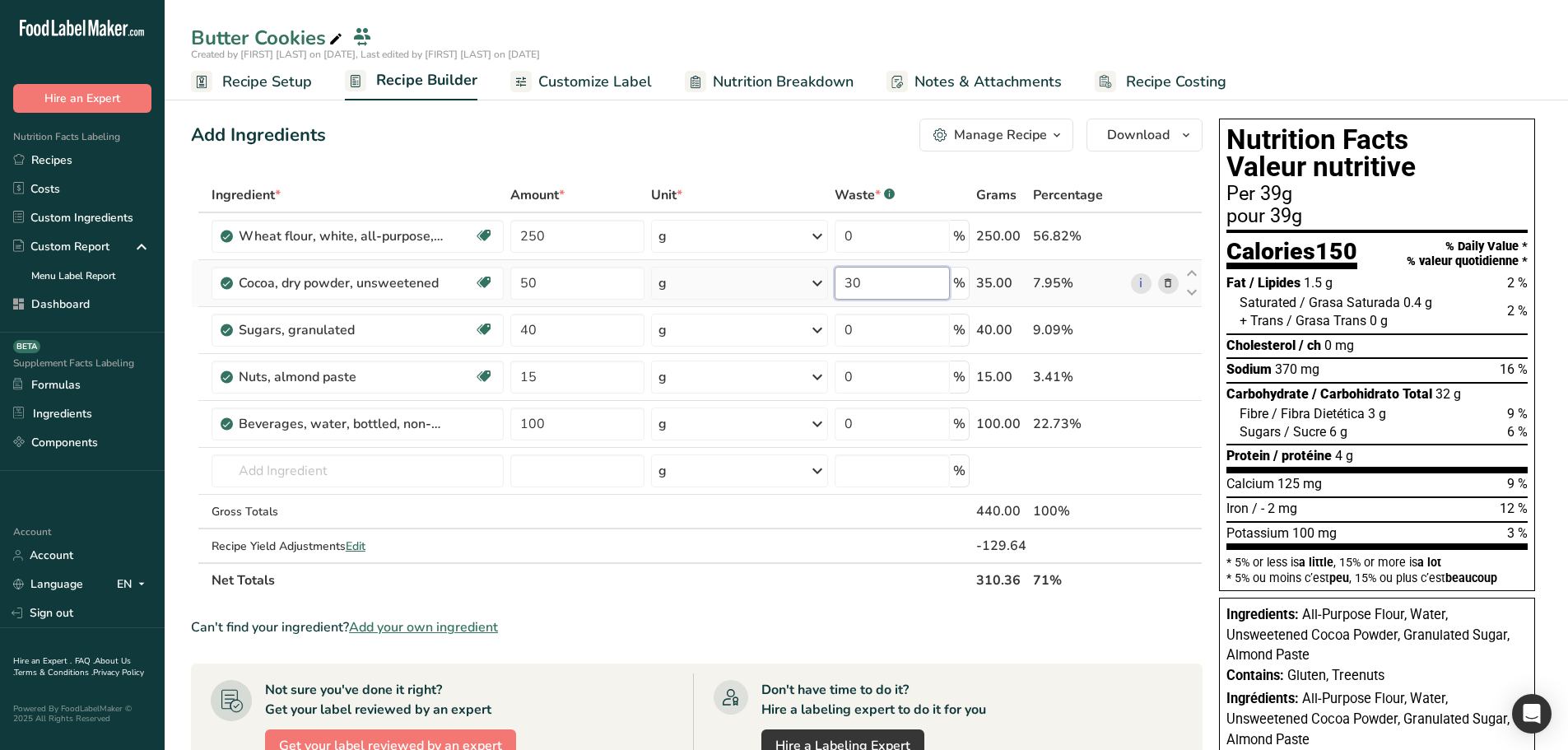 click on "30" at bounding box center (892, 283) 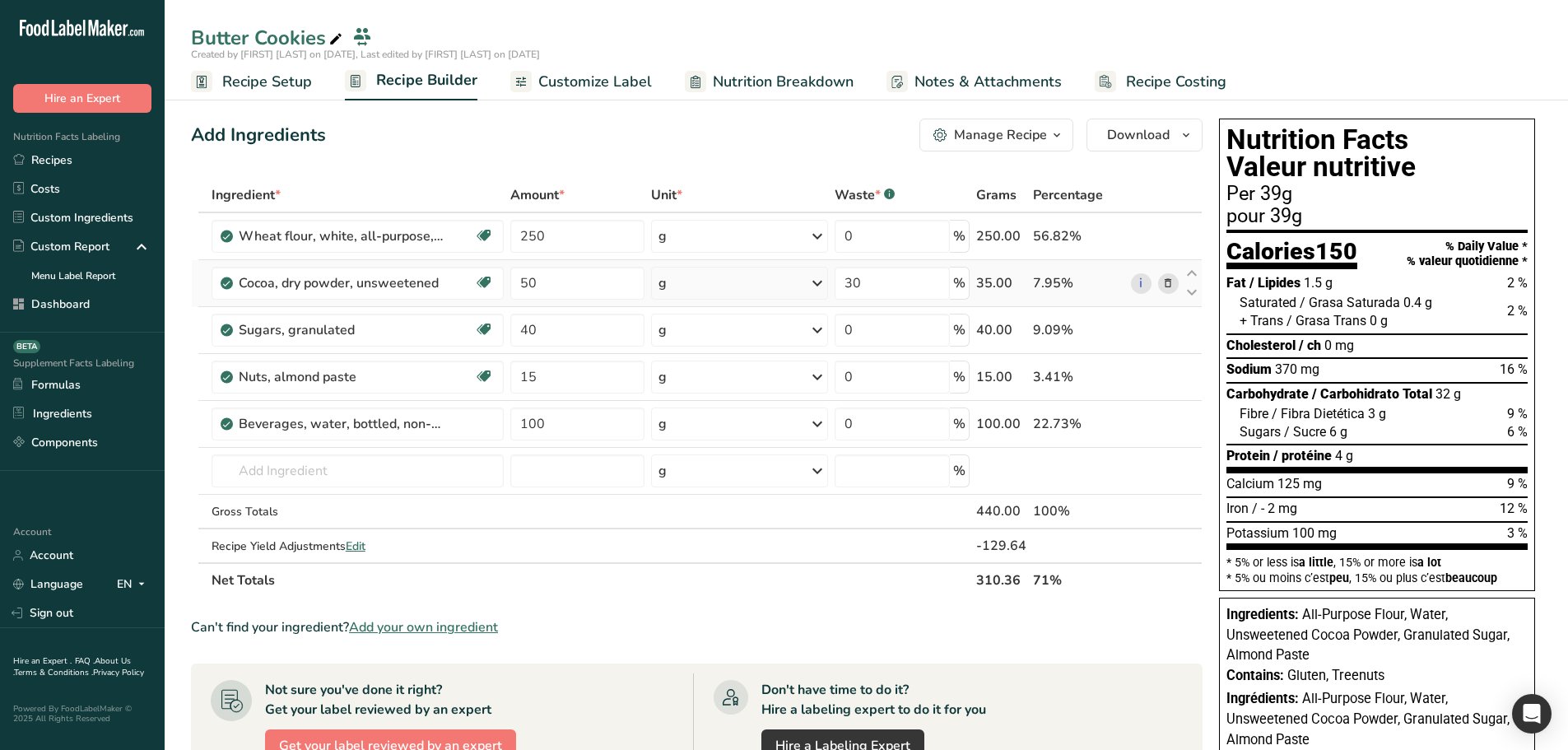 click on "Ingredient *
Amount *
Unit *
Waste *   .a-a{fill:#347362;}.b-a{fill:#fff;}          Grams
Percentage
Wheat flour, white, all-purpose, self-rising, enriched
Dairy free
Vegan
Vegetarian
Soy free
250
g
Portions
4.5 cup
Weight Units
g
ppm
ug
See more
Volume Units
quarter cup
Volume units require a density conversion. If you know your ingredient's density enter it below. Otherwise, click on "RIA" our AI Regulatory bot - she will be able to help you
1
lb/ft3
g/cm3
Confirm
half cup
1
lb/ft3" at bounding box center (696, 388) 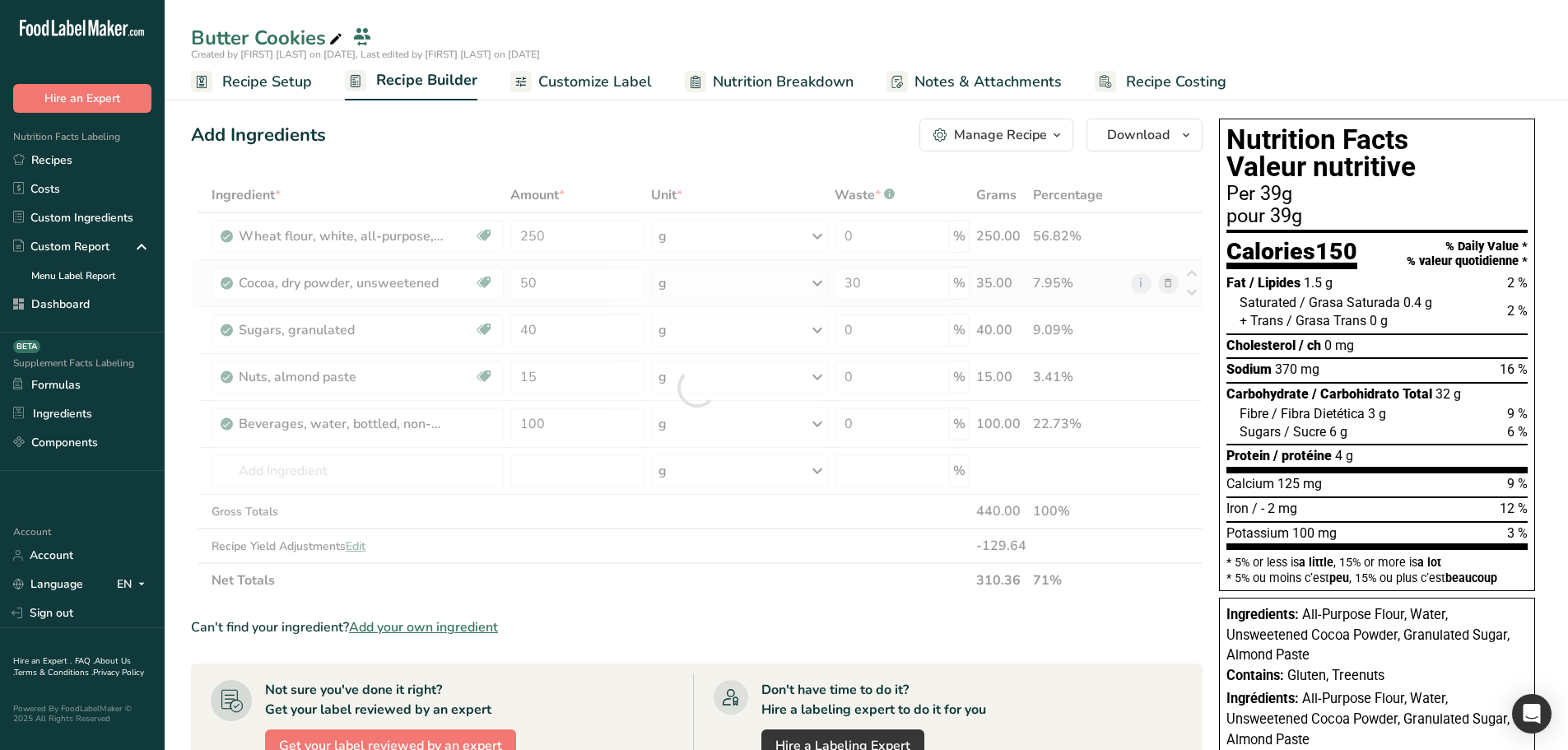 click at bounding box center [696, 388] 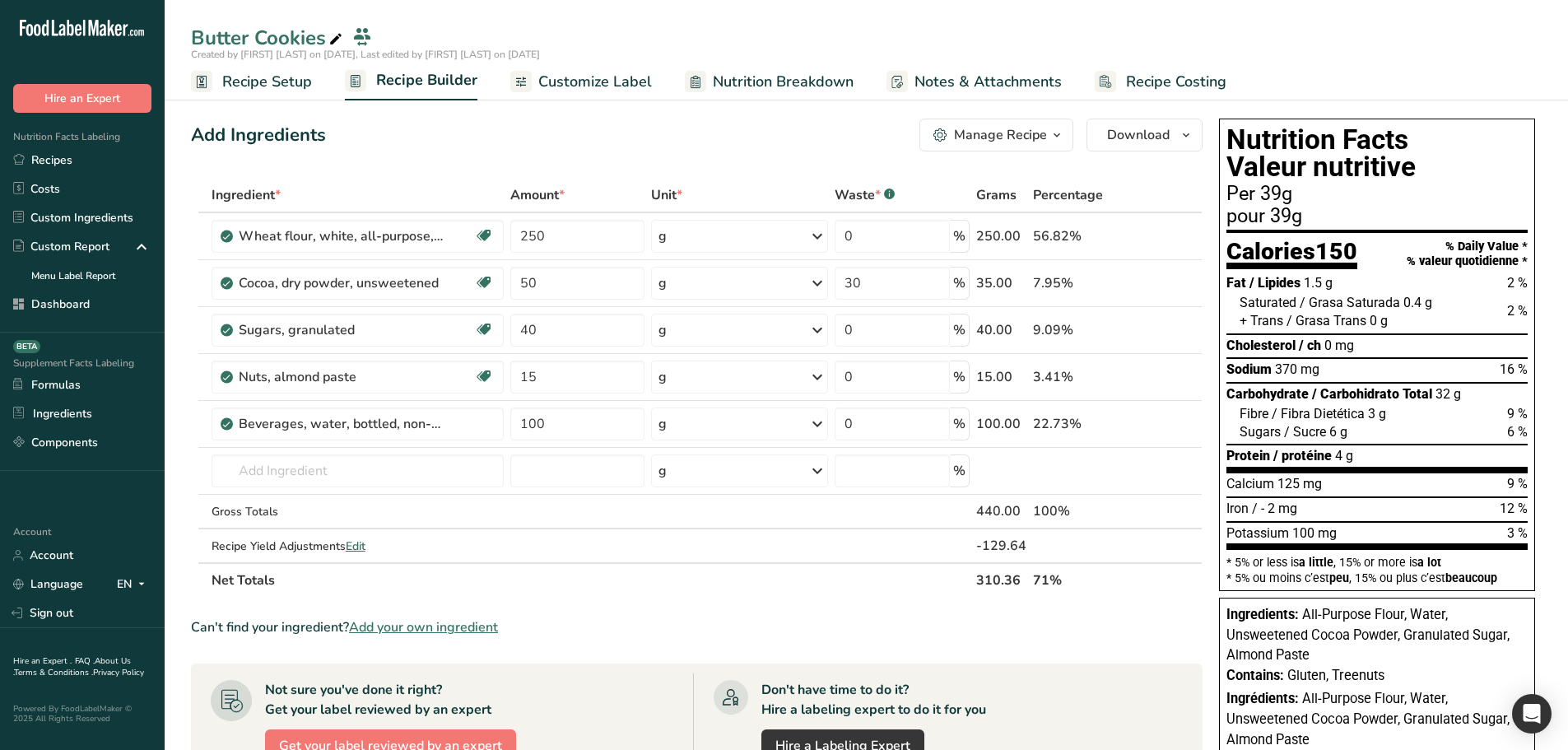 click on "310.36" at bounding box center [1001, 580] 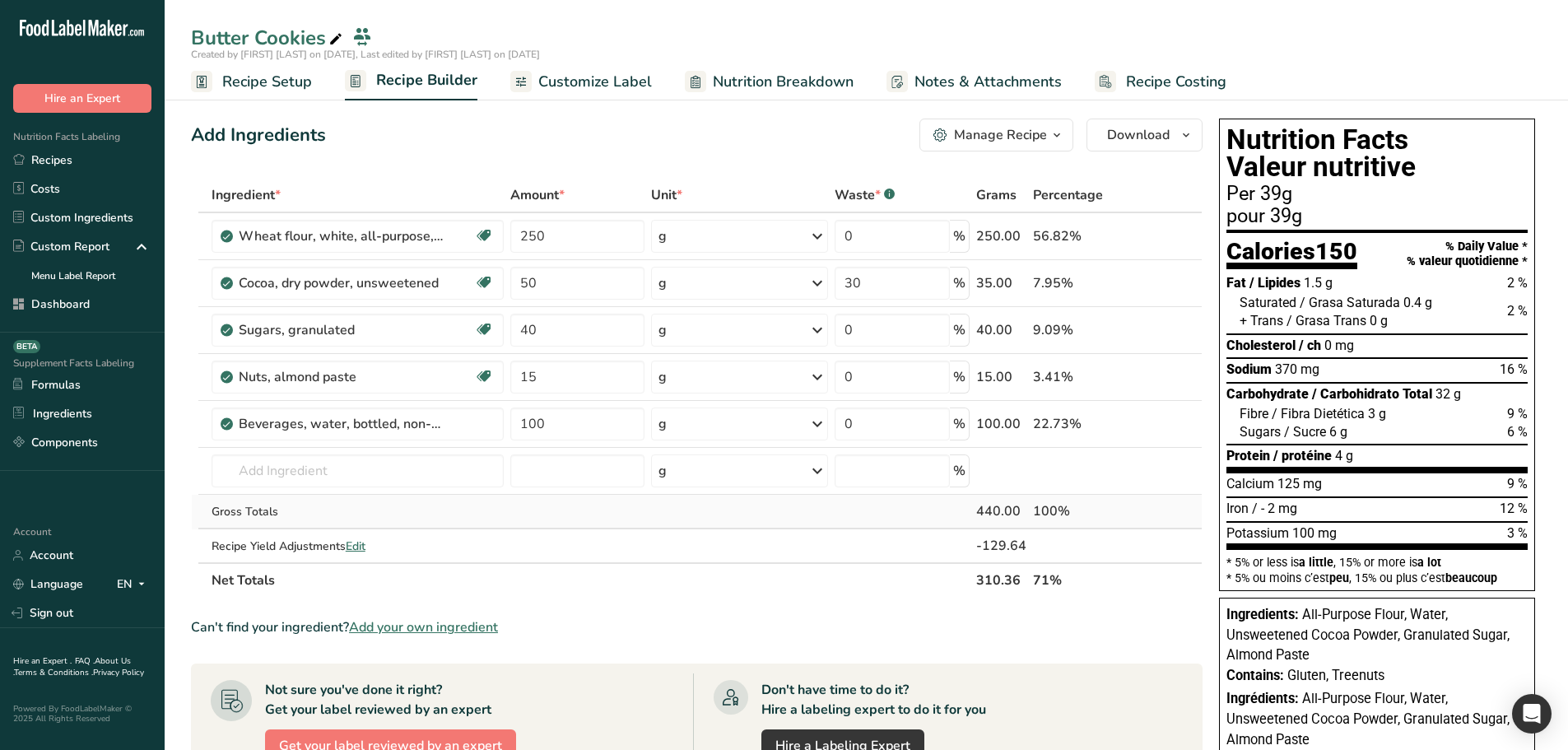 click on "440.00" at bounding box center (1001, 511) 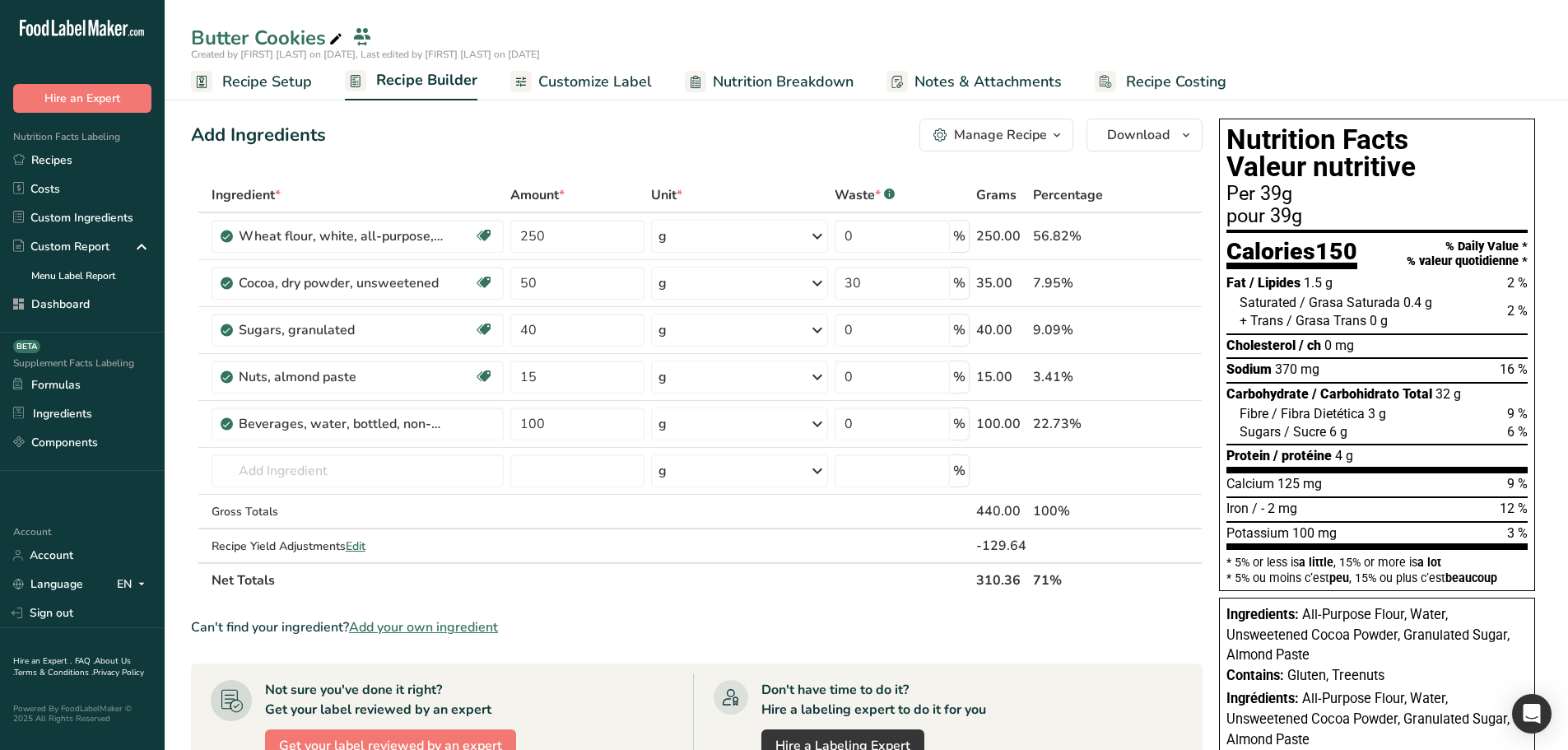 click on "310.36" at bounding box center (1001, 580) 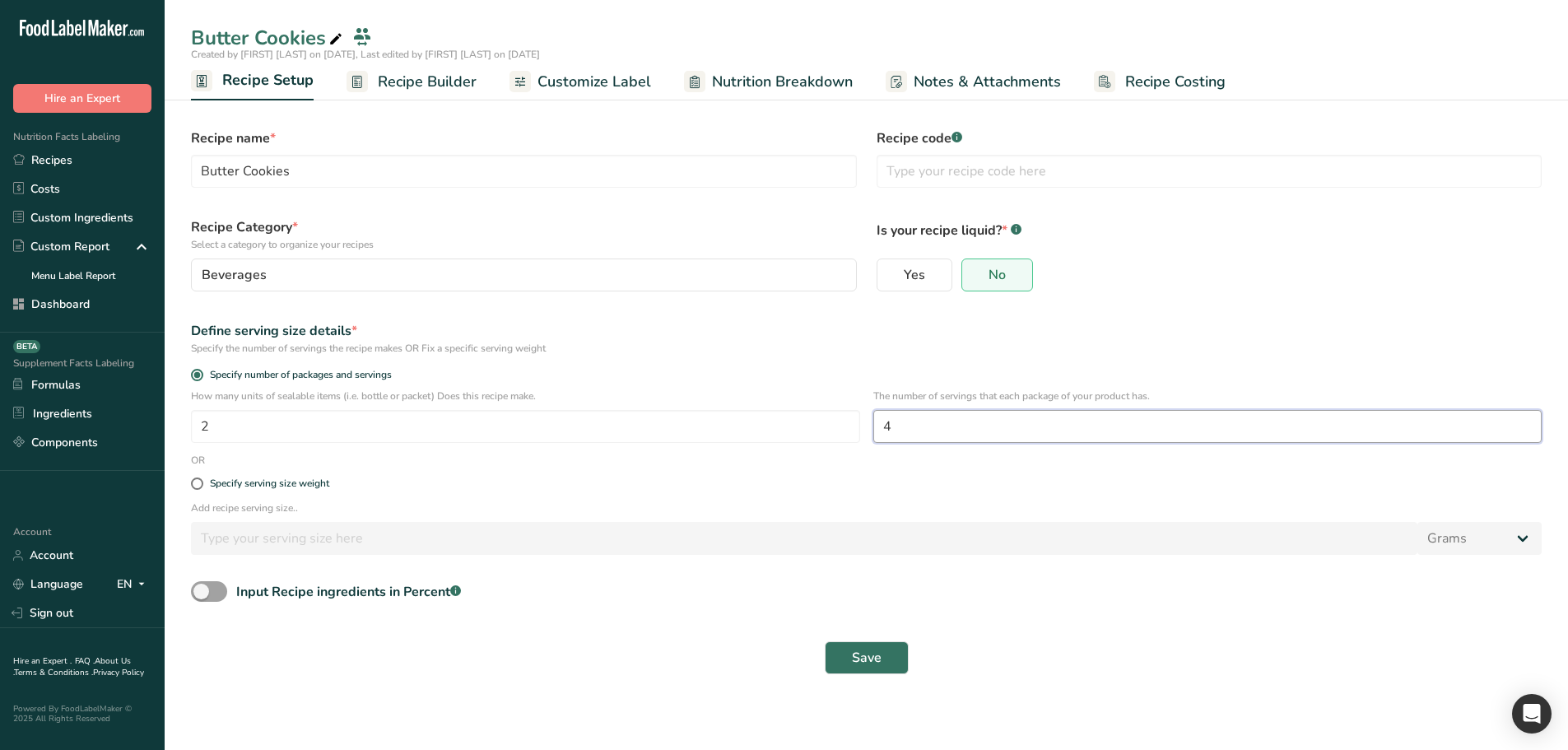 click on "4" at bounding box center [1207, 426] 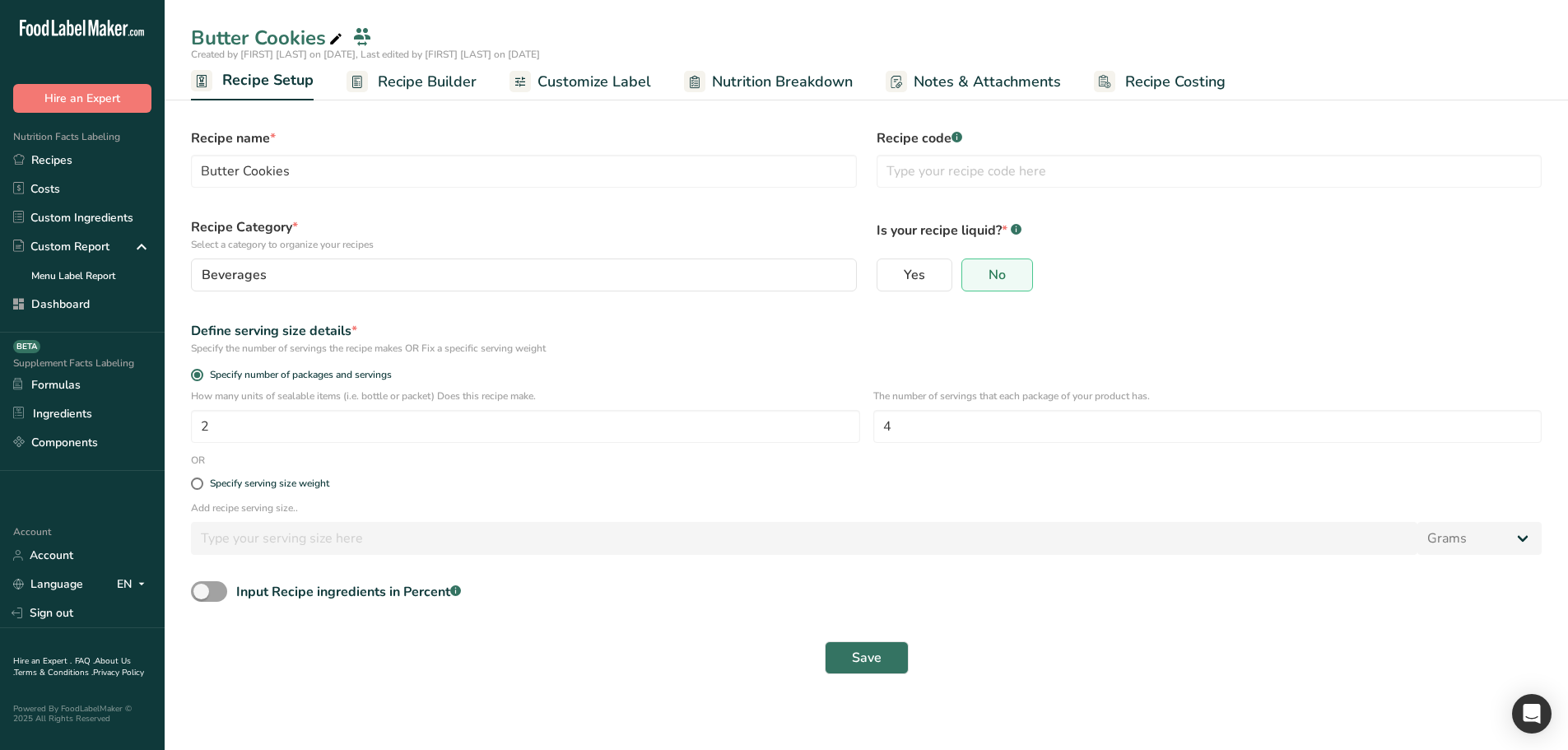 click on "Recipe Builder" at bounding box center [427, 82] 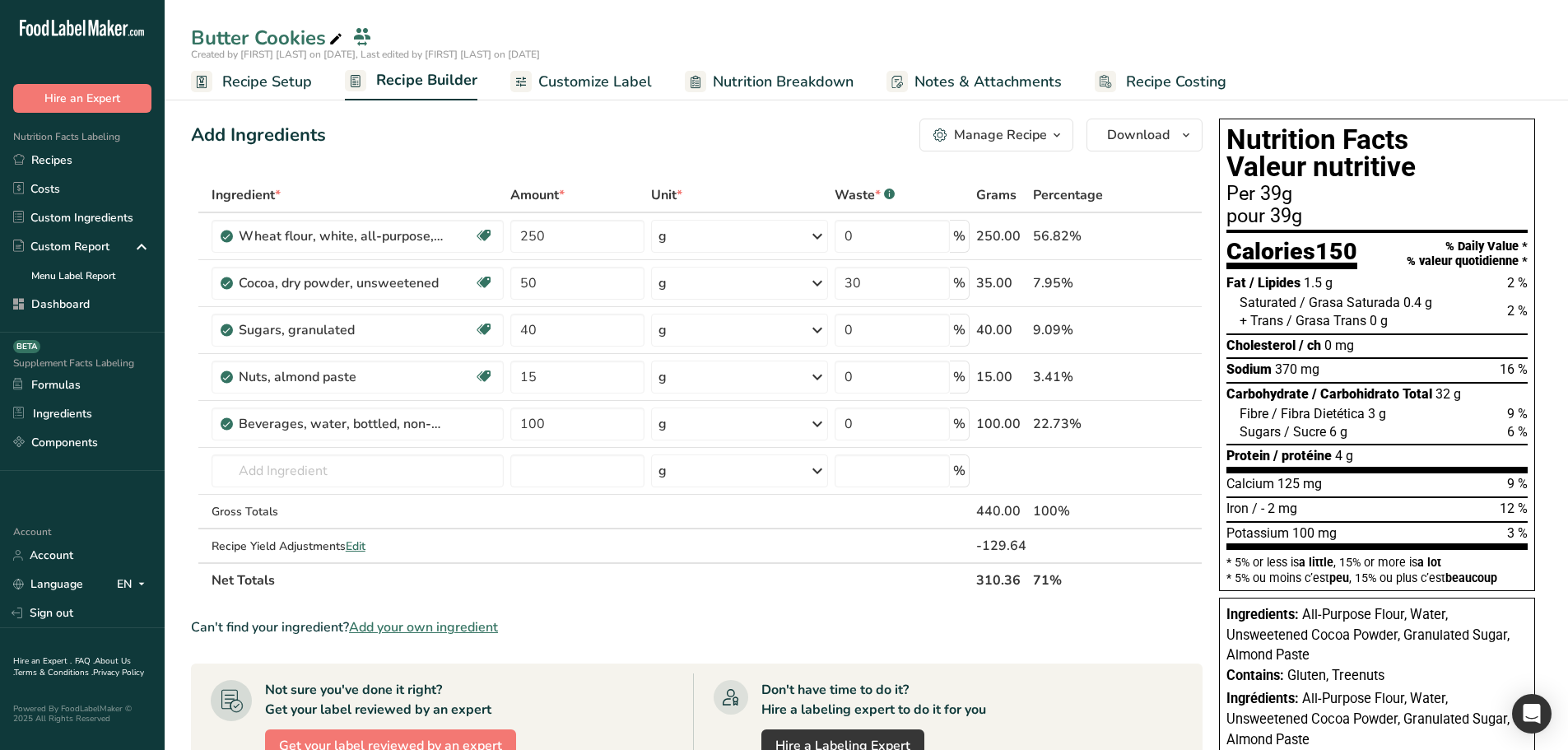 click on "Per 39g" at bounding box center (1377, 194) 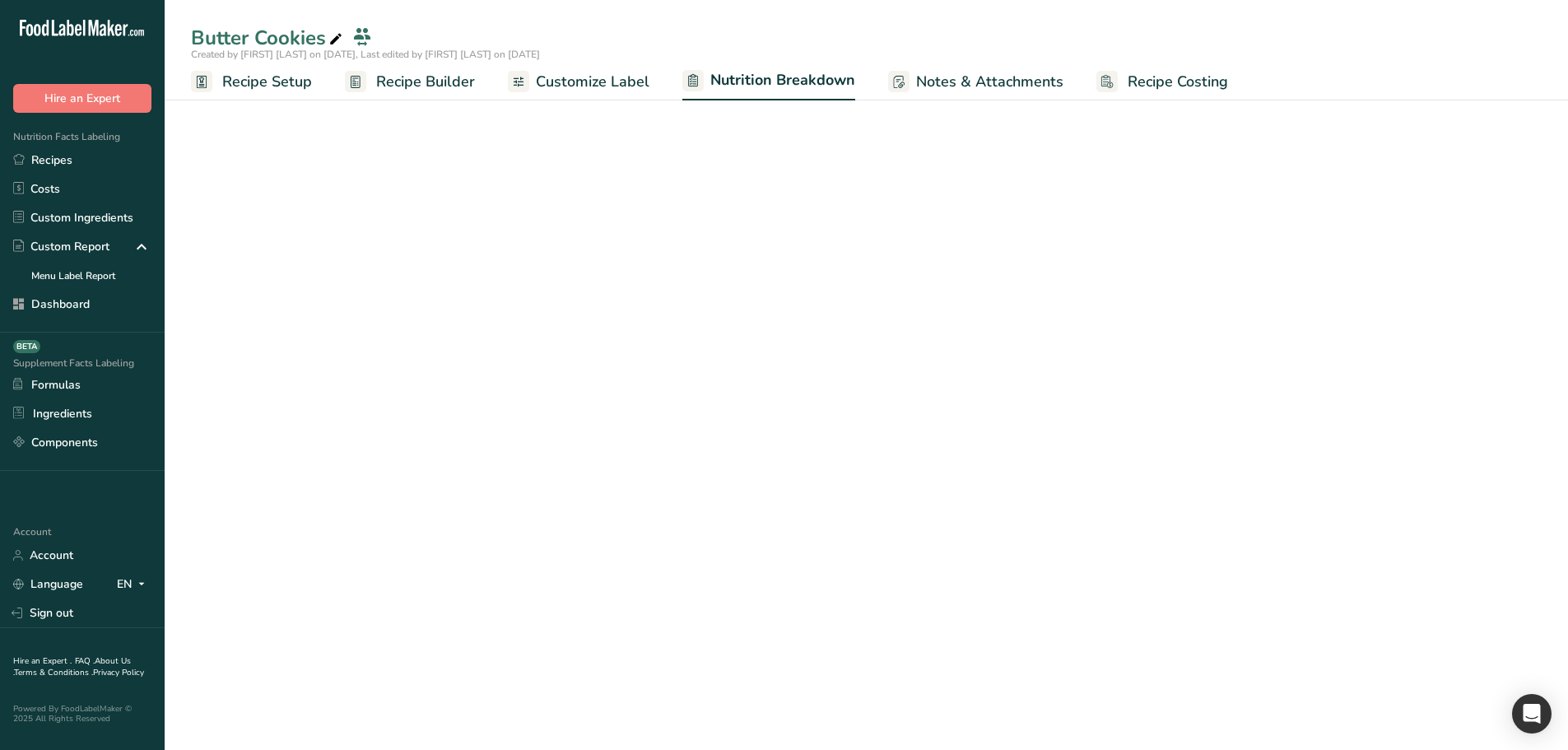 select on "Calories" 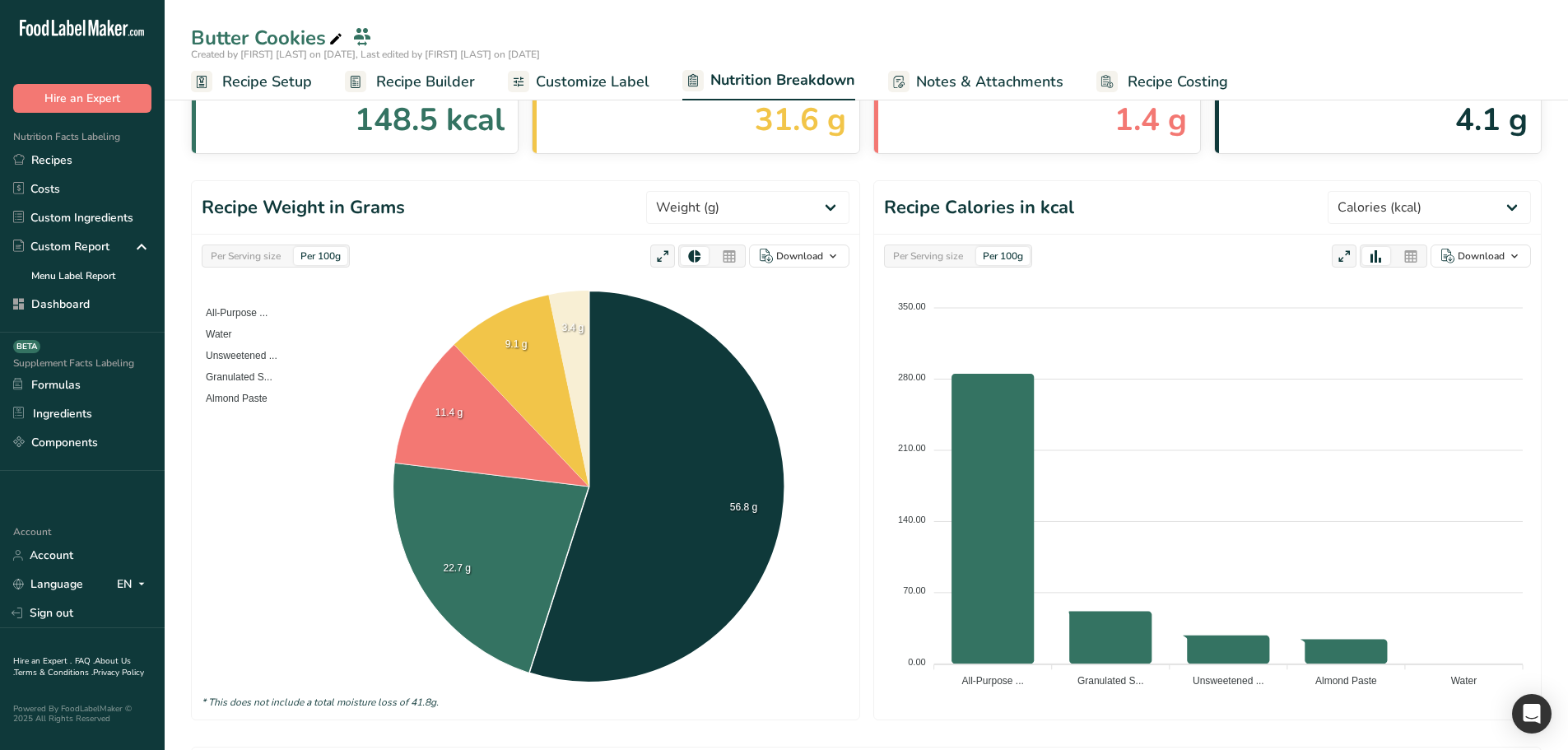 scroll, scrollTop: 494, scrollLeft: 0, axis: vertical 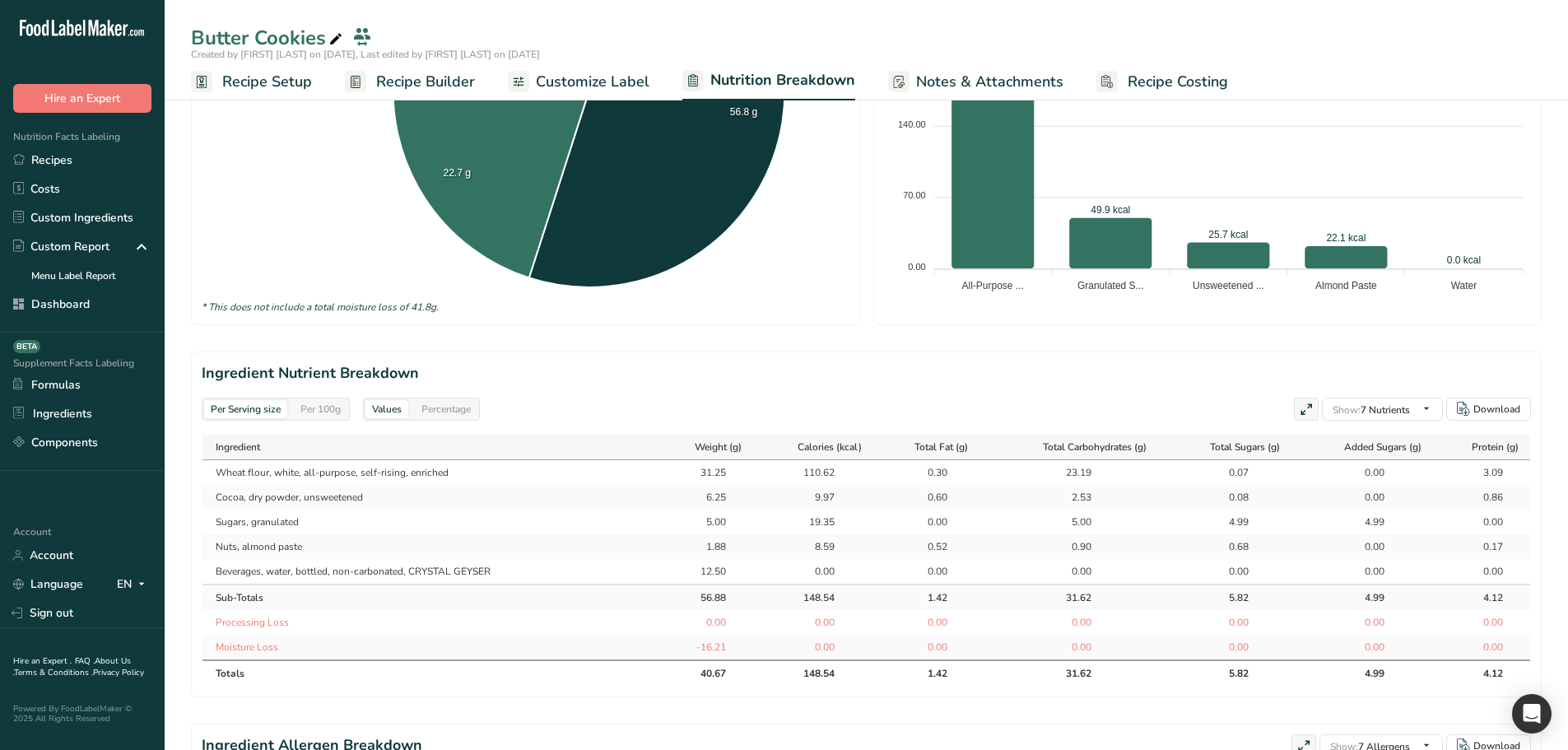 click on "Per 100g" at bounding box center (320, 409) 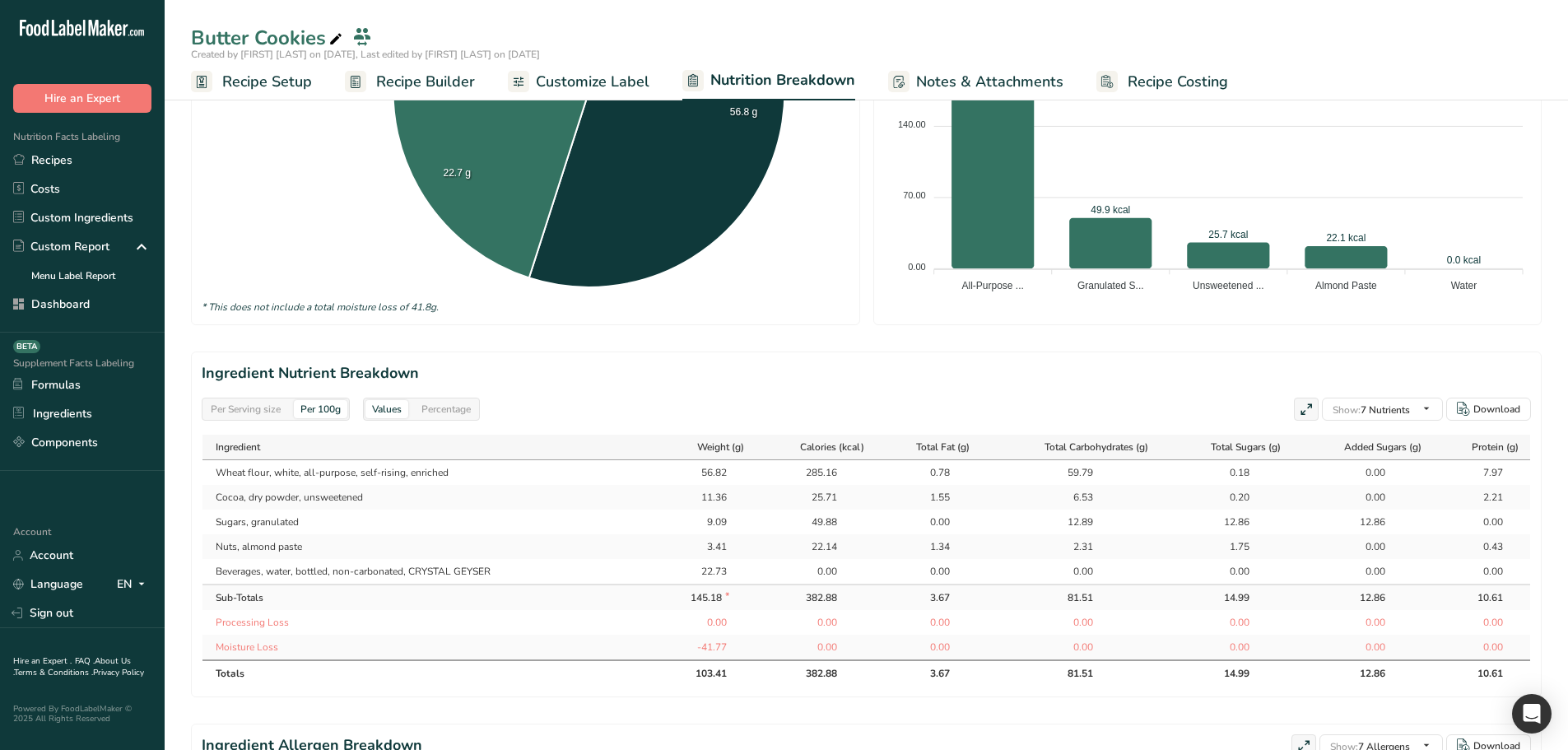 click on "Per Serving size" at bounding box center (245, 409) 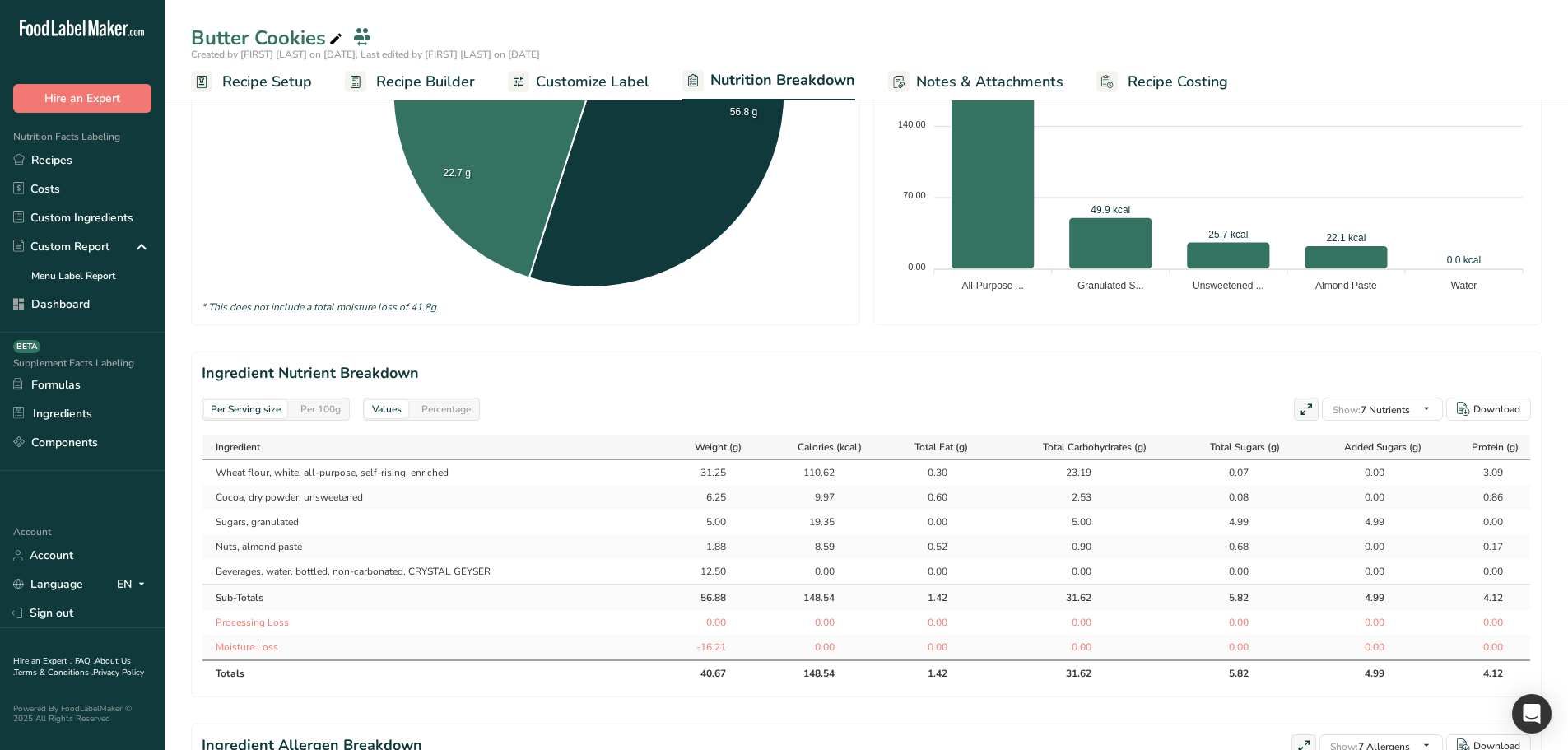 click on "Recipe Builder" at bounding box center (426, 82) 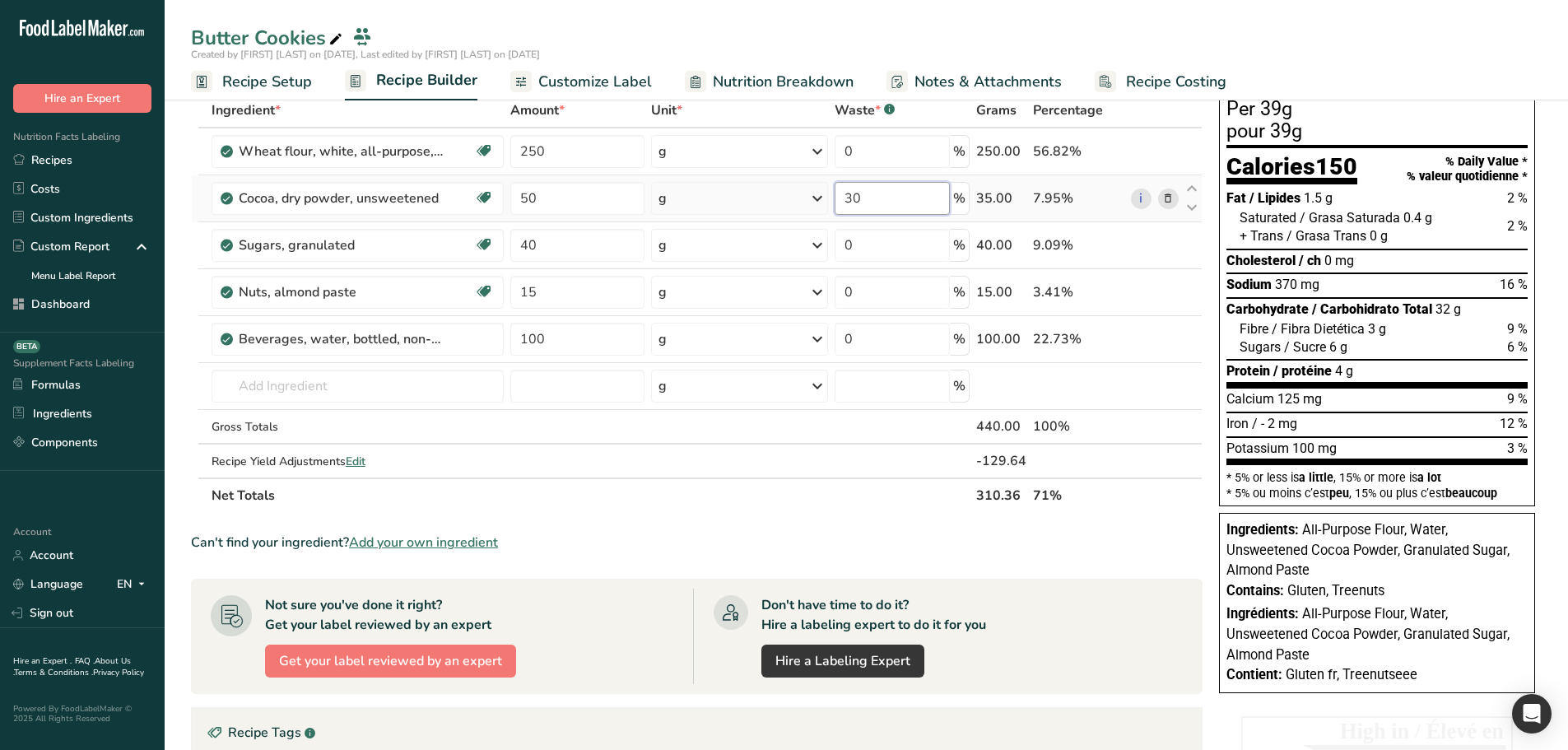 click on "30" at bounding box center (892, 198) 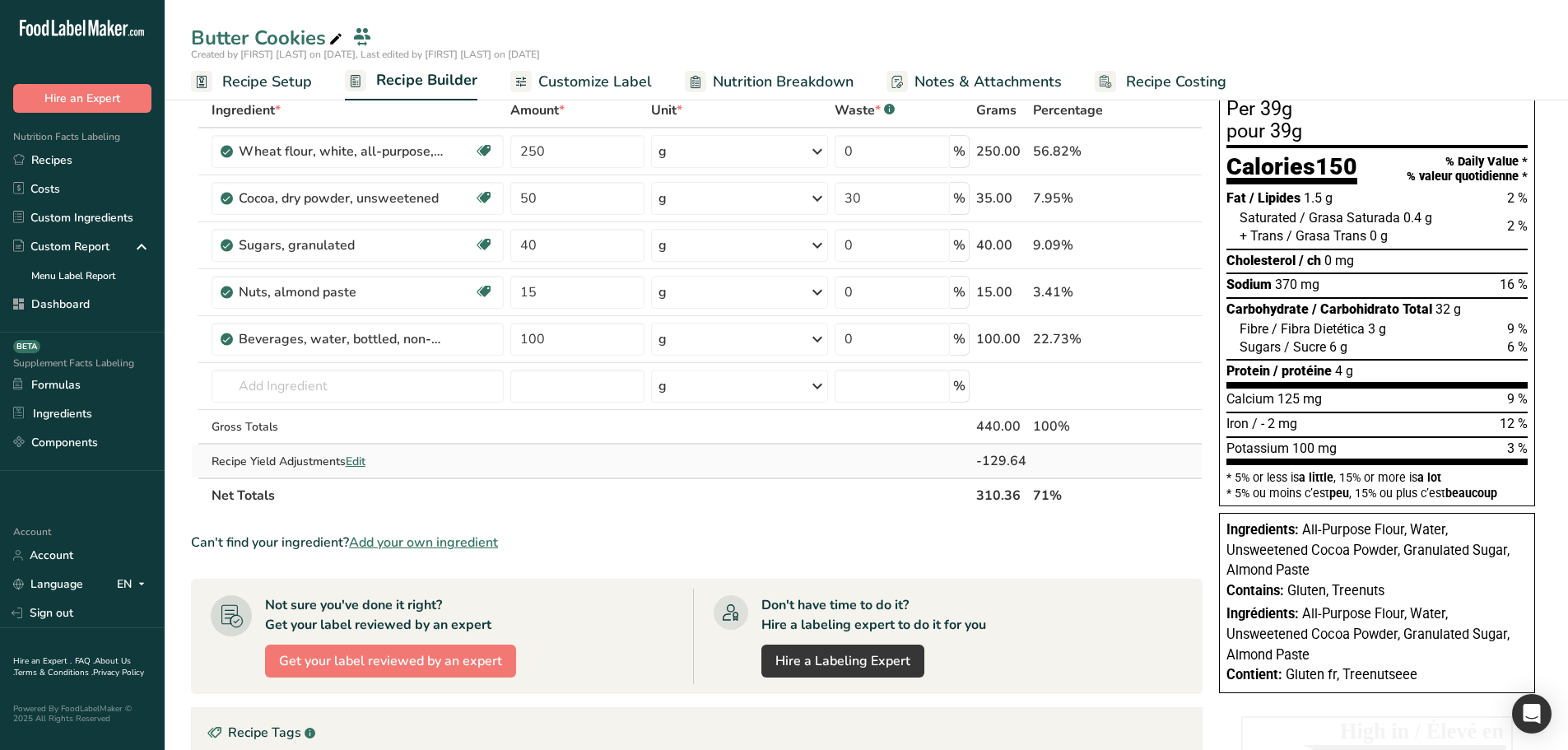 click on "Ingredient *
Amount *
Unit *
Waste *   .a-a{fill:#347362;}.b-a{fill:#fff;}          Grams
Percentage
Wheat flour, white, all-purpose, self-rising, enriched
Dairy free
Vegan
Vegetarian
Soy free
250
g
Portions
4.5 cup
Weight Units
g
ppm
ug
See more
Volume Units
quarter cup
Volume units require a density conversion. If you know your ingredient's density enter it below. Otherwise, click on "RIA" our AI Regulatory bot - she will be able to help you
1
lb/ft3
g/cm3
Confirm
half cup
1
lb/ft3" at bounding box center (696, 303) 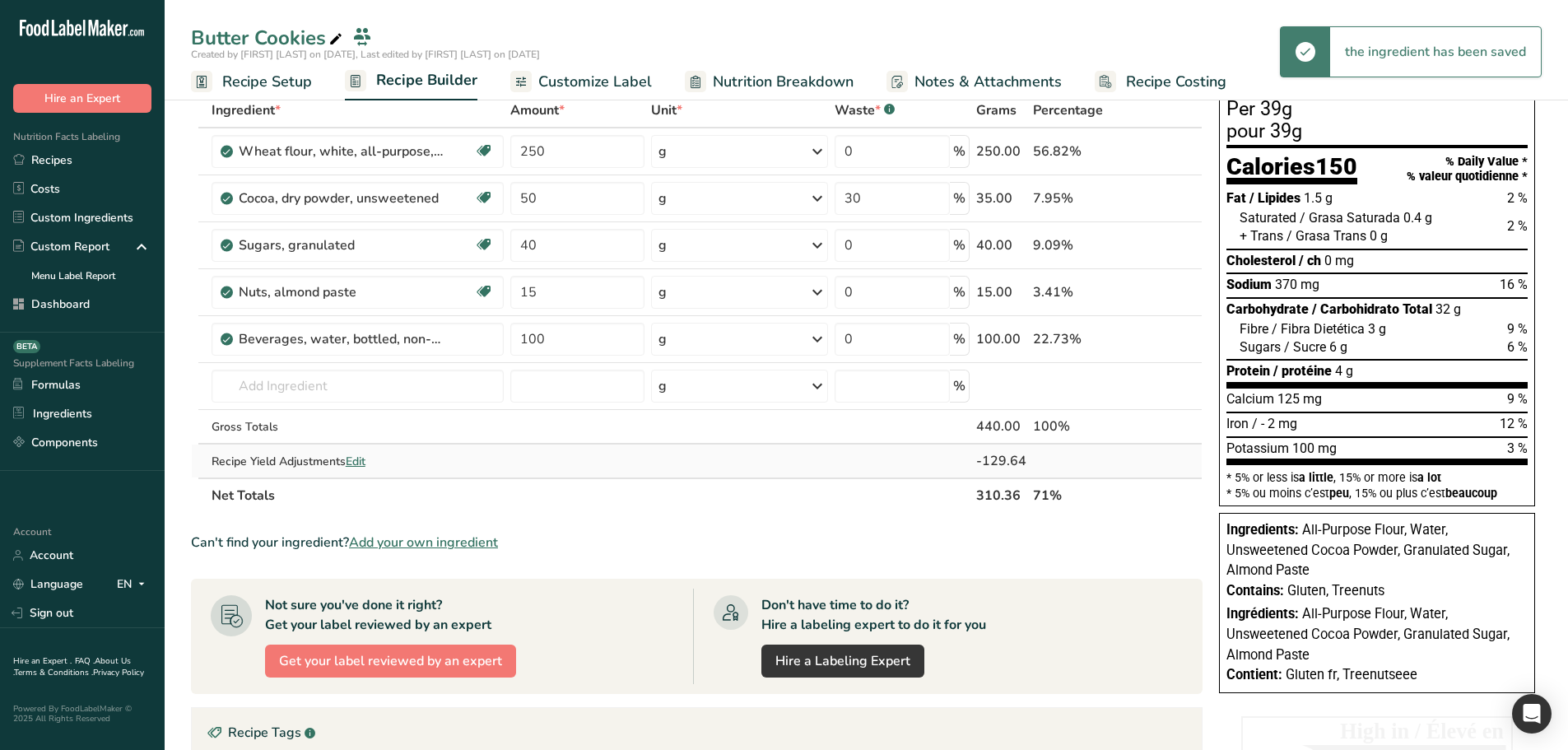 click on "Edit" at bounding box center [356, 461] 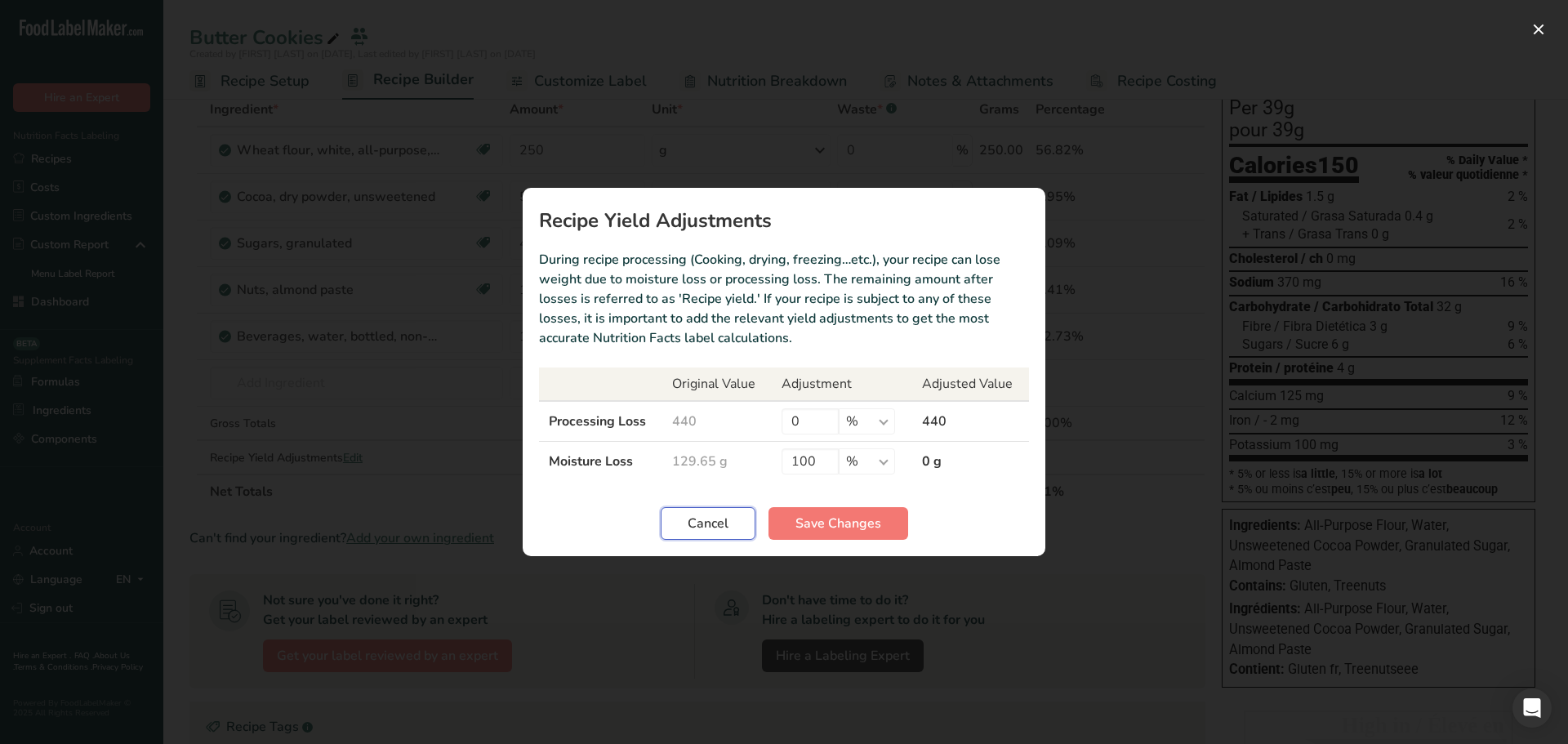 click on "Cancel" at bounding box center (708, 523) 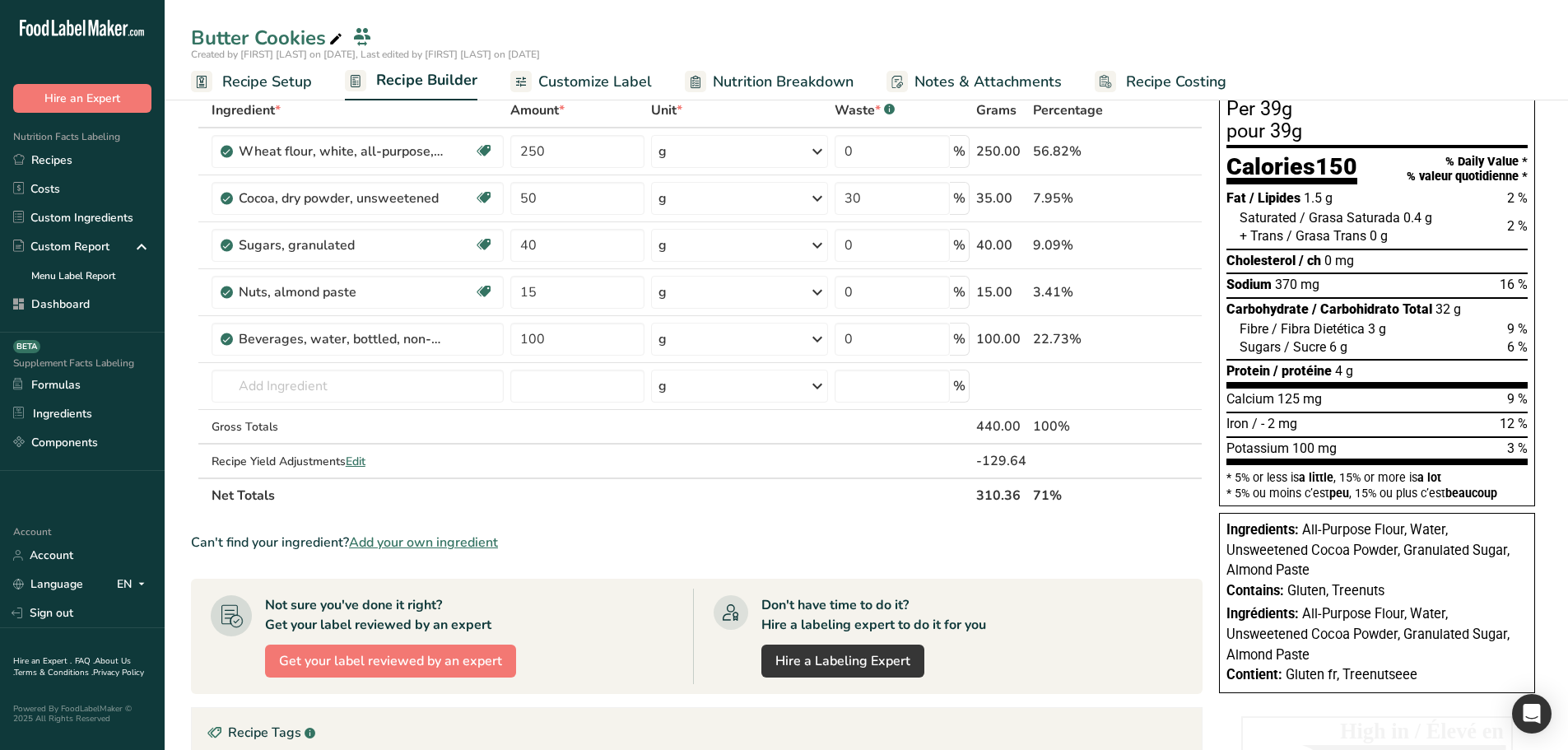 click on "Nutrition Breakdown" at bounding box center [783, 82] 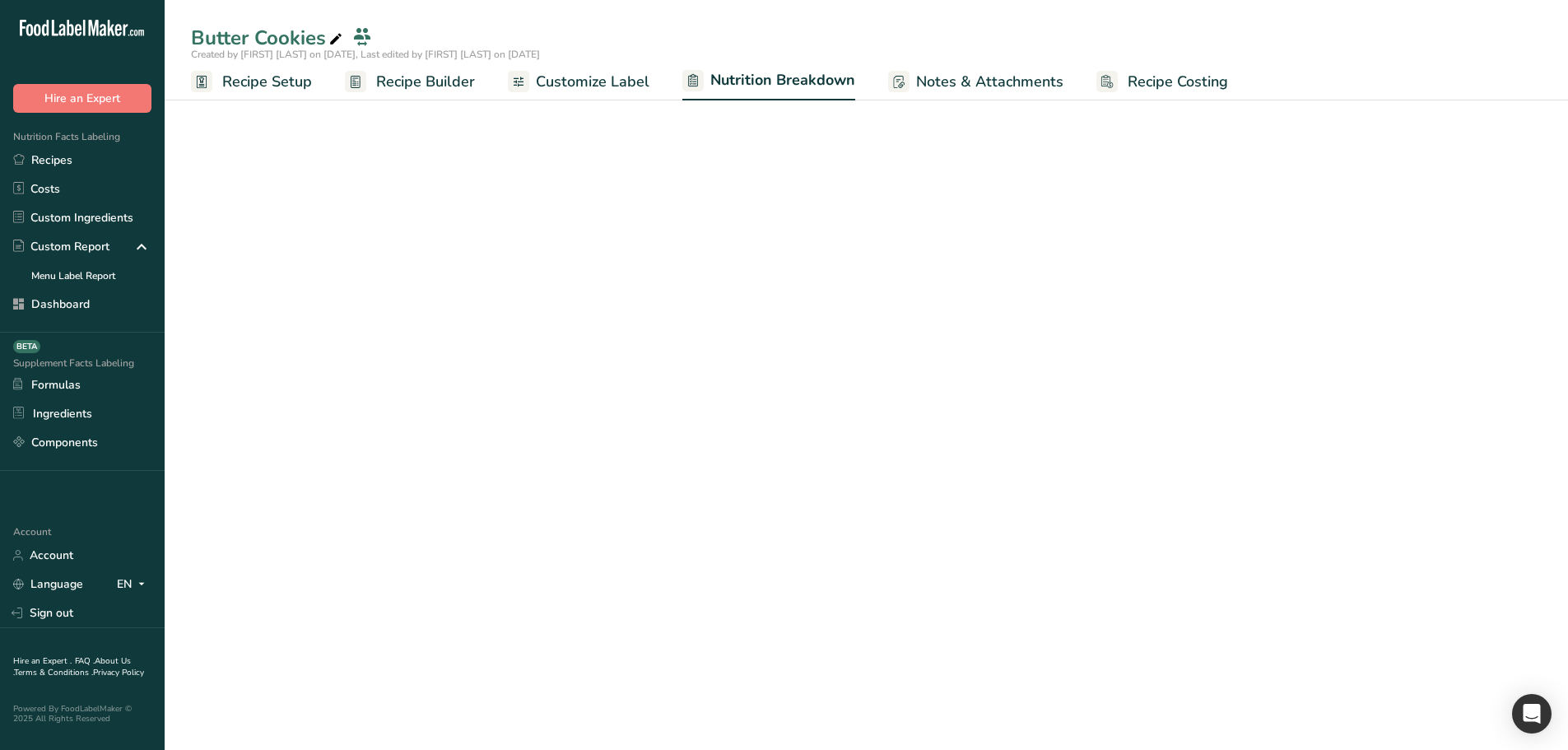 select on "Calories" 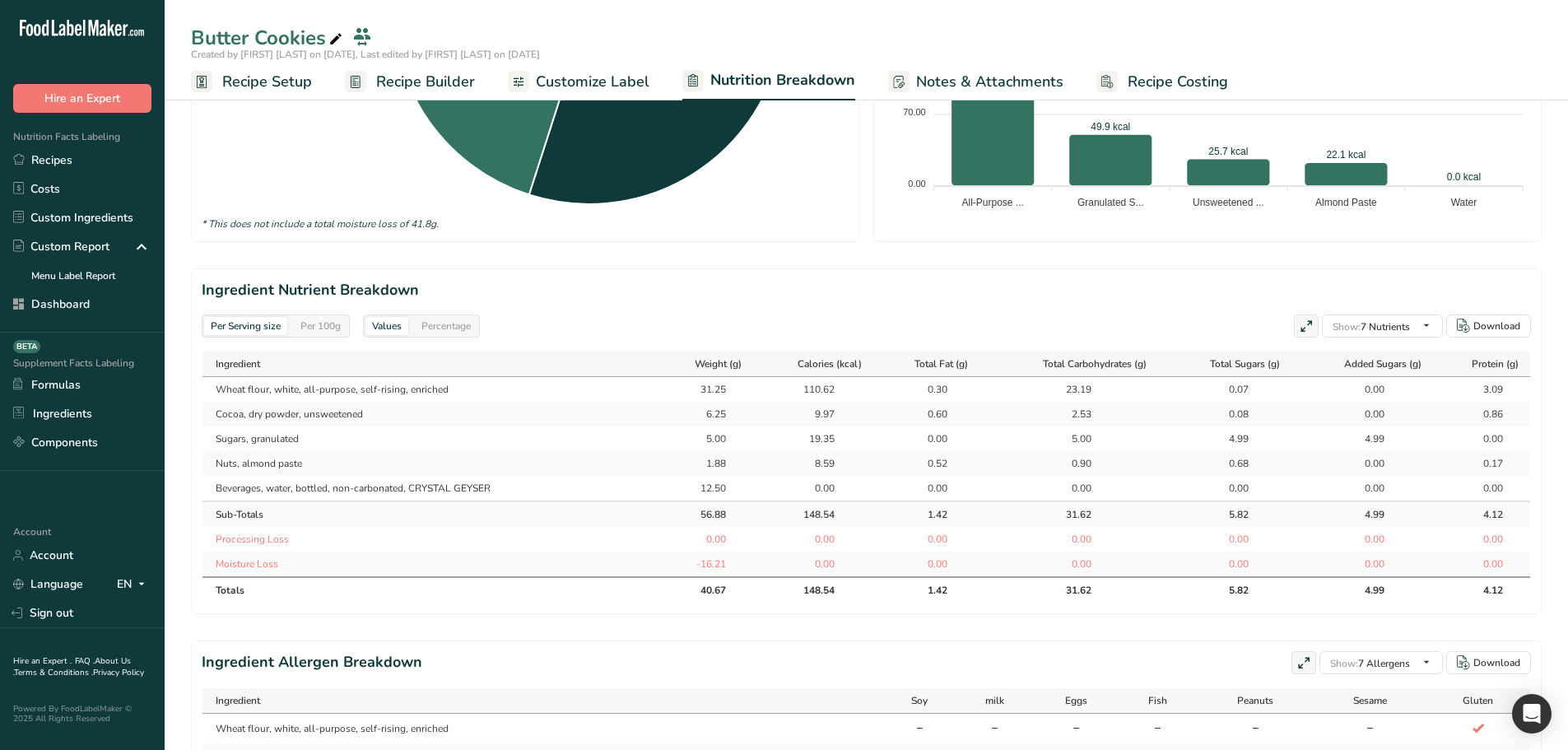 scroll, scrollTop: 659, scrollLeft: 0, axis: vertical 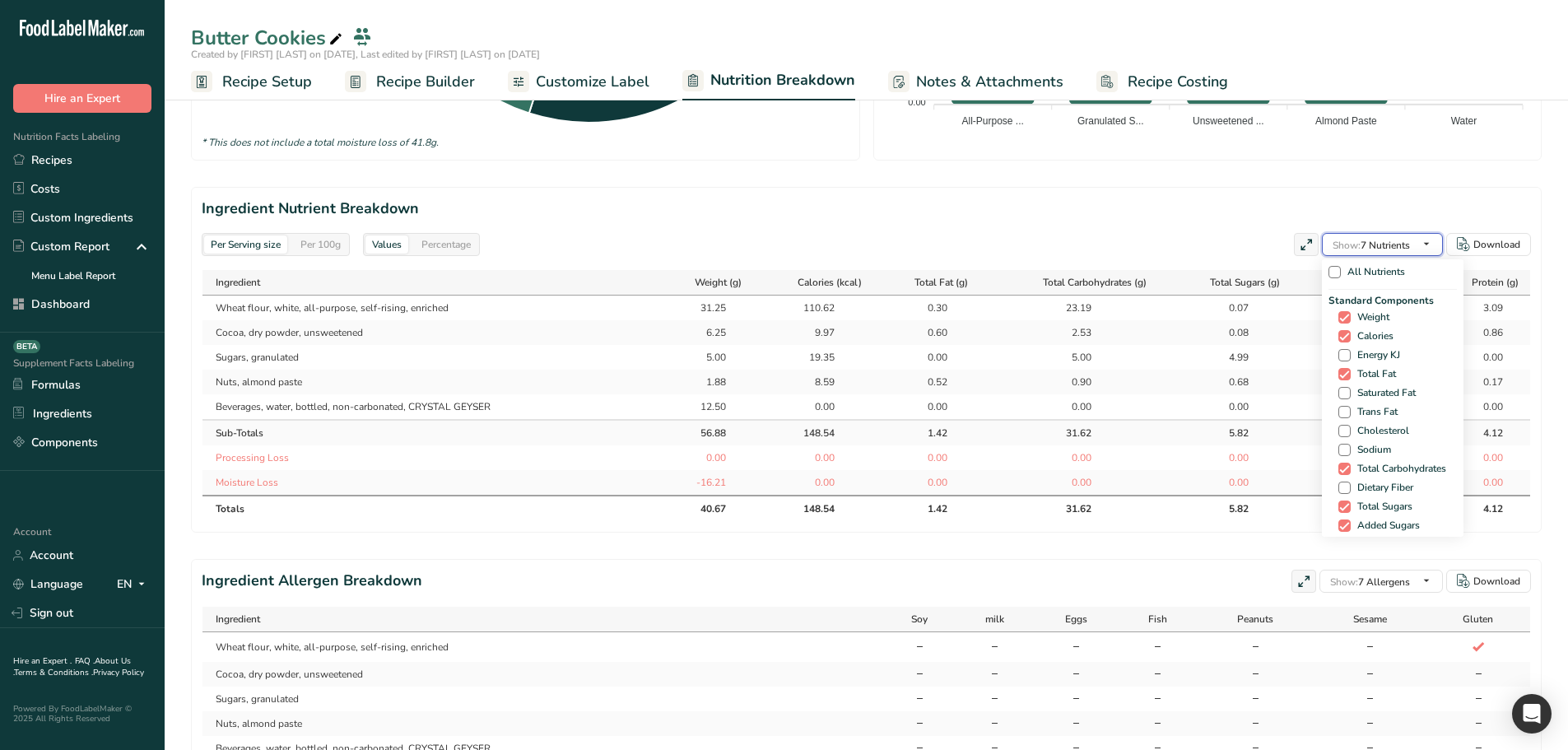 click at bounding box center (1426, 245) 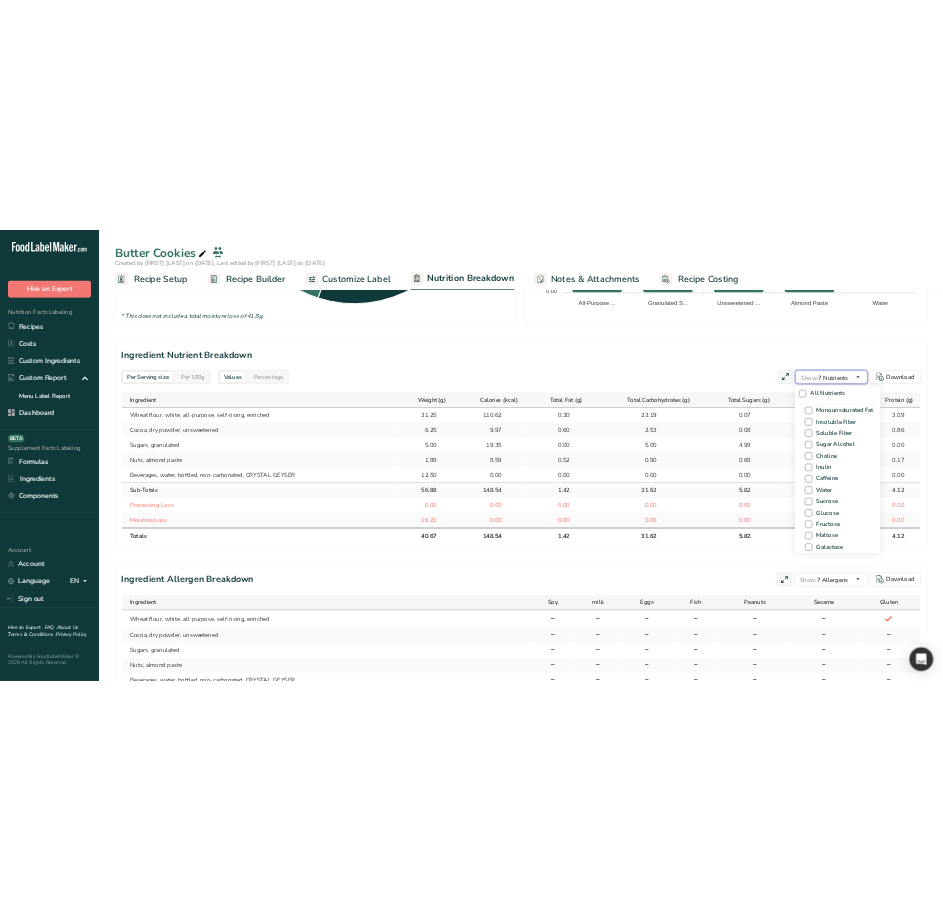 scroll, scrollTop: 1200, scrollLeft: 0, axis: vertical 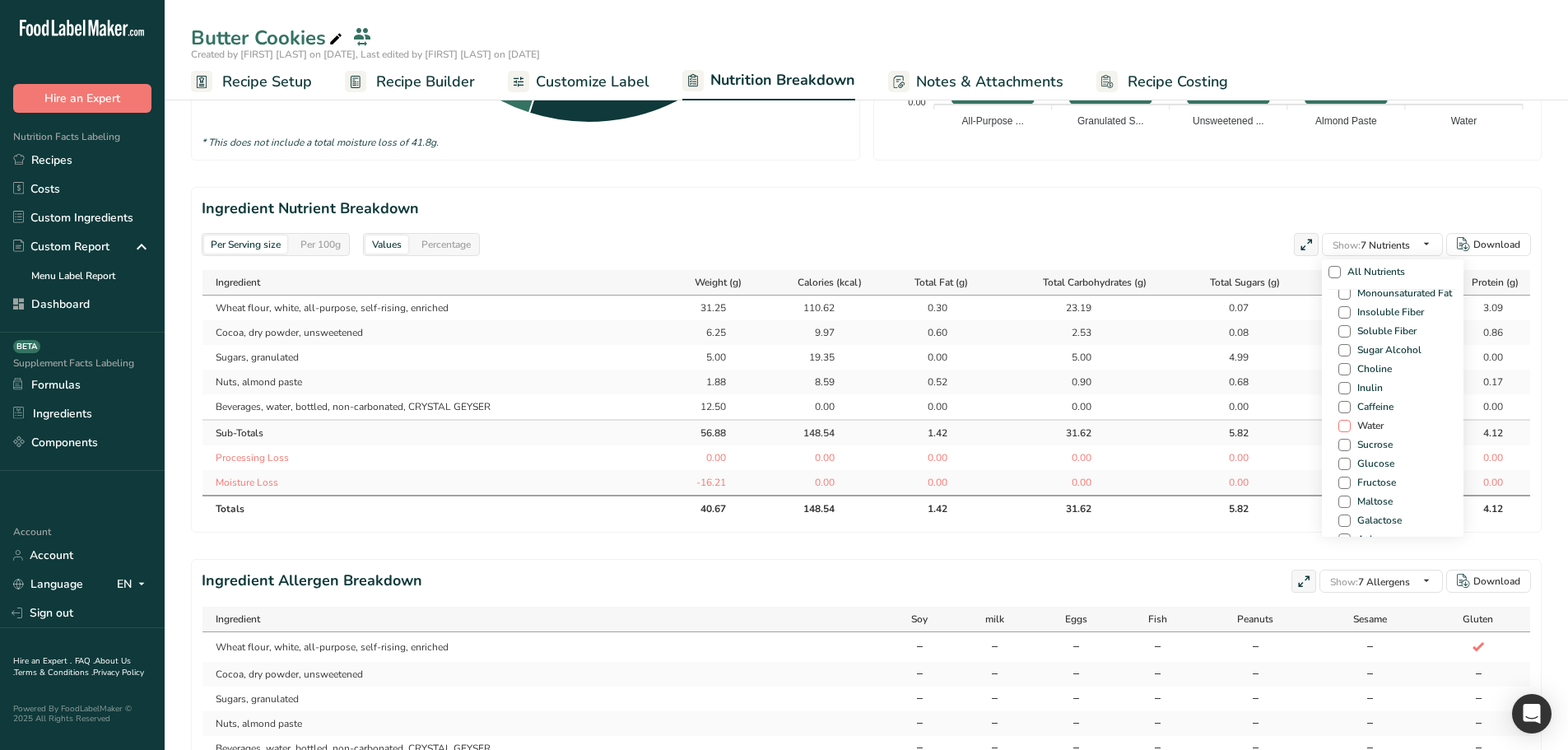 click at bounding box center (1344, 426) 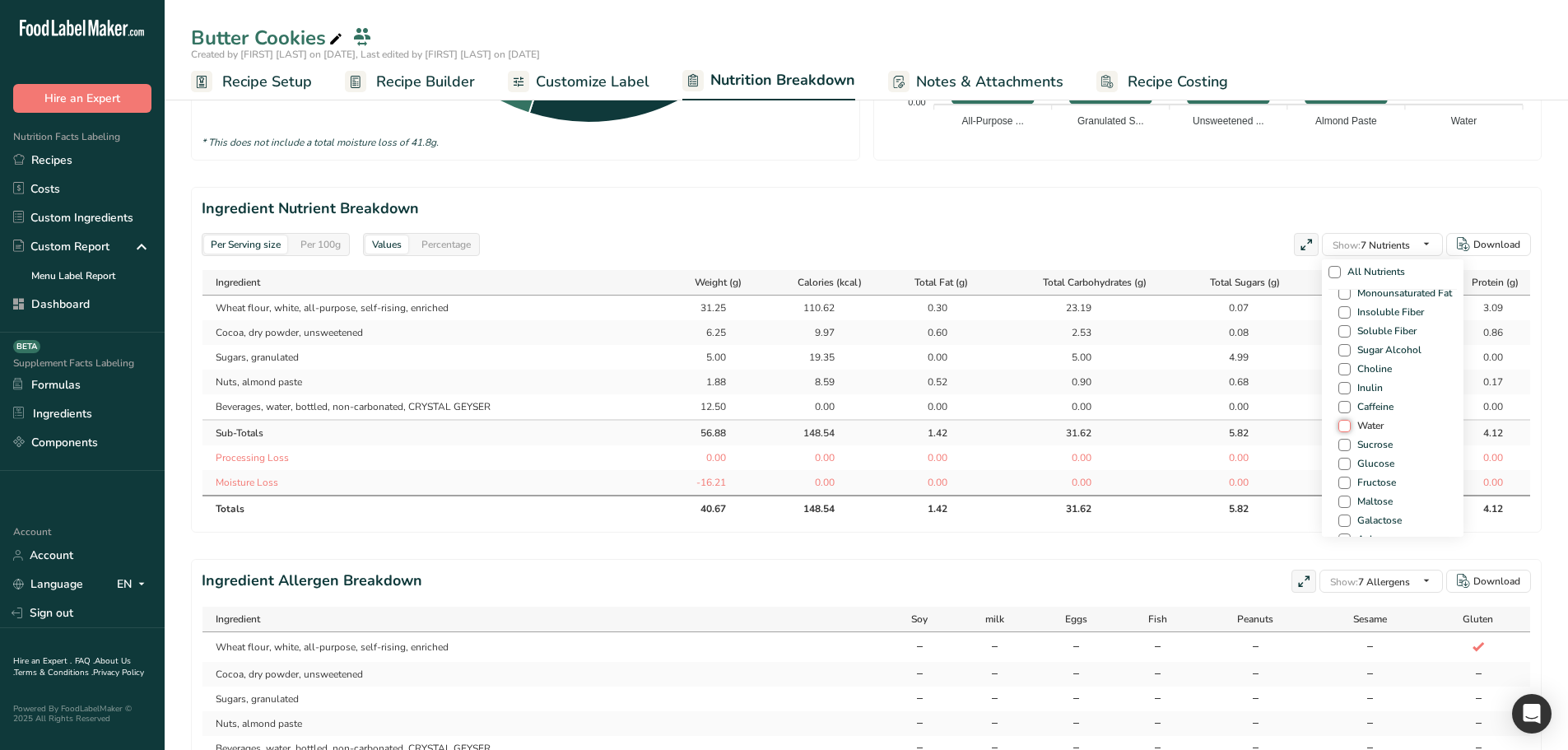 click on "Water" at bounding box center [1343, 426] 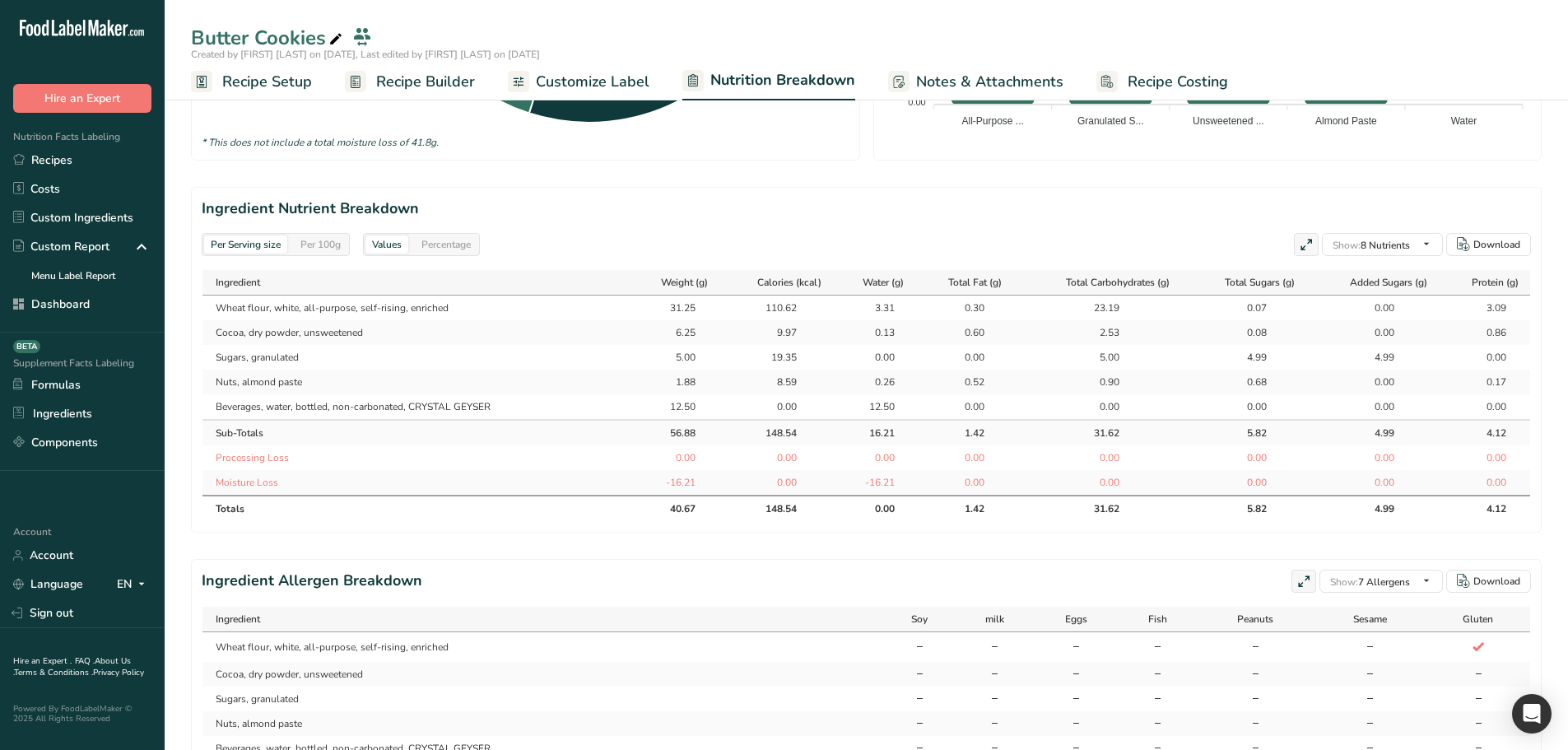 click on "0.00" at bounding box center [874, 458] 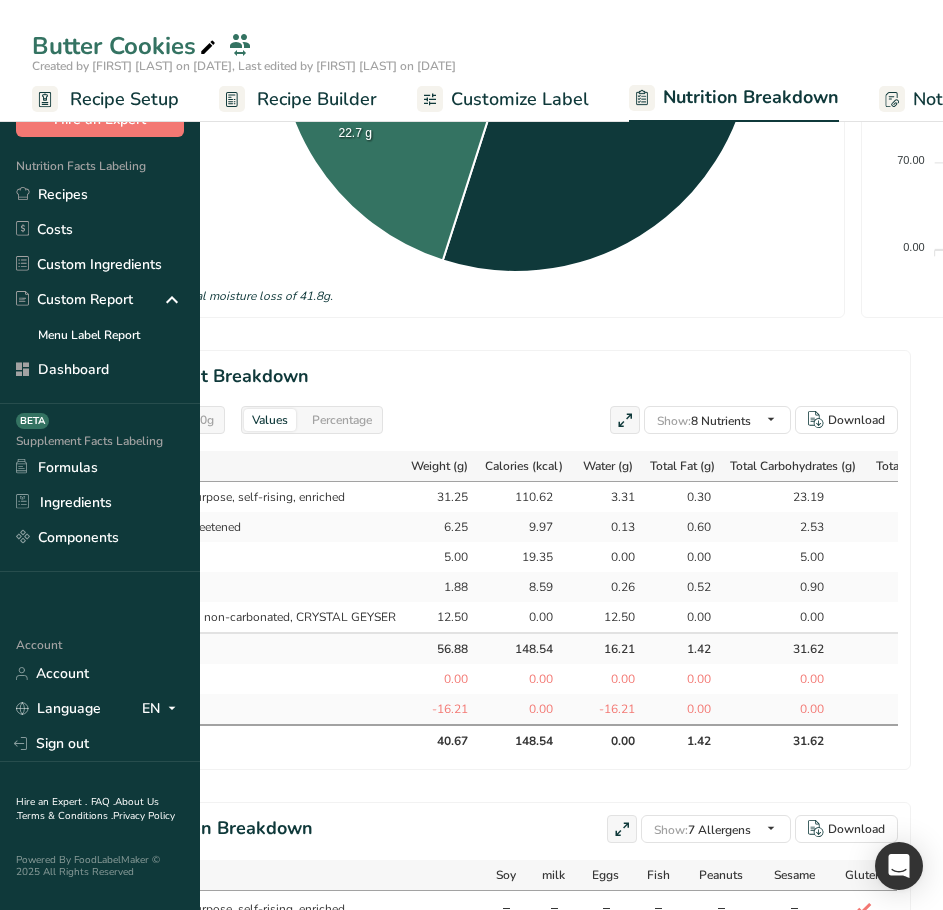 select on "Calories" 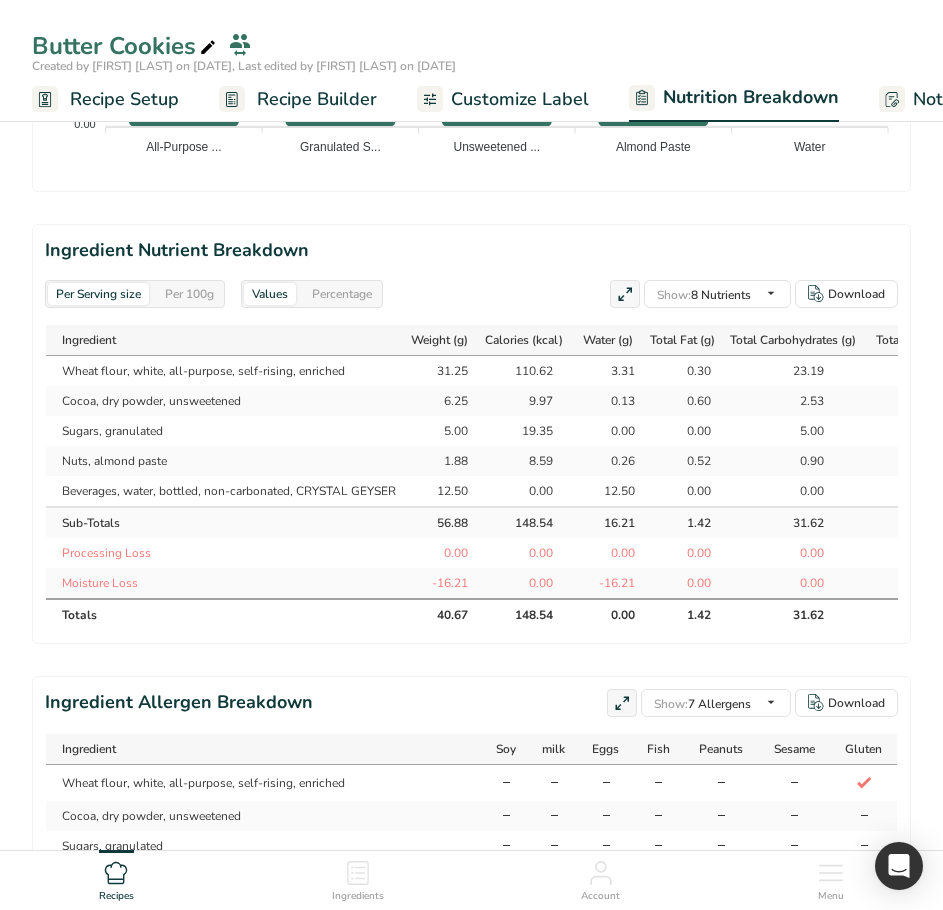 scroll, scrollTop: 1600, scrollLeft: 0, axis: vertical 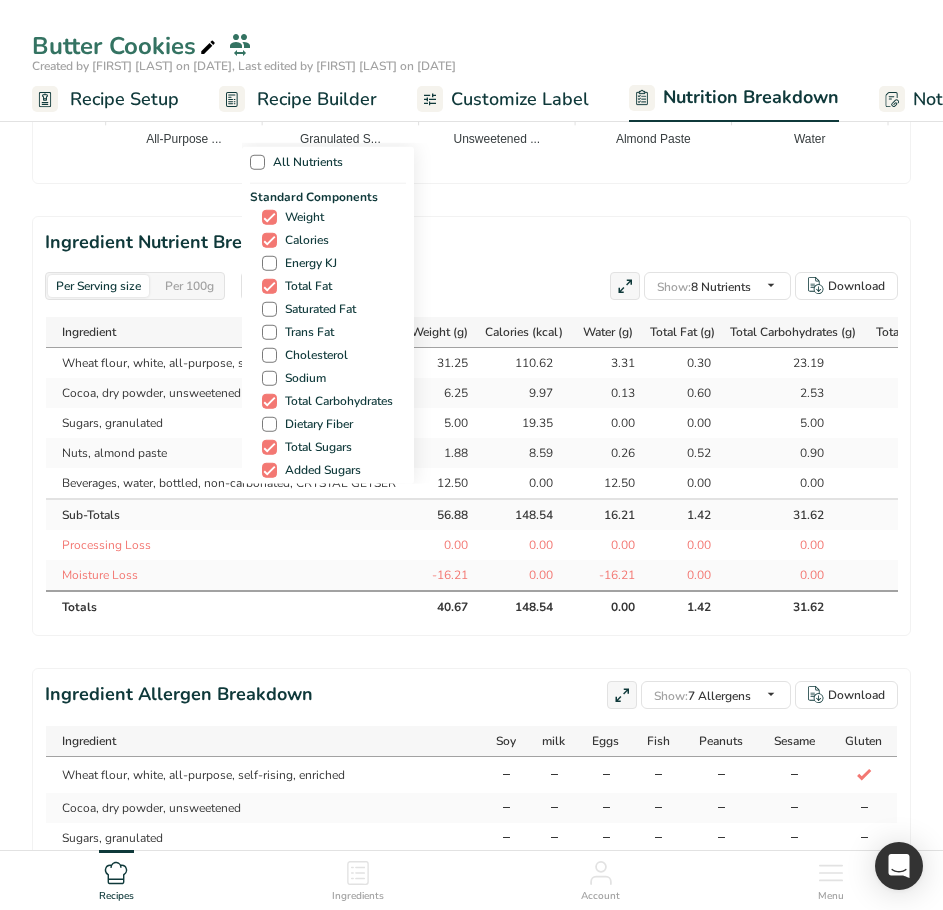 click on "All Nutrients
Standard Components
Weight
Calories
Energy KJ
Total Fat
Saturated Fat
Trans Fat
Cholesterol
Sodium
Total Carbohydrates
Dietary Fiber
Total Sugars
Added Sugars
Protein
Vitamins
Vitamin D
Vitamin A, RAE
Vitamin C
Vitamin E
Vitamin K
Thiamin (B1)
Riboflavin (B2)
Niacin (B3)
Minerals   Other Nutrients" at bounding box center [472, 312] 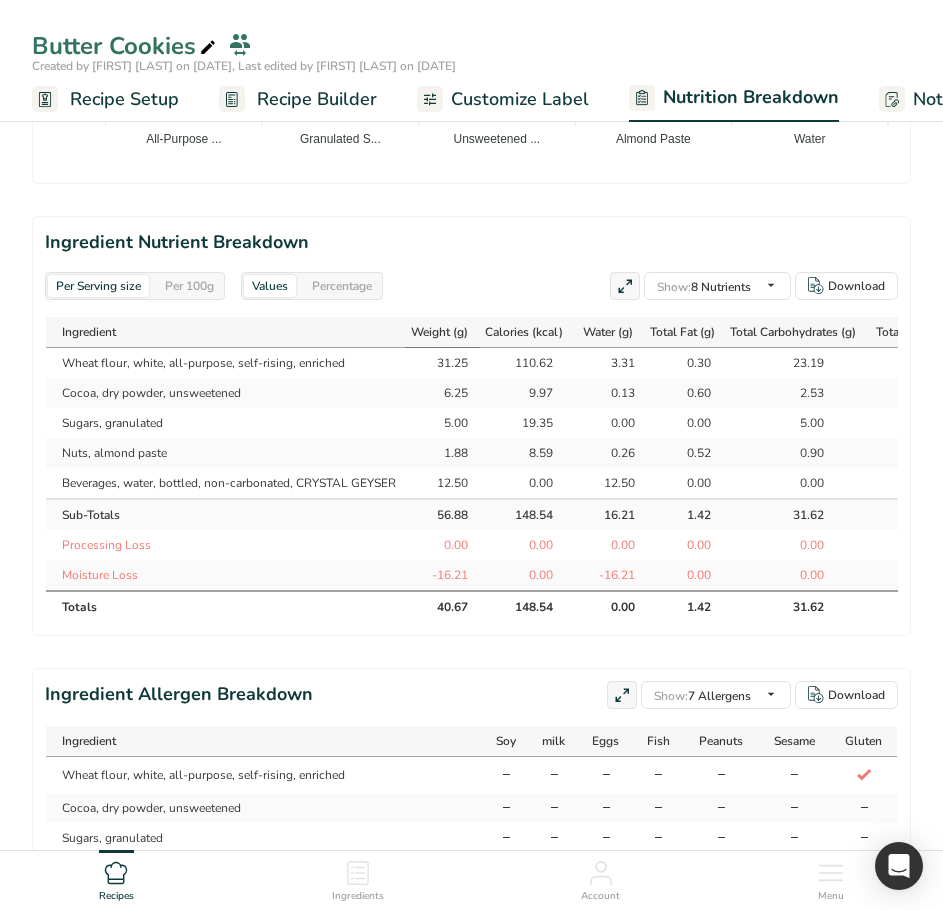 click on "Weight (g)" at bounding box center [439, 332] 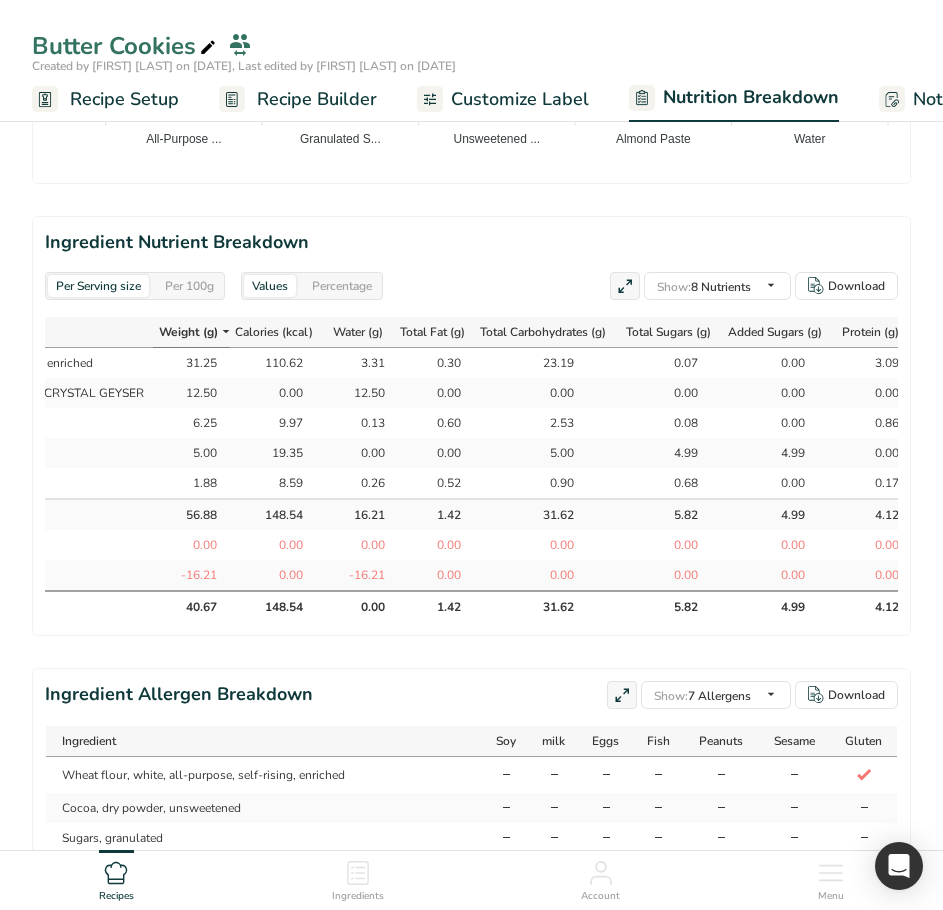 scroll, scrollTop: 0, scrollLeft: 283, axis: horizontal 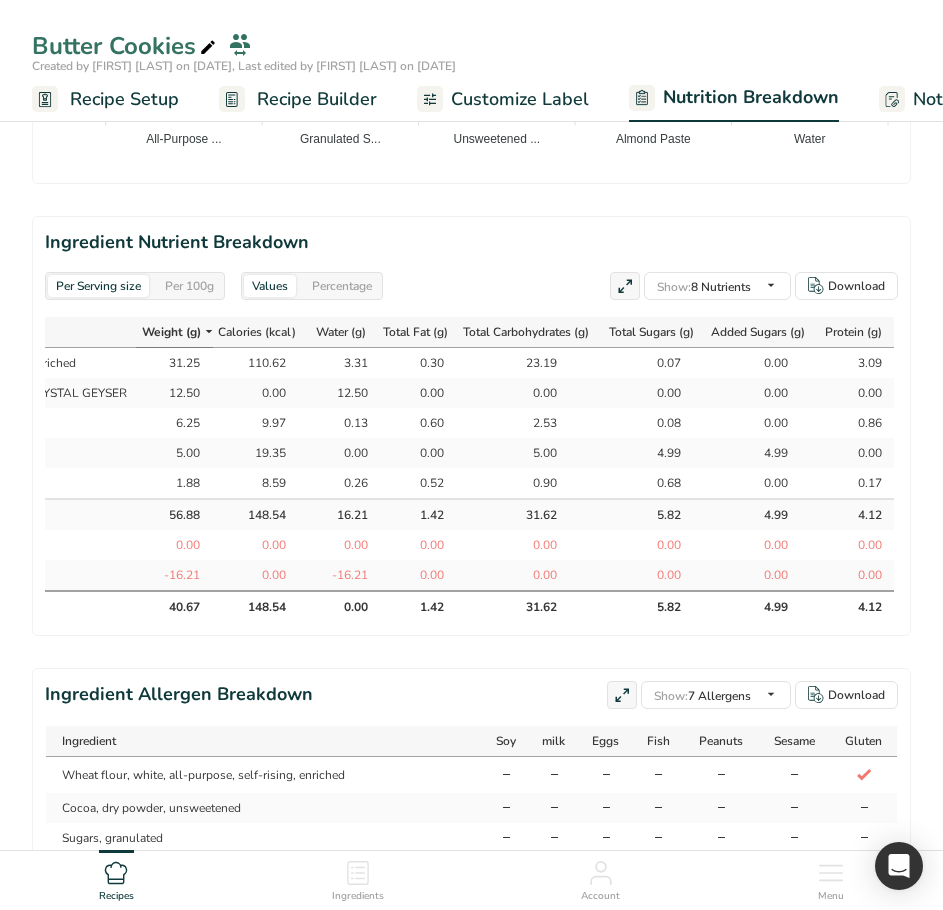 click on "Recipe Builder" at bounding box center (298, 99) 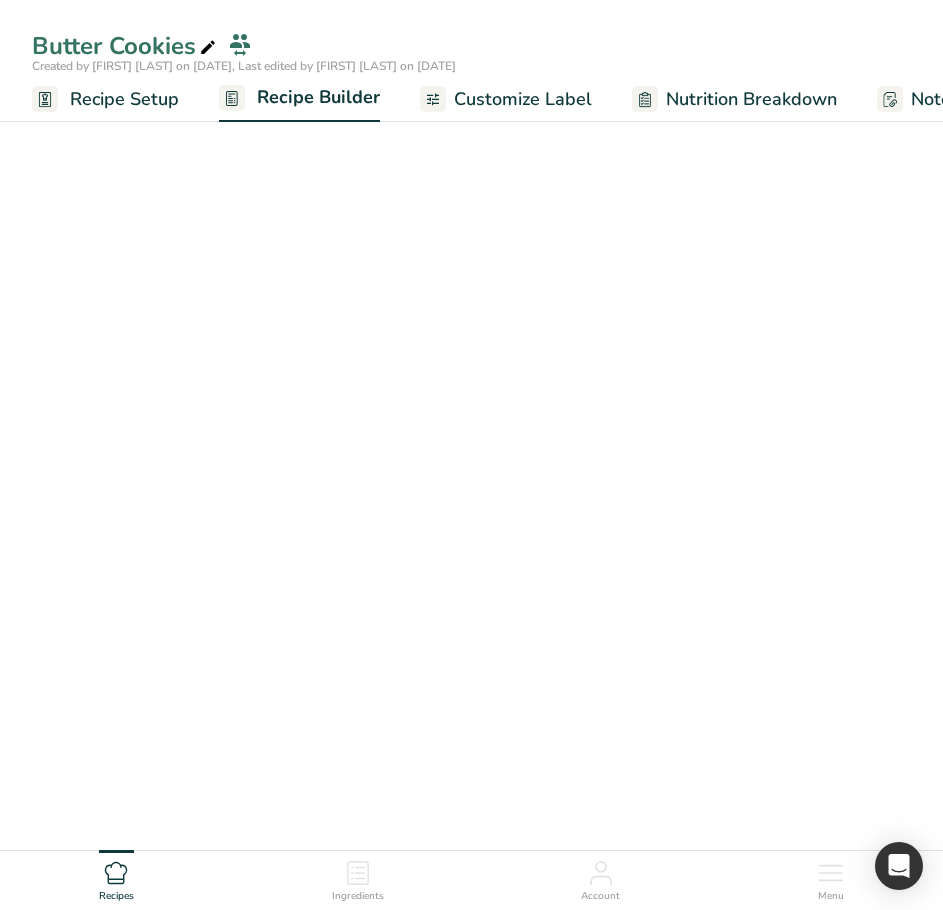 scroll, scrollTop: 753, scrollLeft: 0, axis: vertical 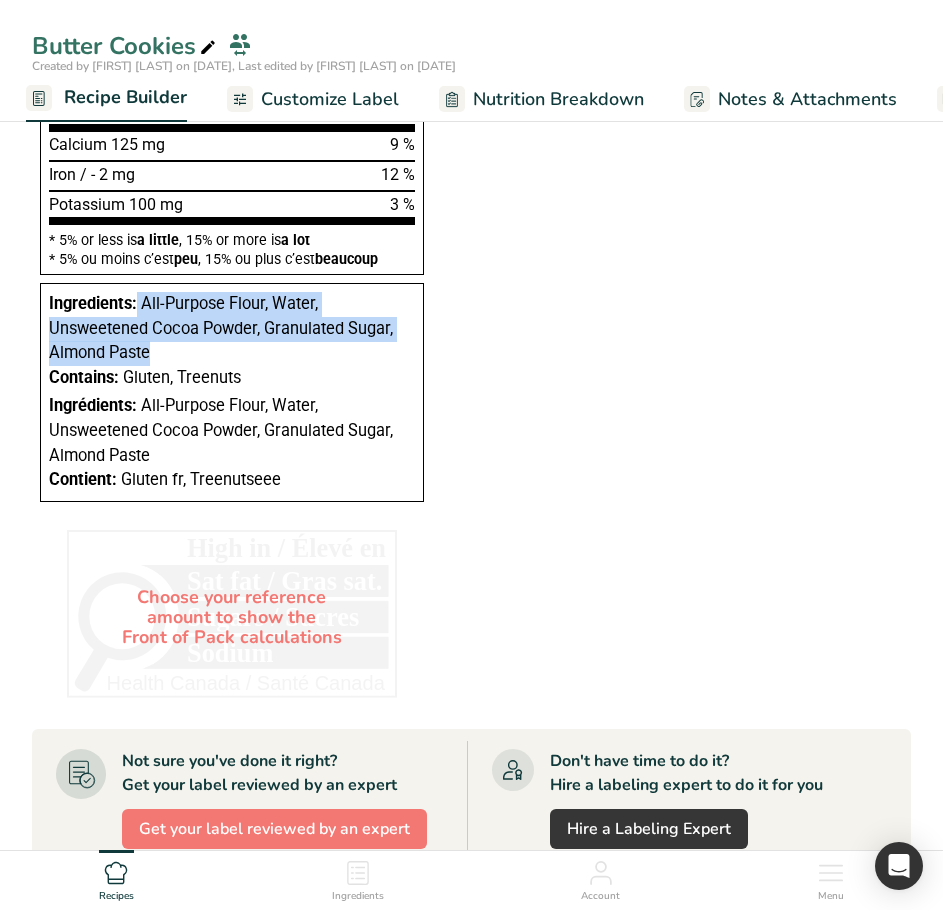drag, startPoint x: 139, startPoint y: 300, endPoint x: 211, endPoint y: 357, distance: 91.83137 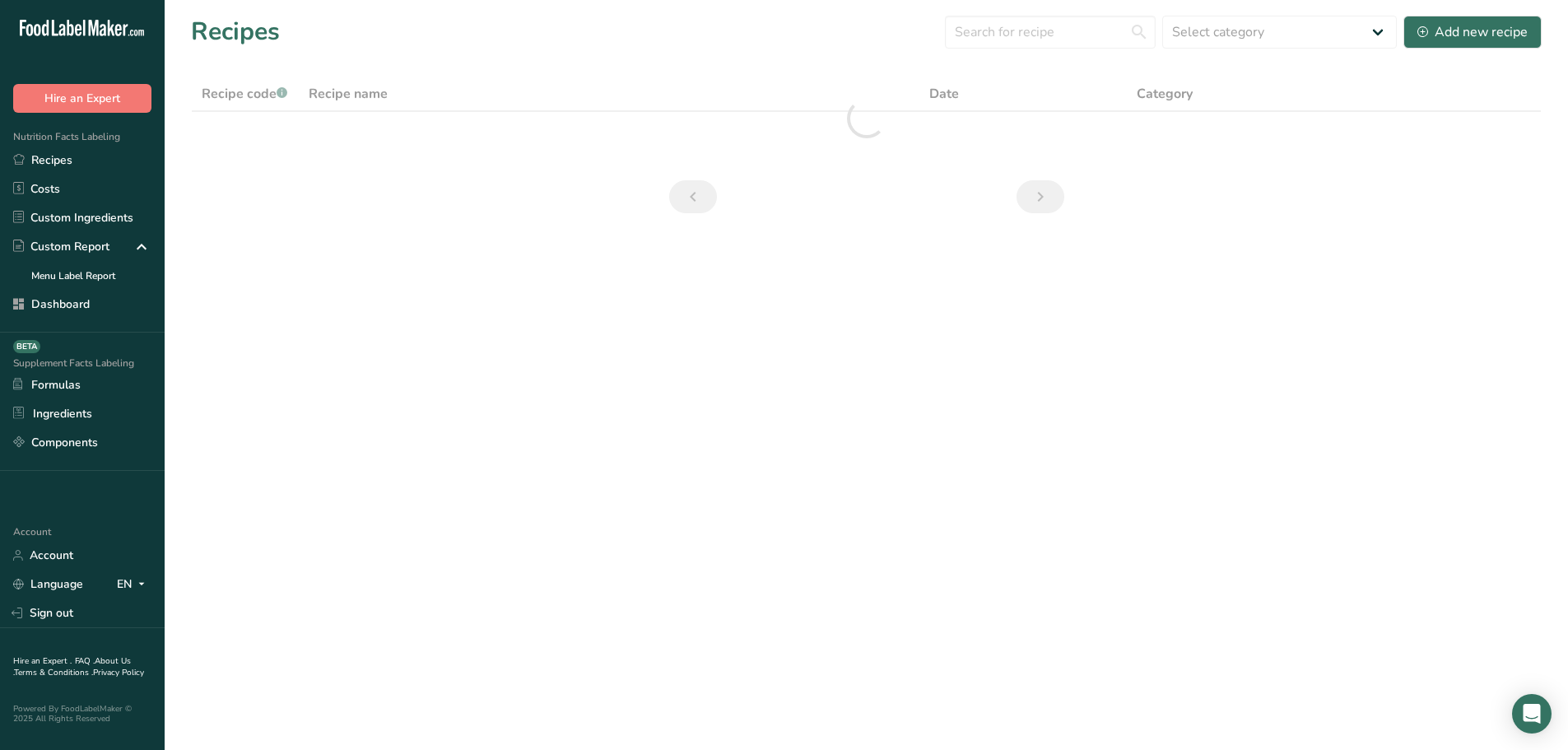 scroll, scrollTop: 0, scrollLeft: 0, axis: both 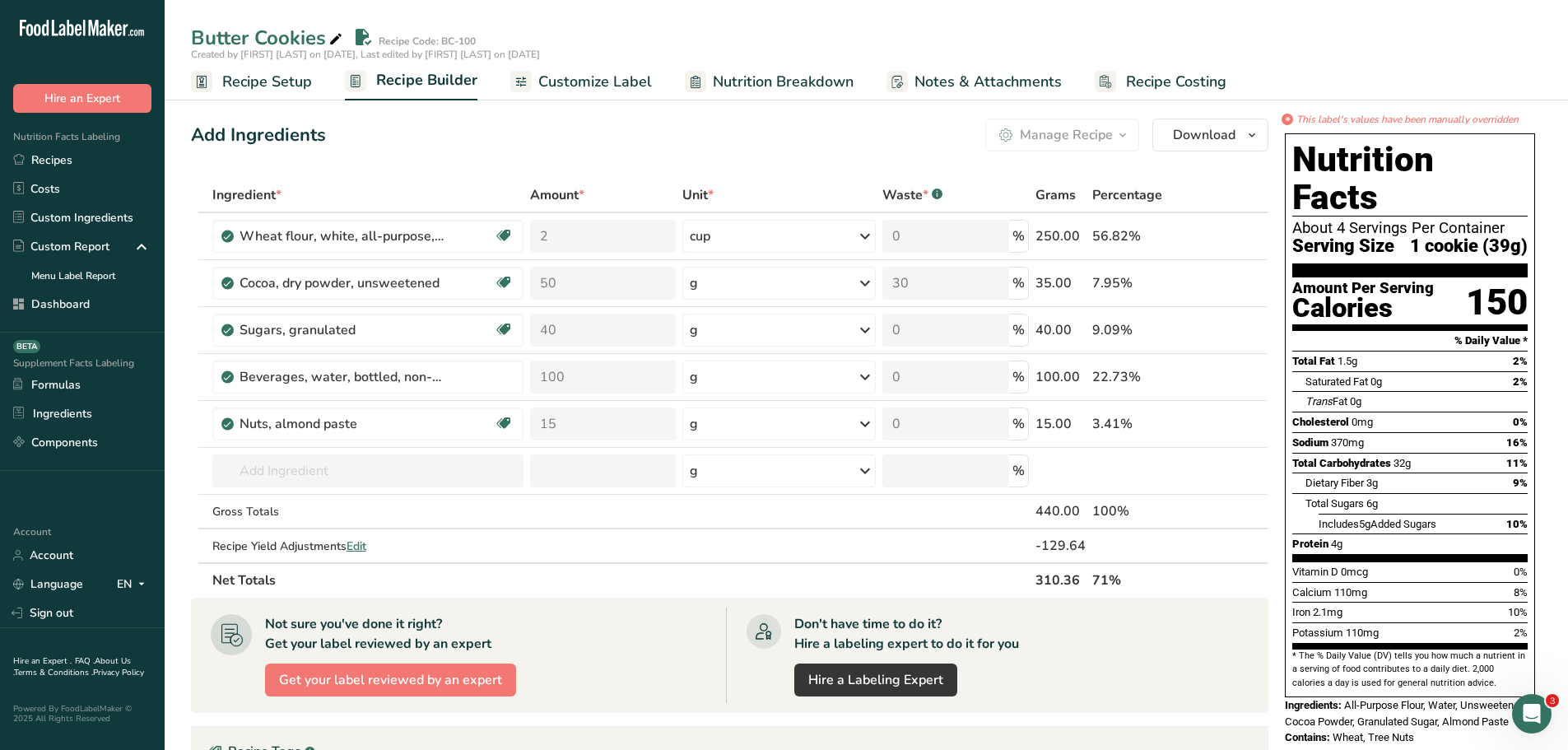 click on "Nutrition Breakdown" at bounding box center (783, 82) 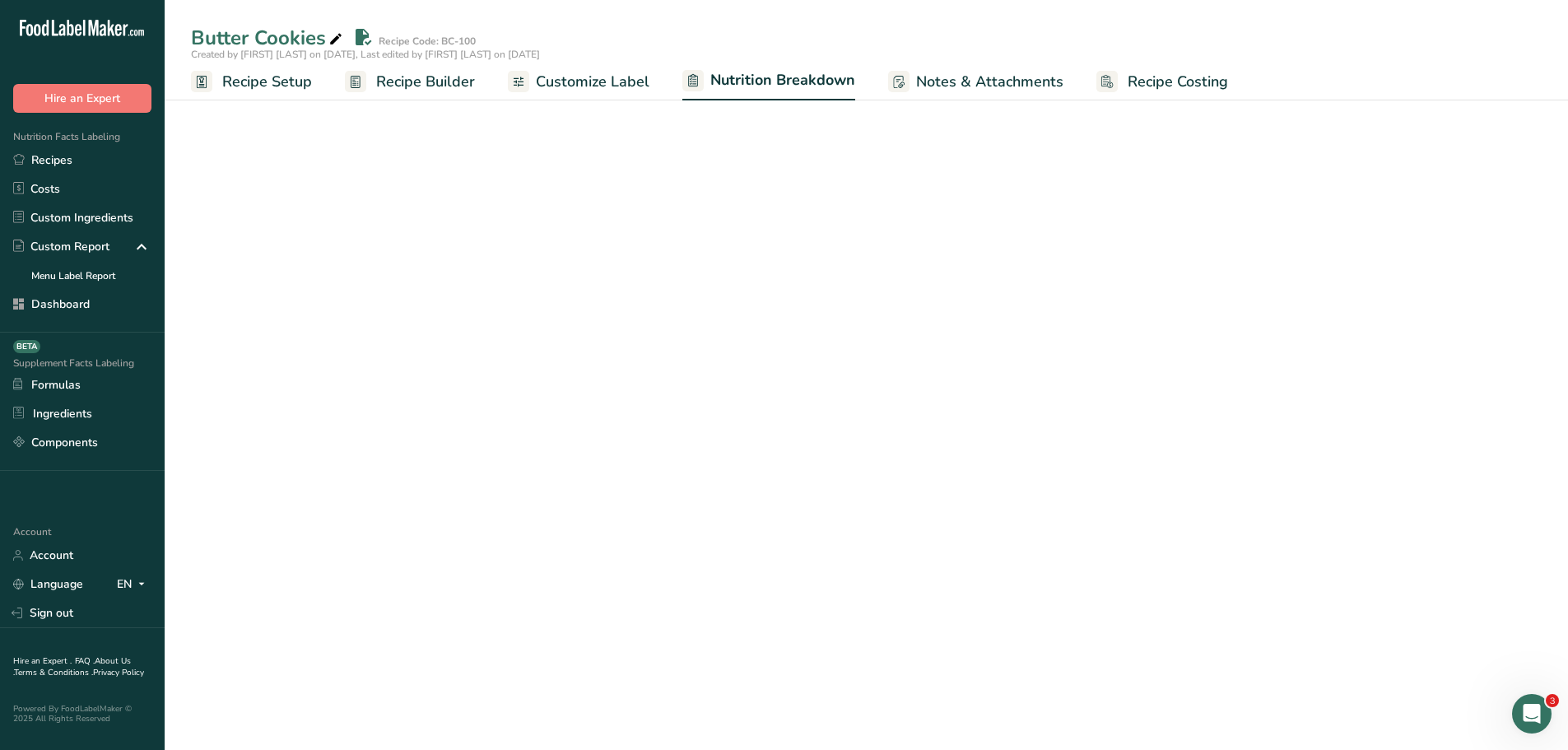 select on "Calories" 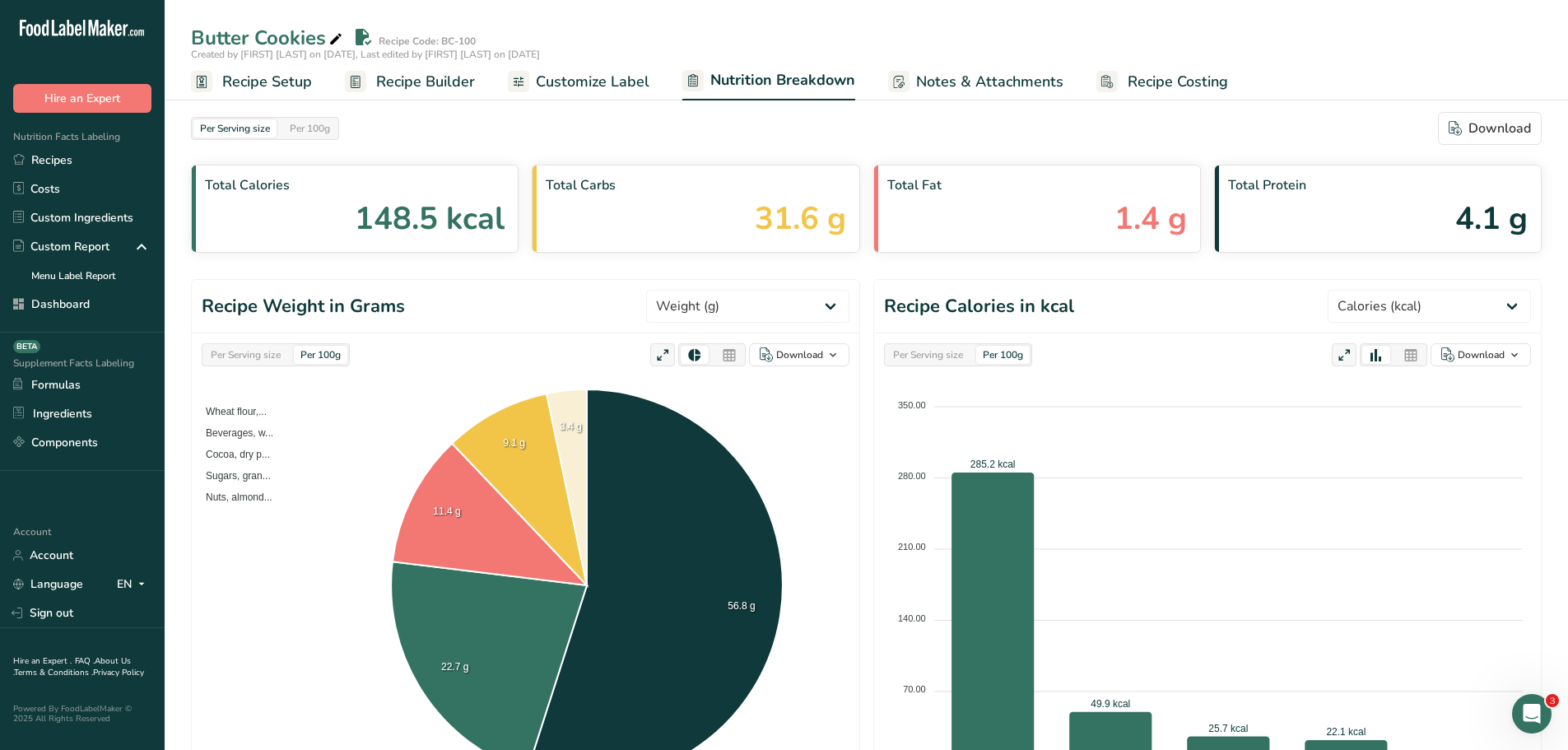 click on "Recipe Builder" at bounding box center [426, 82] 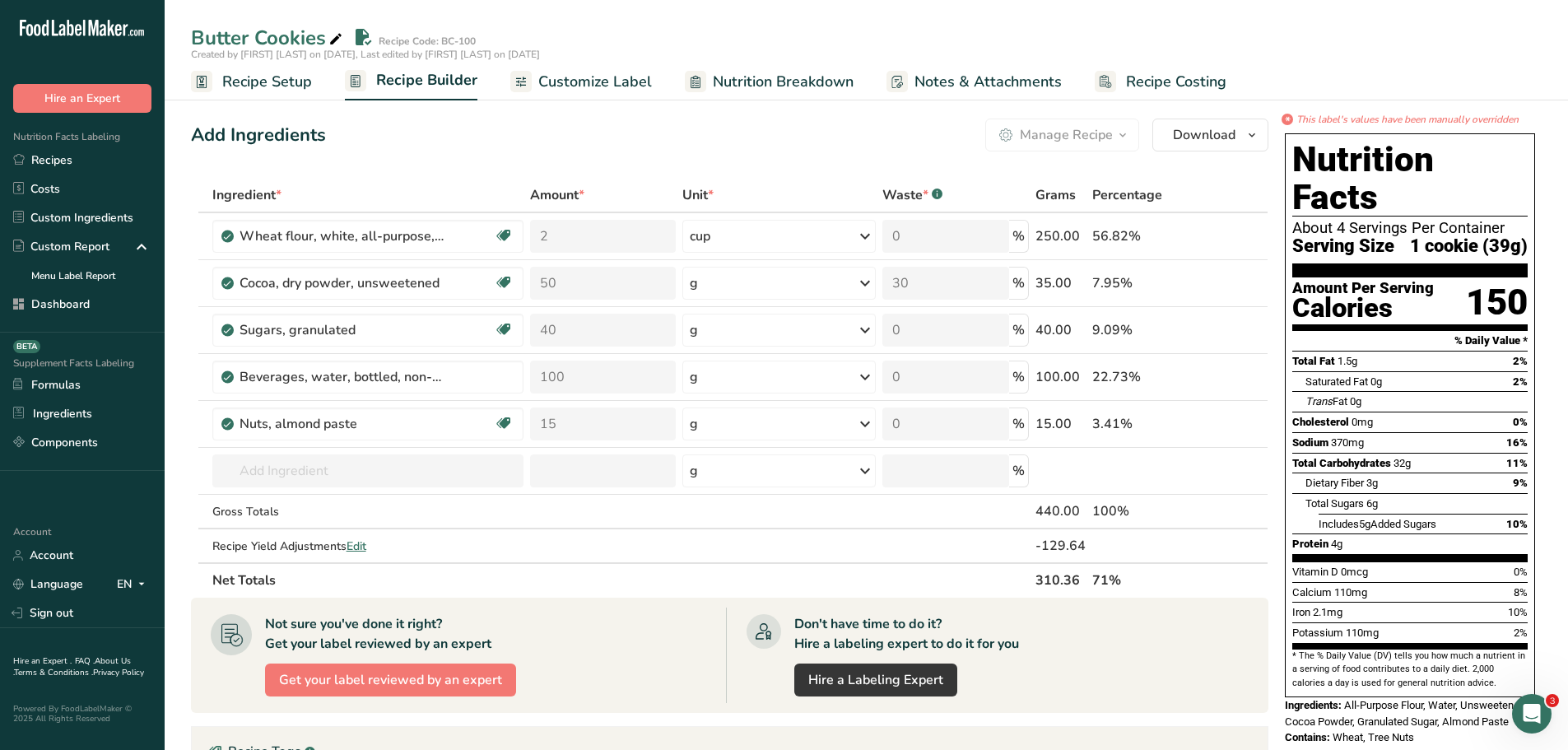 click on "Nutrition Breakdown" at bounding box center (769, 82) 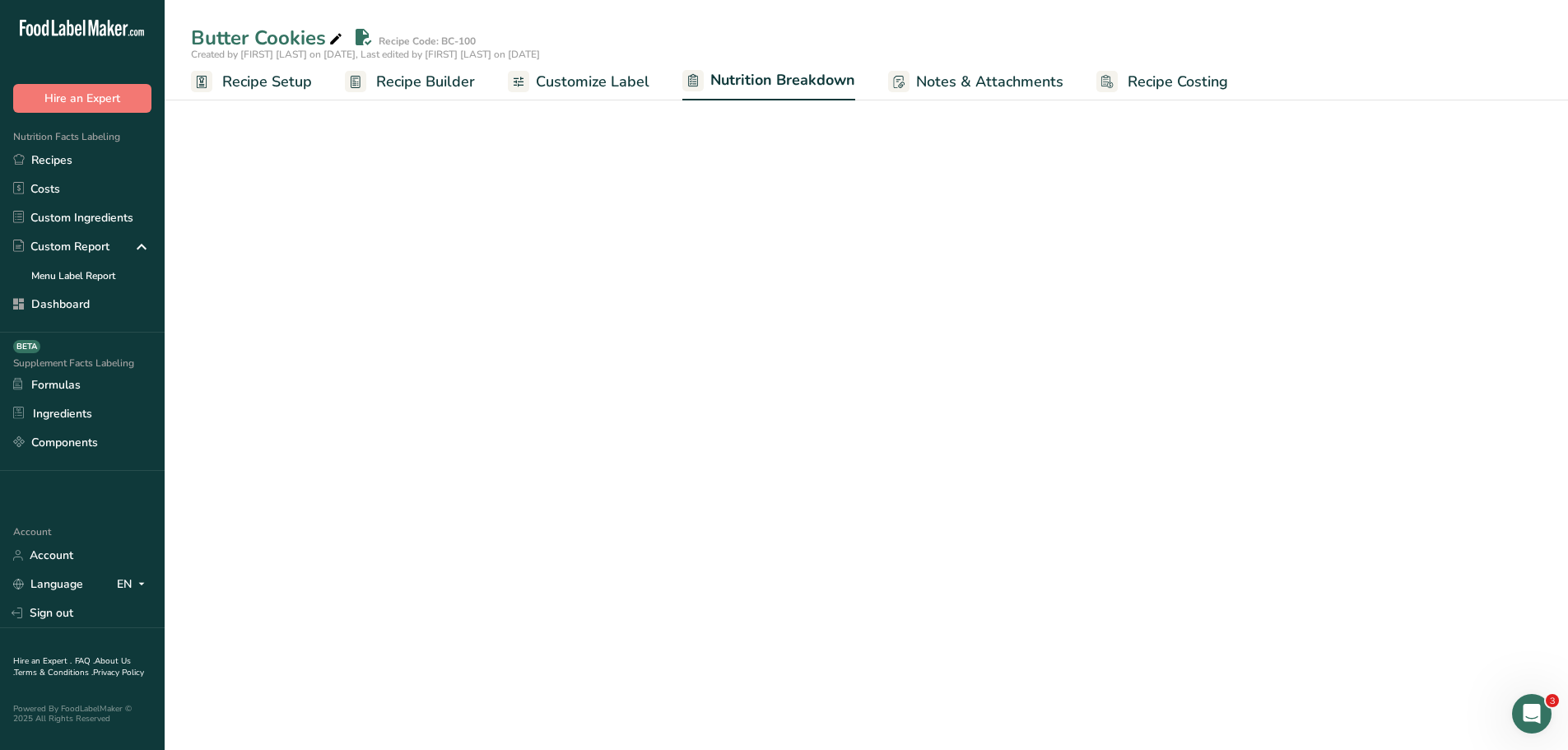 select on "Calories" 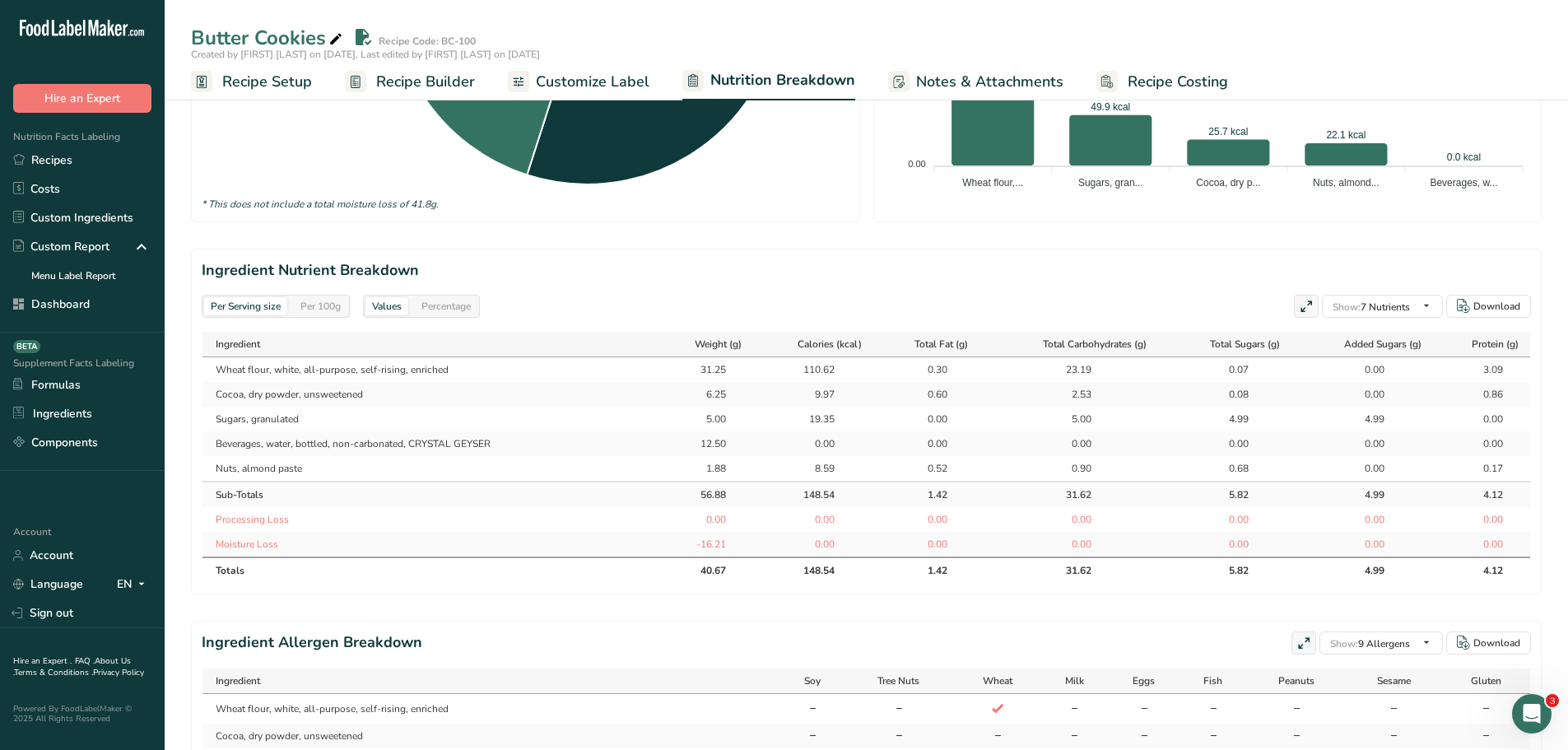 scroll, scrollTop: 659, scrollLeft: 0, axis: vertical 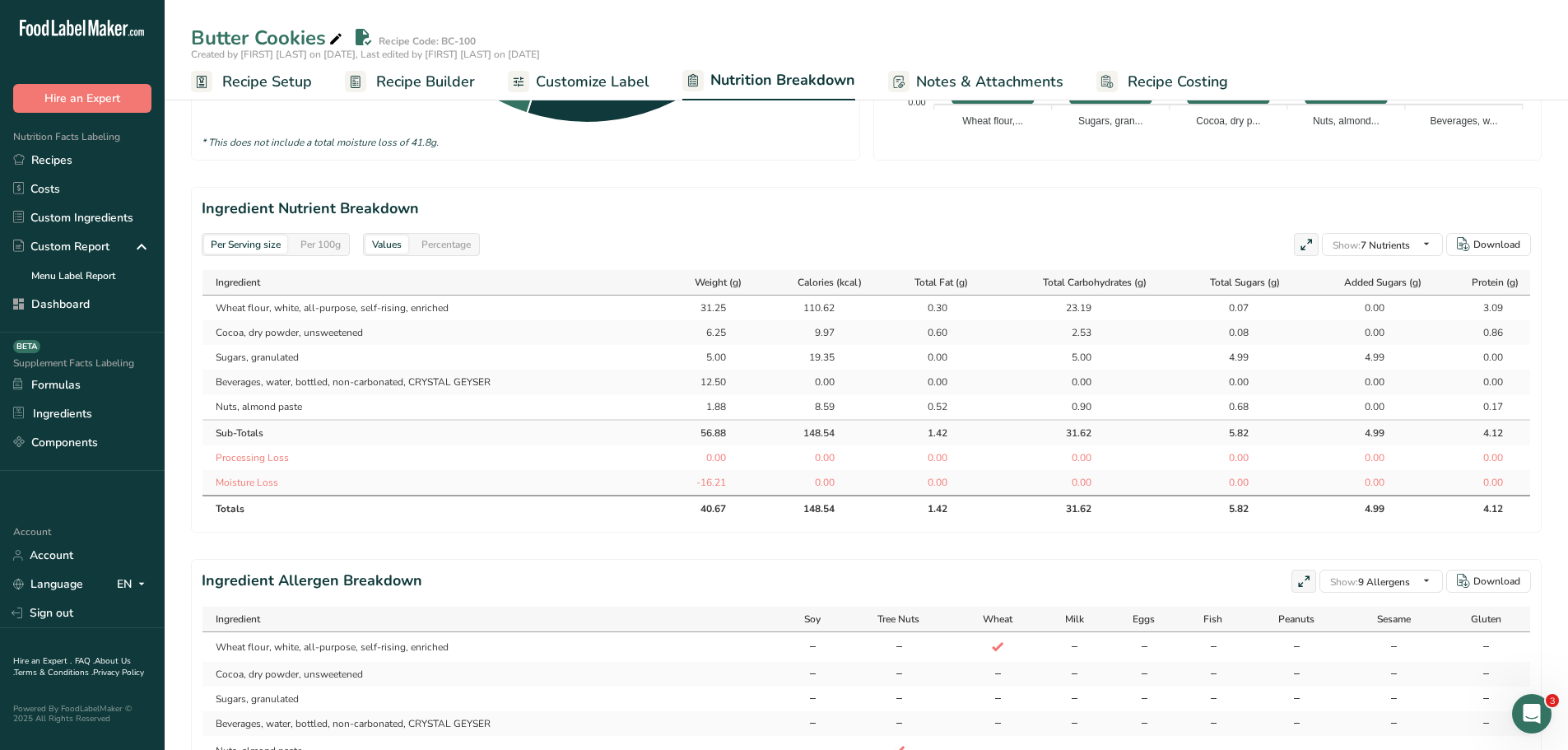 drag, startPoint x: 709, startPoint y: 335, endPoint x: 729, endPoint y: 334, distance: 20.024984 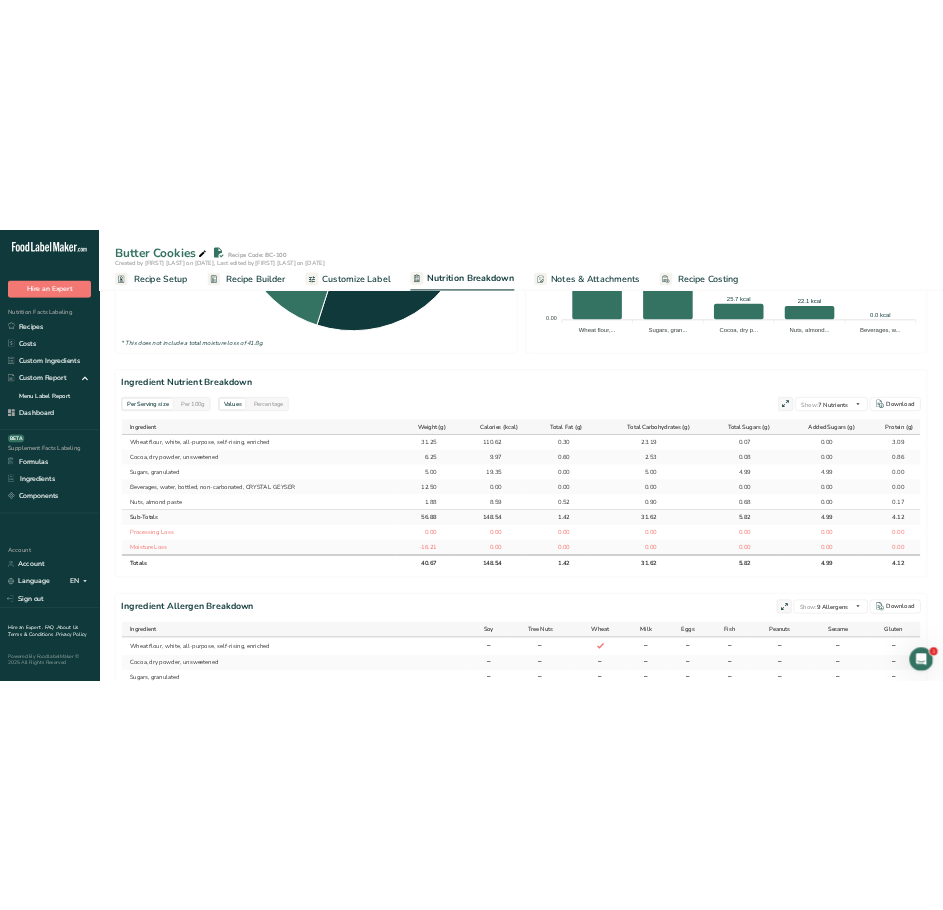 scroll, scrollTop: 500, scrollLeft: 0, axis: vertical 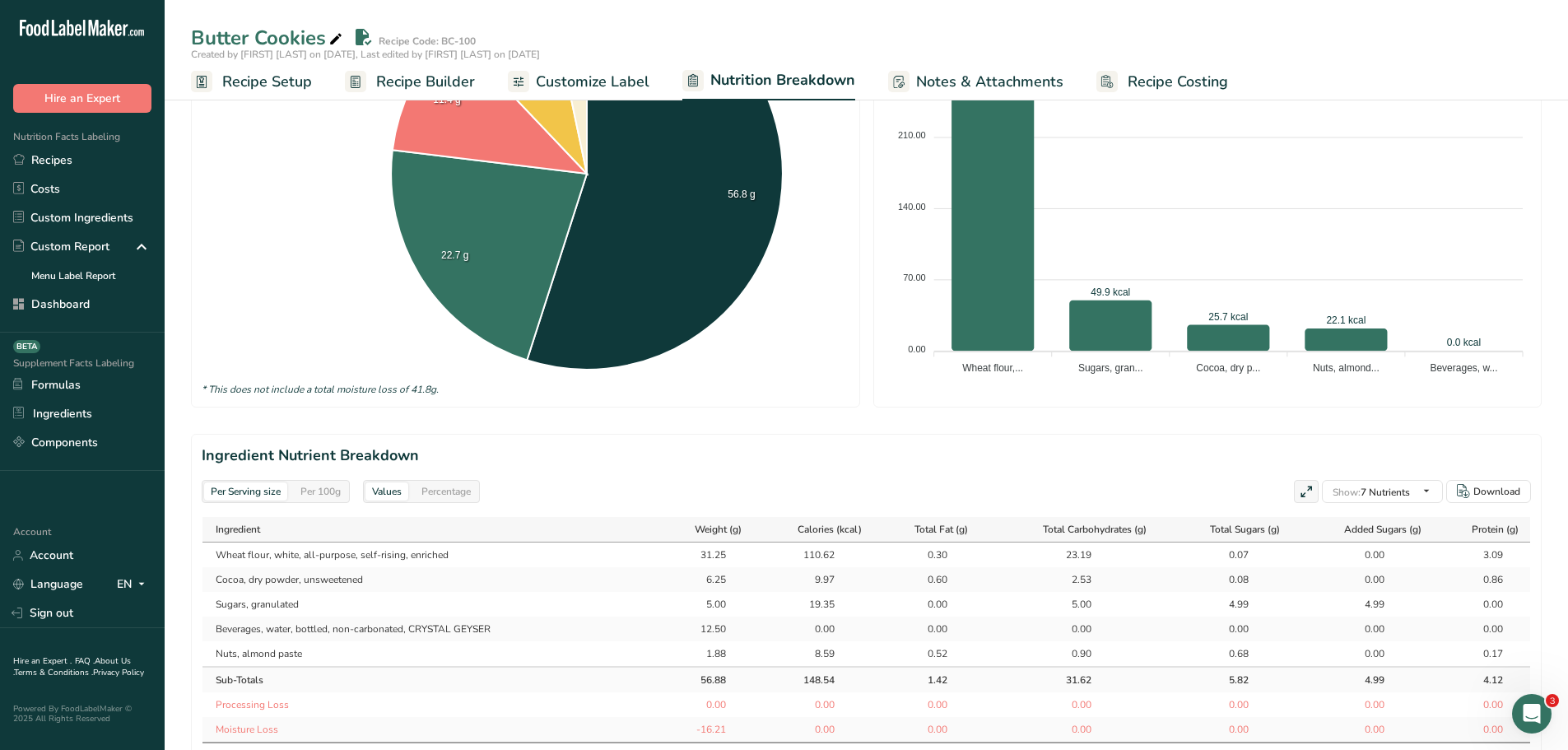 select on "Calories" 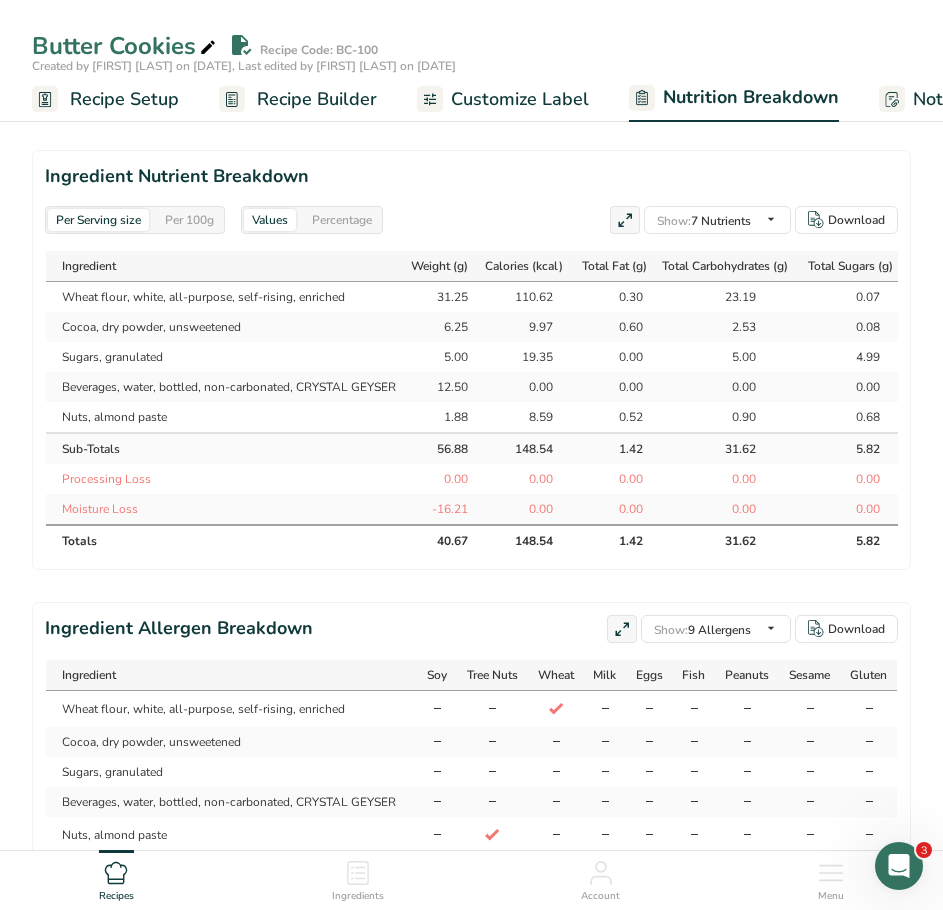 scroll, scrollTop: 1677, scrollLeft: 0, axis: vertical 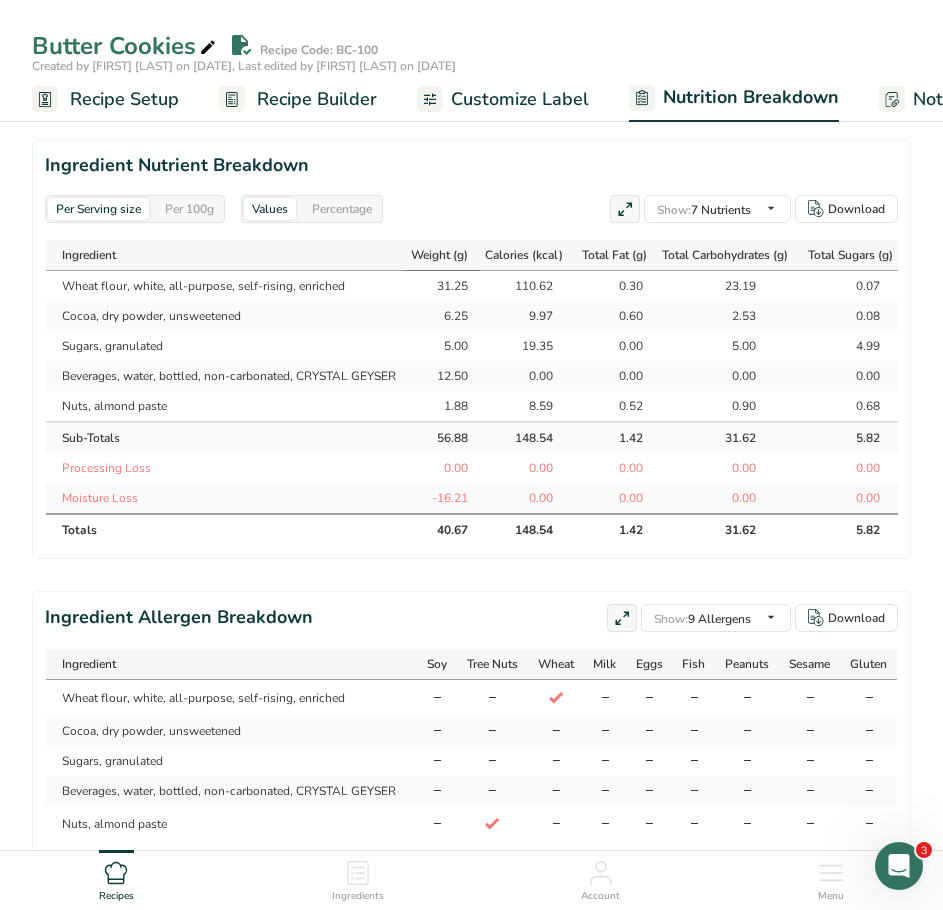 click on "Weight (g)" at bounding box center (439, 255) 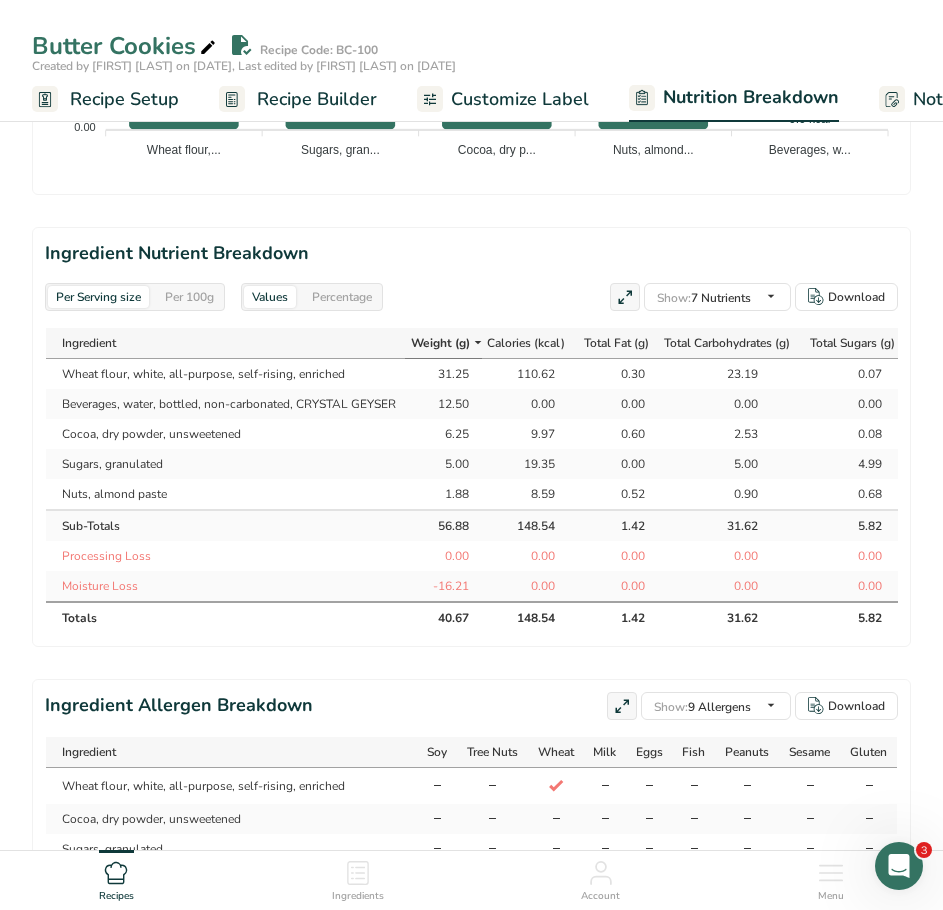 scroll, scrollTop: 1577, scrollLeft: 0, axis: vertical 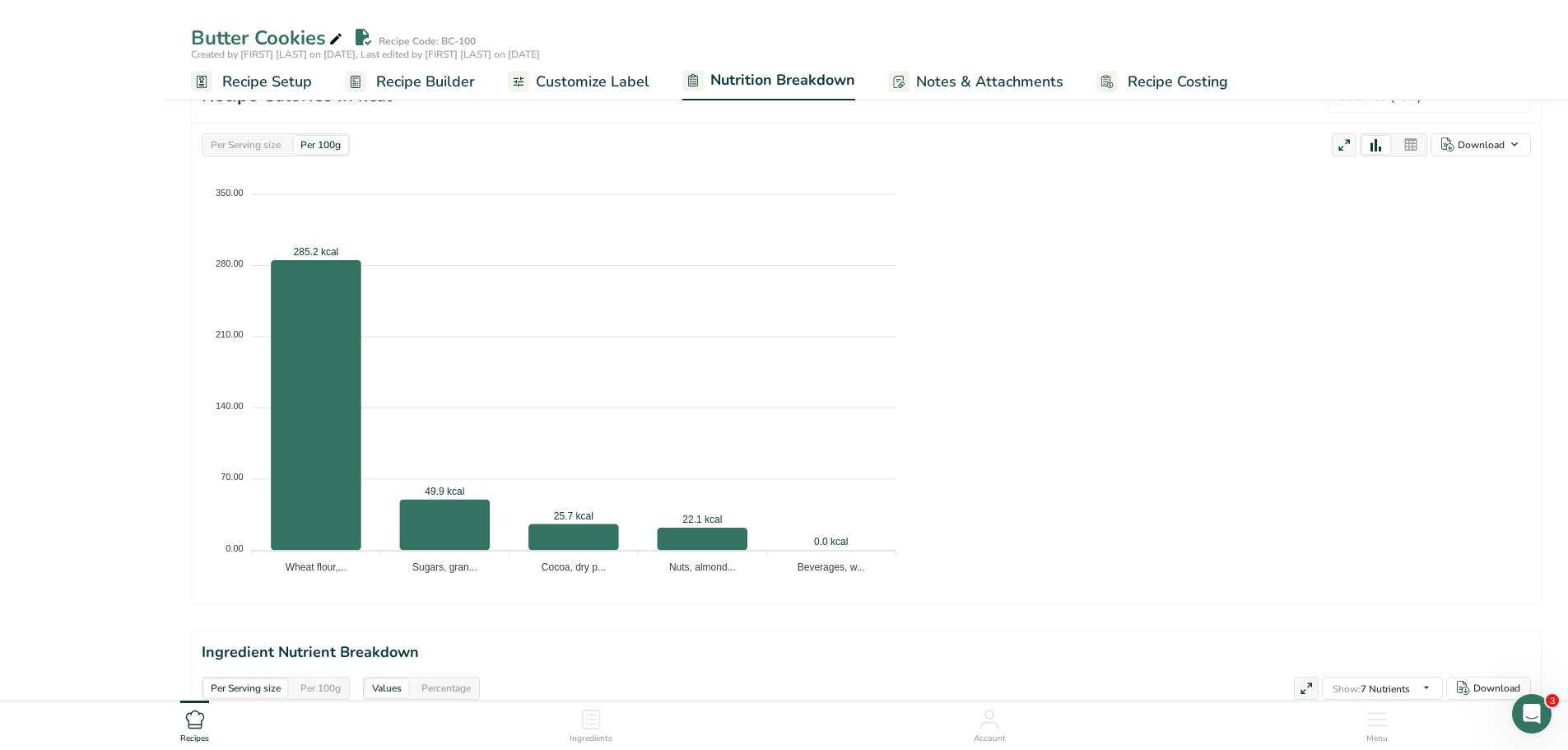select on "Calories" 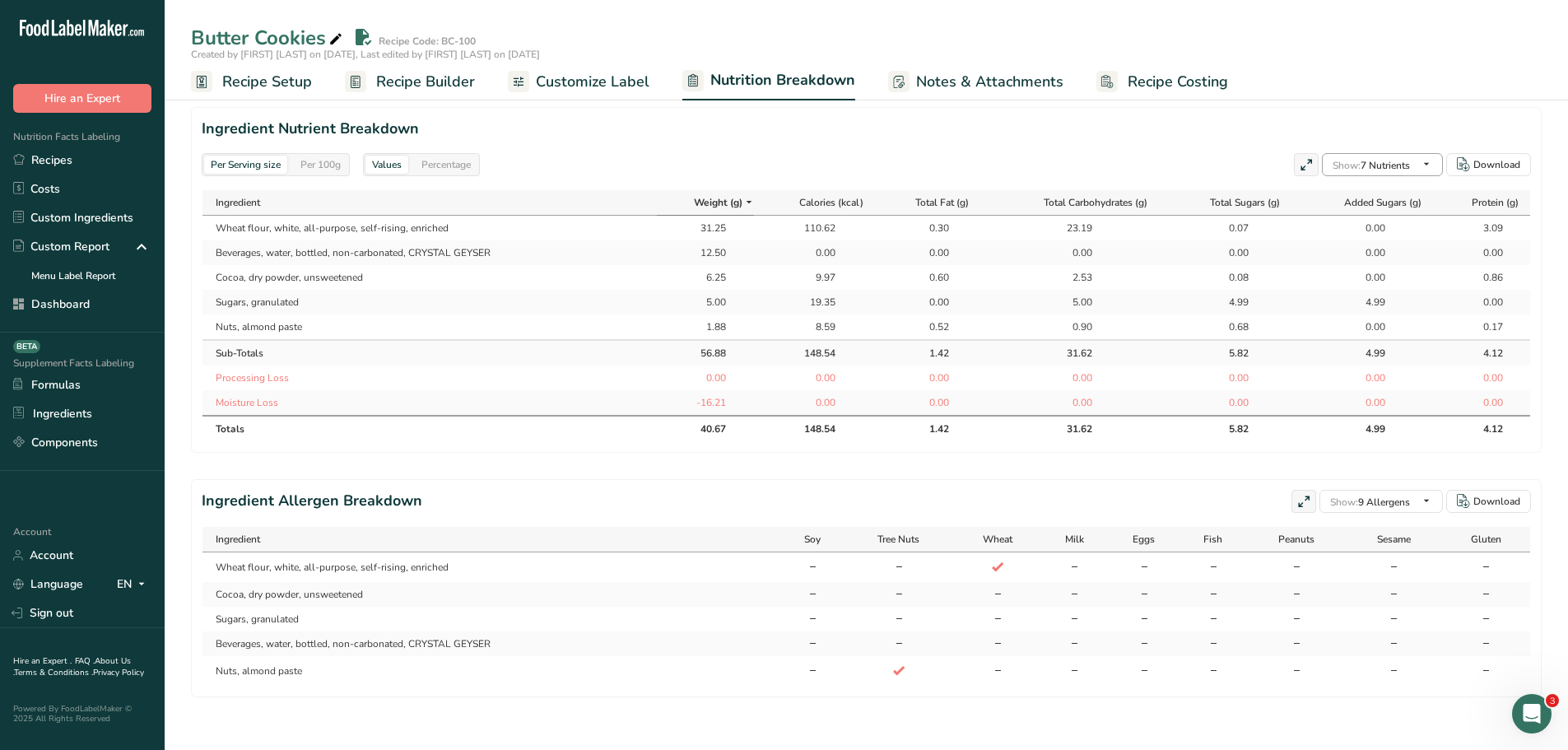 scroll, scrollTop: 751, scrollLeft: 0, axis: vertical 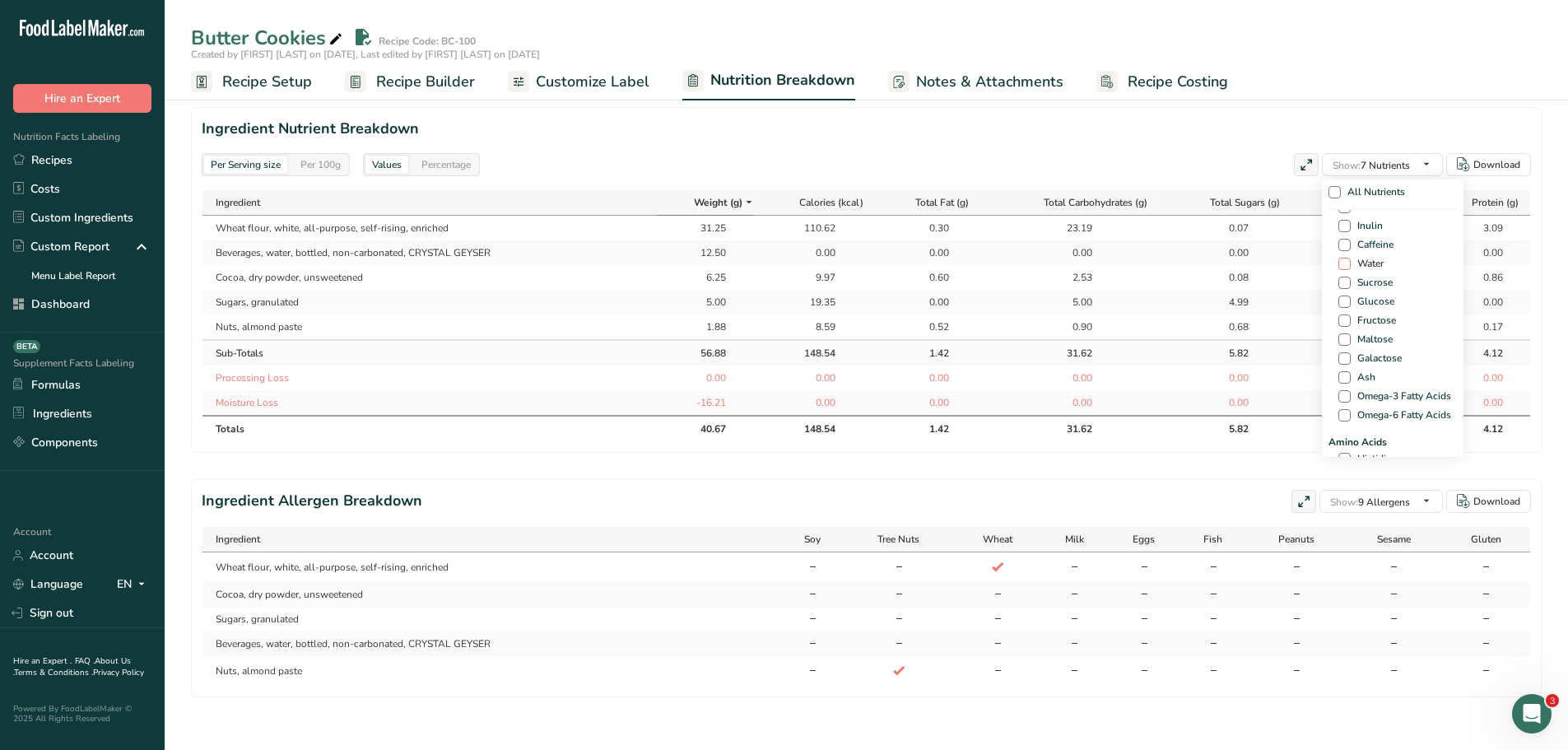click at bounding box center [1344, 263] 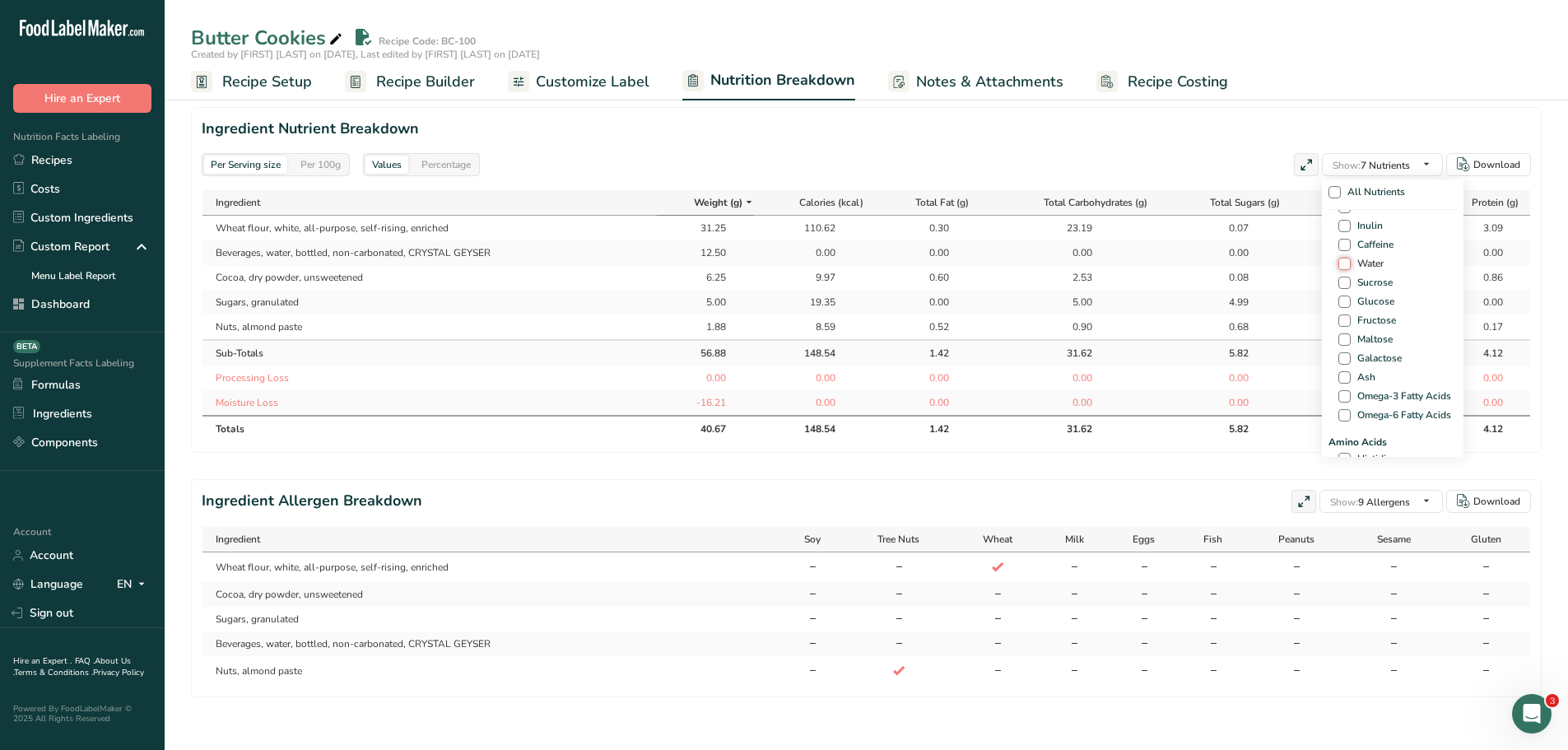 click on "Water" at bounding box center [1343, 263] 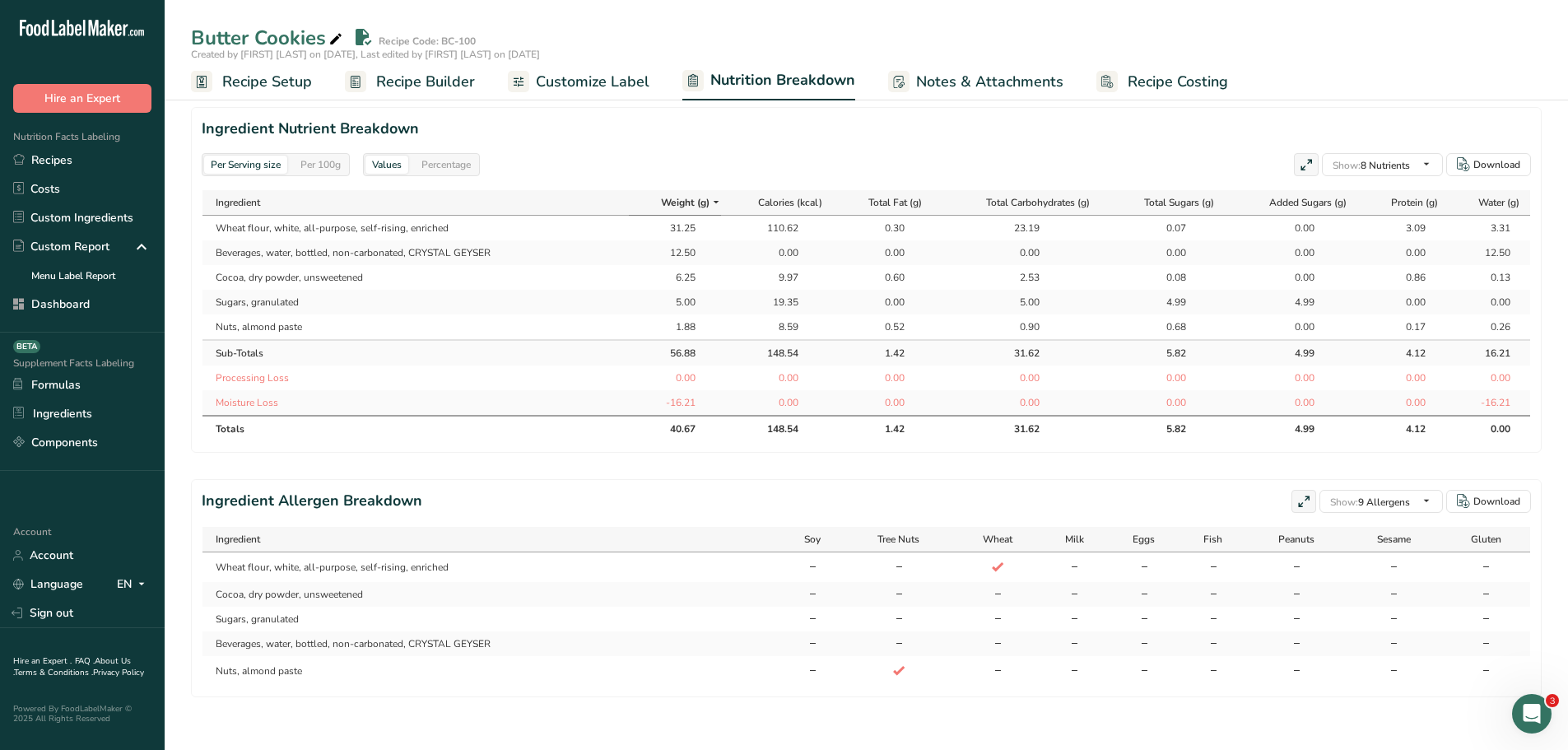 click on "5.00" at bounding box center (1019, 302) 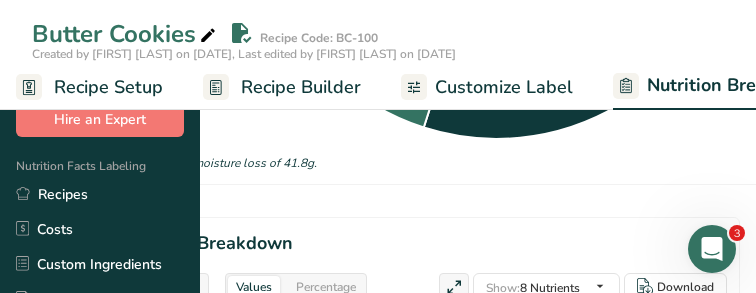 select on "Calories" 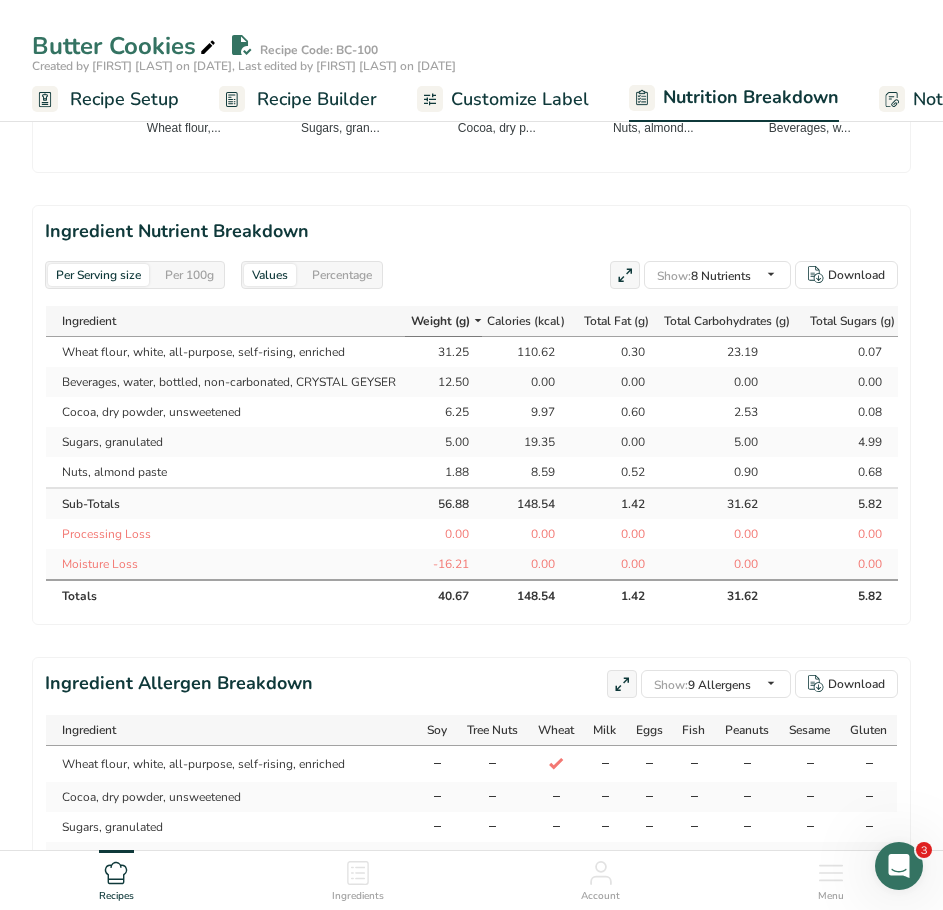 scroll, scrollTop: 1612, scrollLeft: 0, axis: vertical 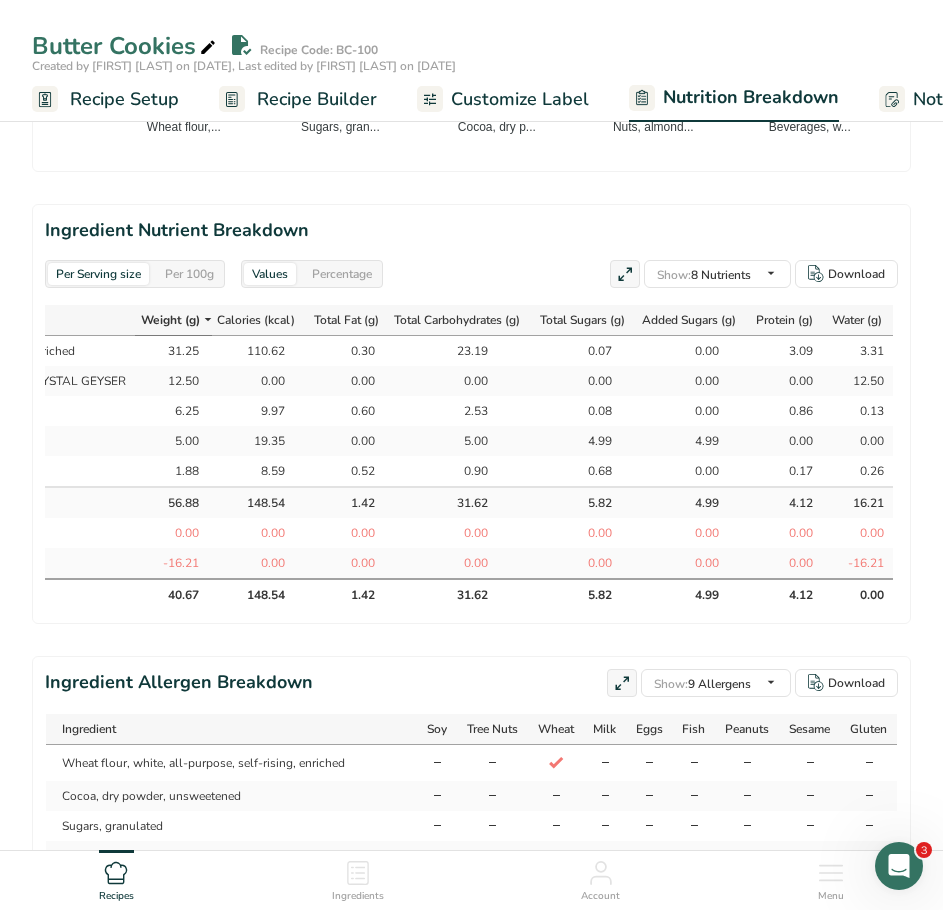 click on "0.00" at bounding box center (859, 595) 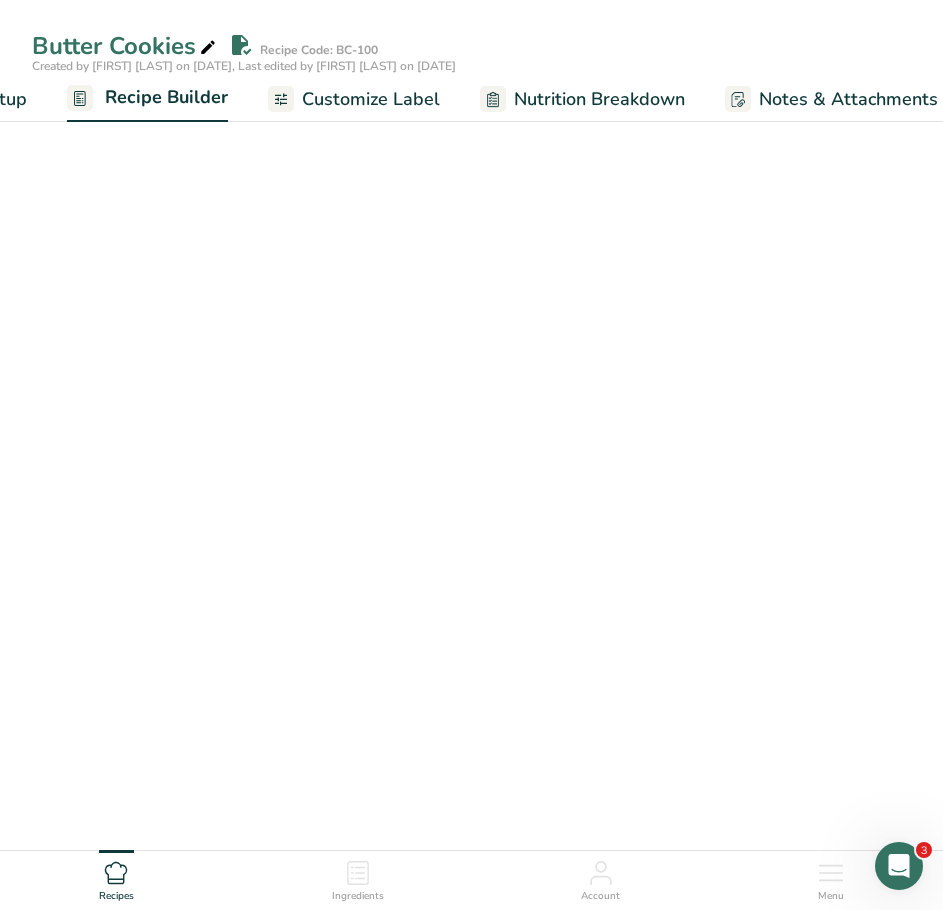 scroll, scrollTop: 0, scrollLeft: 193, axis: horizontal 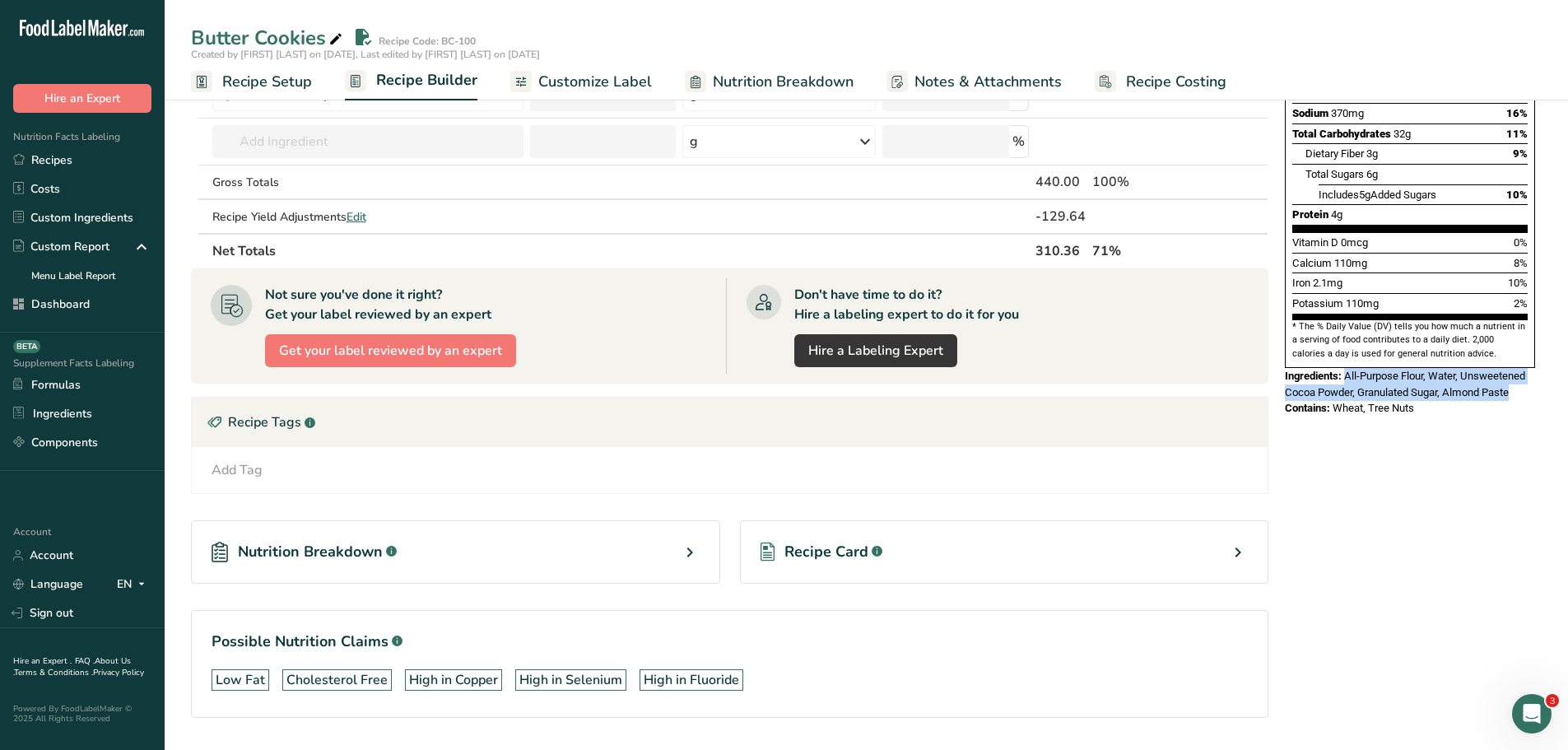 drag, startPoint x: 1347, startPoint y: 336, endPoint x: 1518, endPoint y: 356, distance: 172.16562 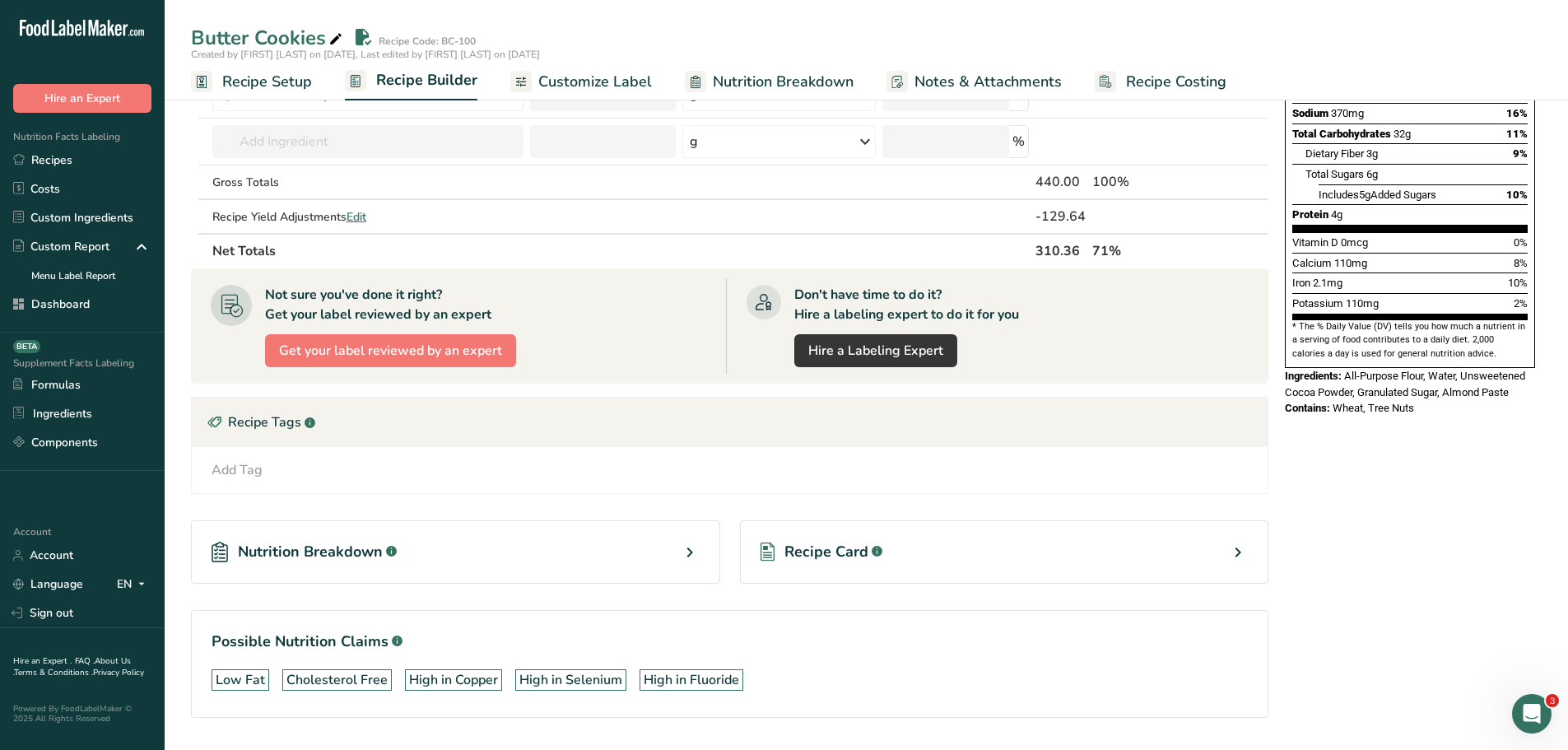 click on "Nutrition Facts
About 4 Servings Per Container
Serving Size
1 cookie (39g)
Amount Per Serving
Calories
150
% Daily Value *
Total Fat
1.5g
2%
Saturated Fat
0g
2%
Trans  Fat
0g
Cholesterol
0mg
0%
Sodium
370mg
16%
Total Carbohydrates
32g
11%
Dietary Fiber
3g" at bounding box center [1410, 115] 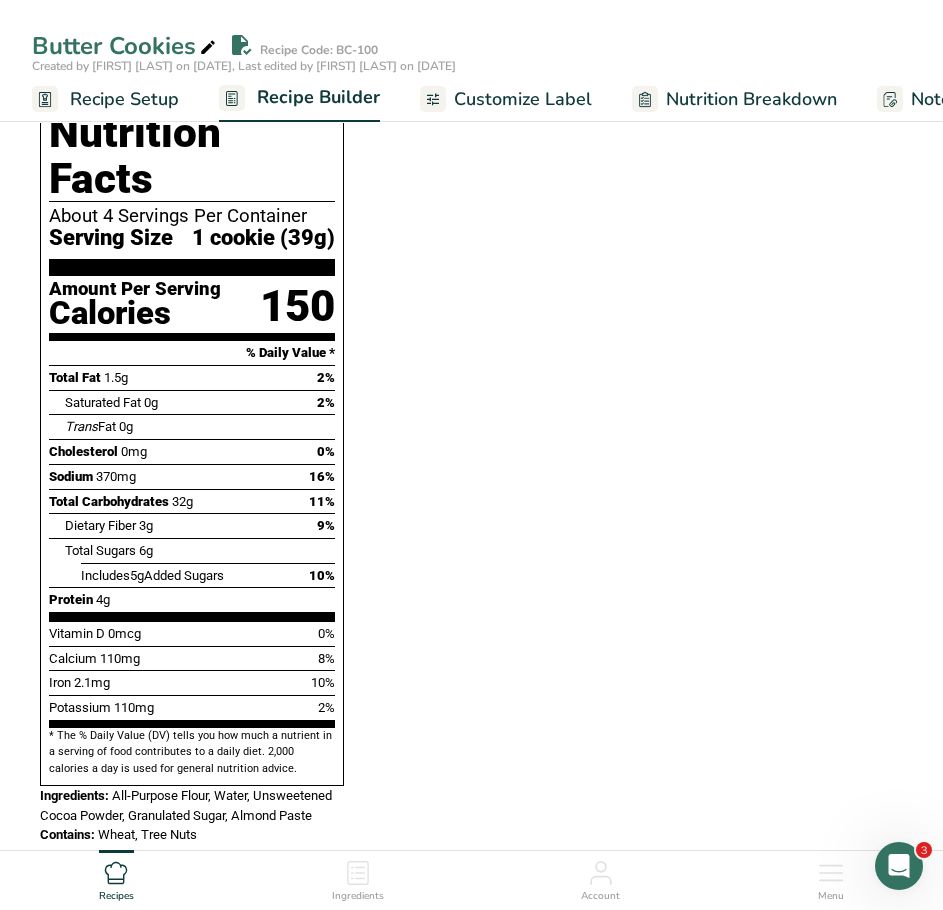 scroll, scrollTop: 760, scrollLeft: 0, axis: vertical 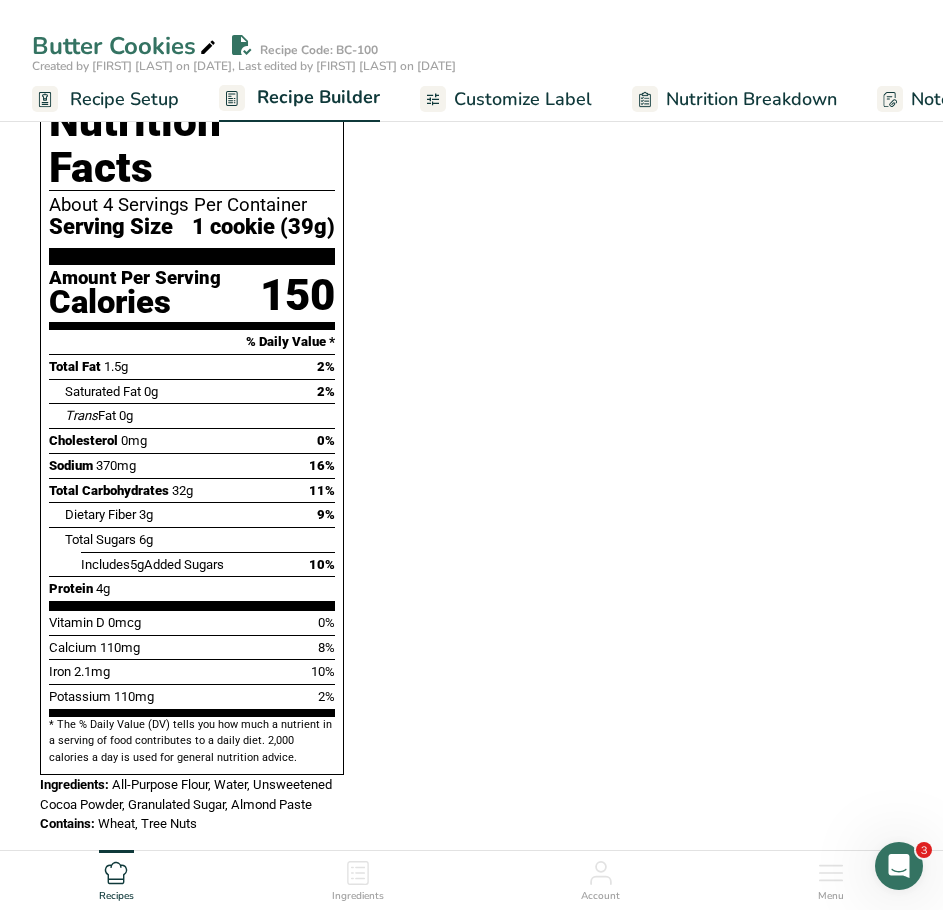 click on "All-Purpose Flour, Water, Unsweetened Cocoa Powder, Granulated Sugar, Almond Paste" at bounding box center (186, 794) 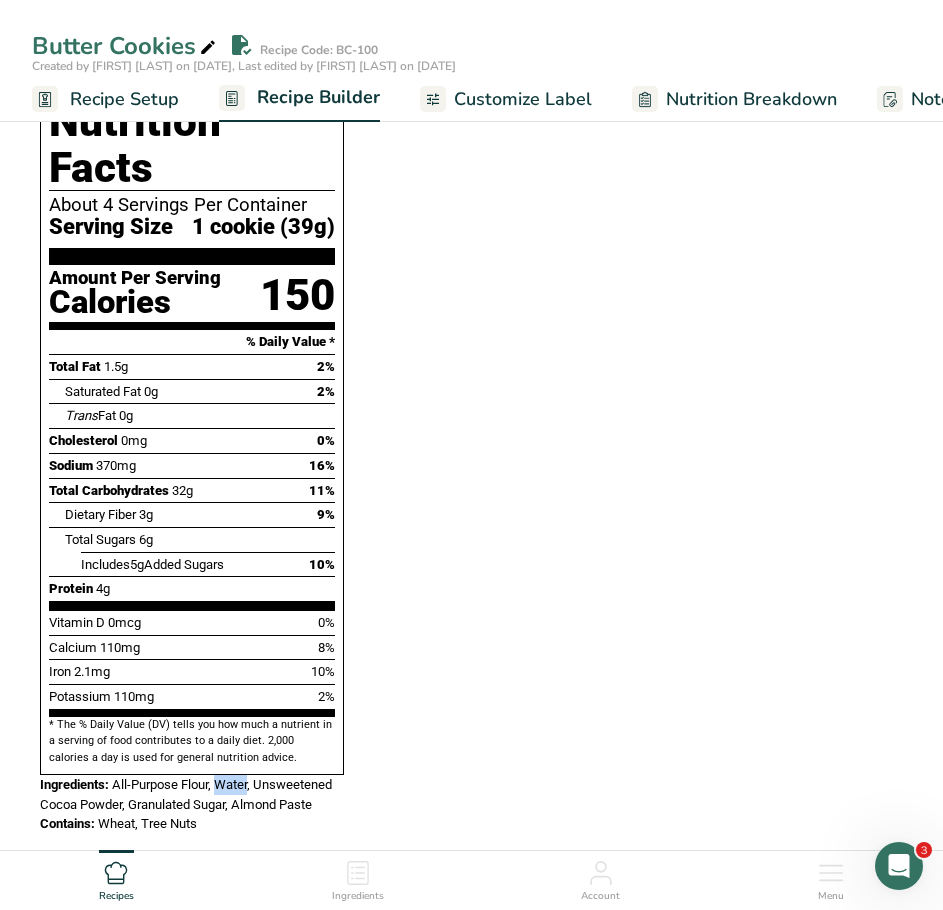 click on "All-Purpose Flour, Water, Unsweetened Cocoa Powder, Granulated Sugar, Almond Paste" at bounding box center [186, 794] 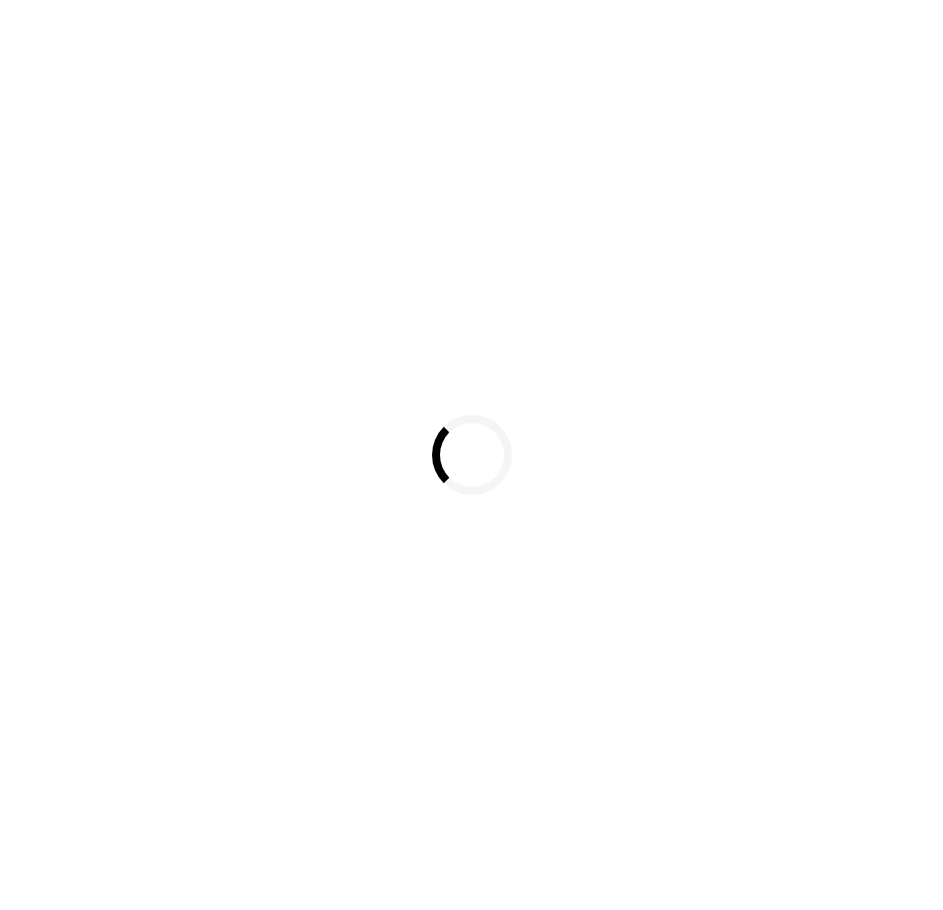 scroll, scrollTop: 0, scrollLeft: 0, axis: both 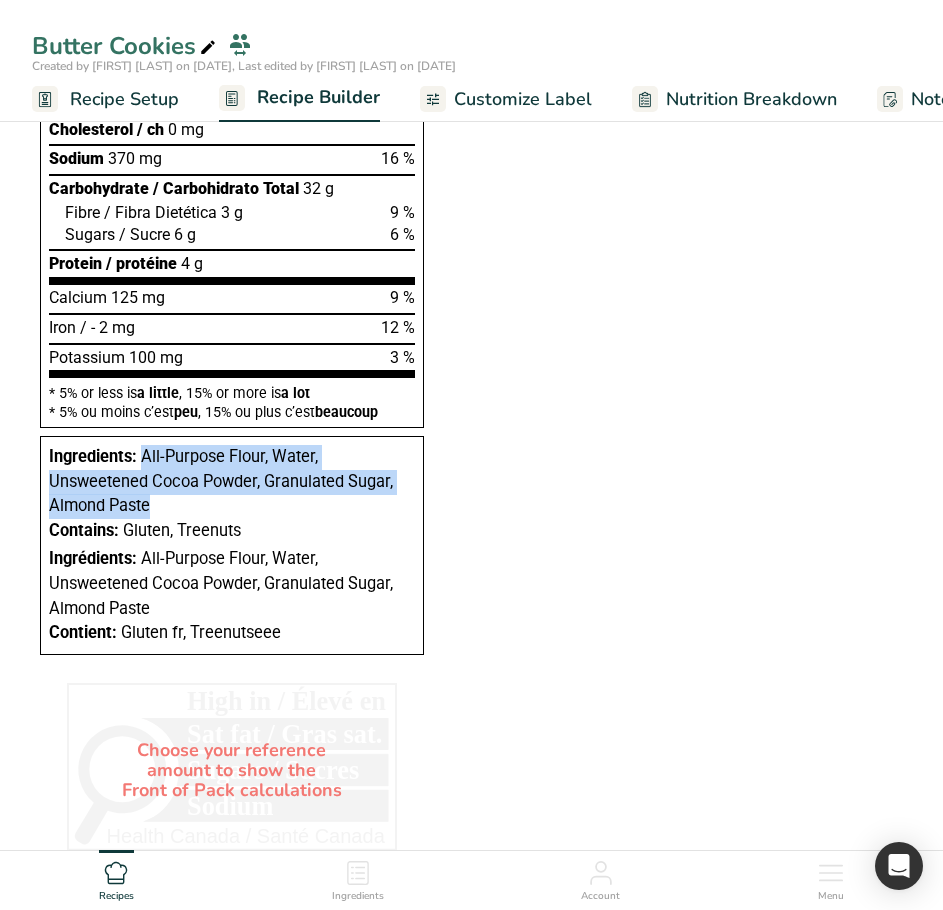 drag, startPoint x: 140, startPoint y: 460, endPoint x: 239, endPoint y: 499, distance: 106.404884 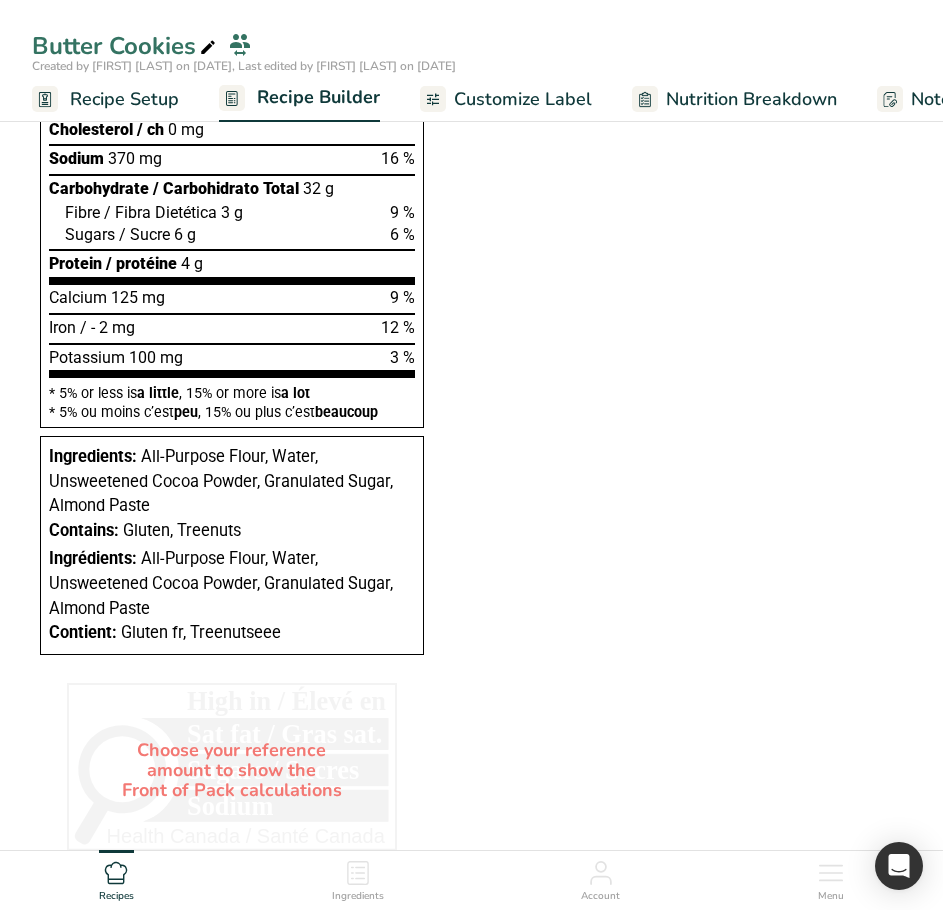 click on "Nutrition Breakdown" at bounding box center [751, 99] 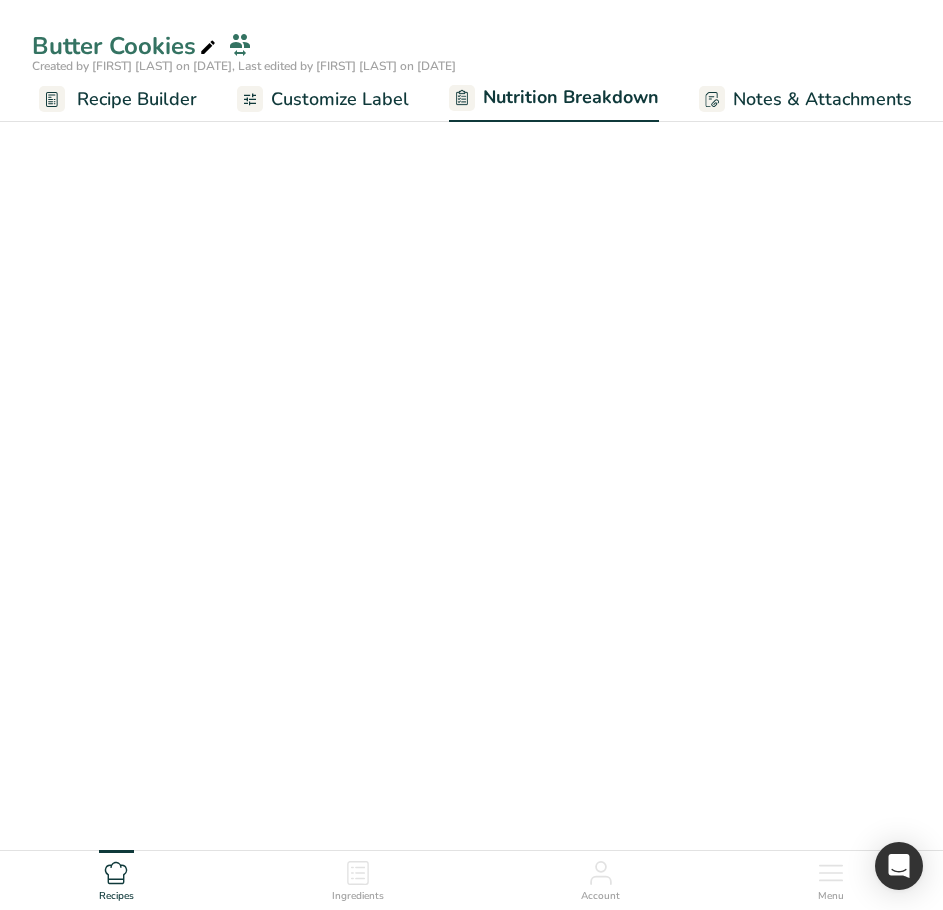 select on "Calories" 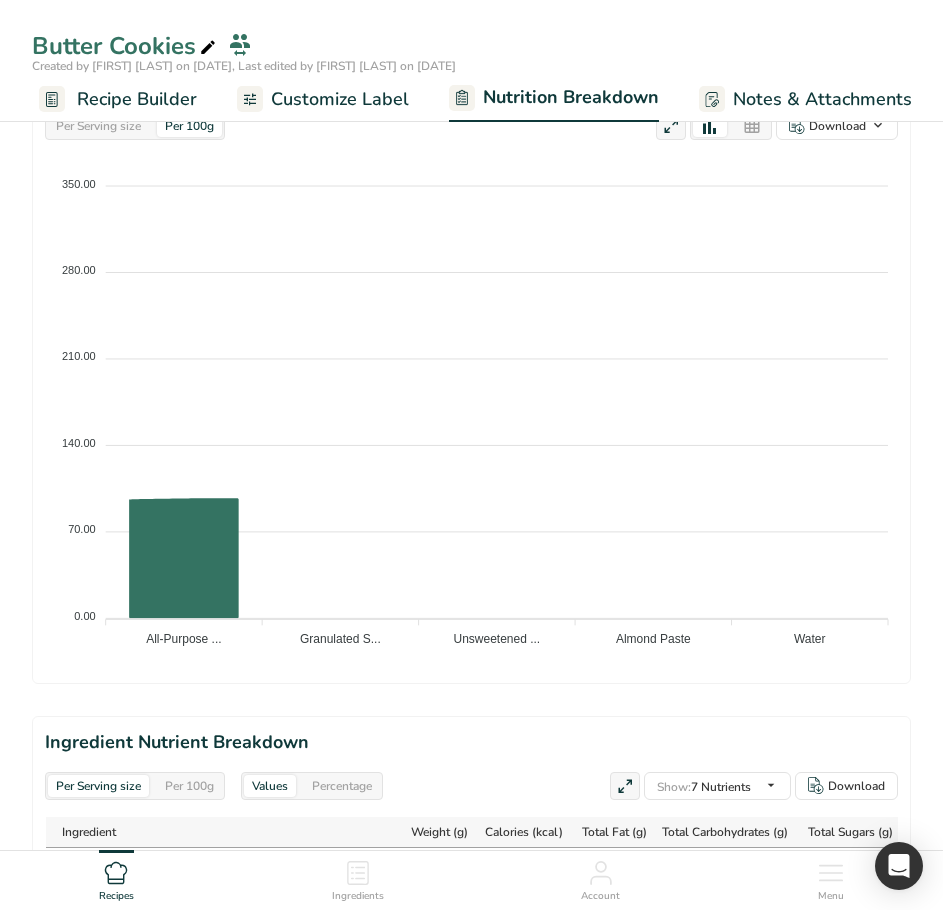 scroll, scrollTop: 0, scrollLeft: 380, axis: horizontal 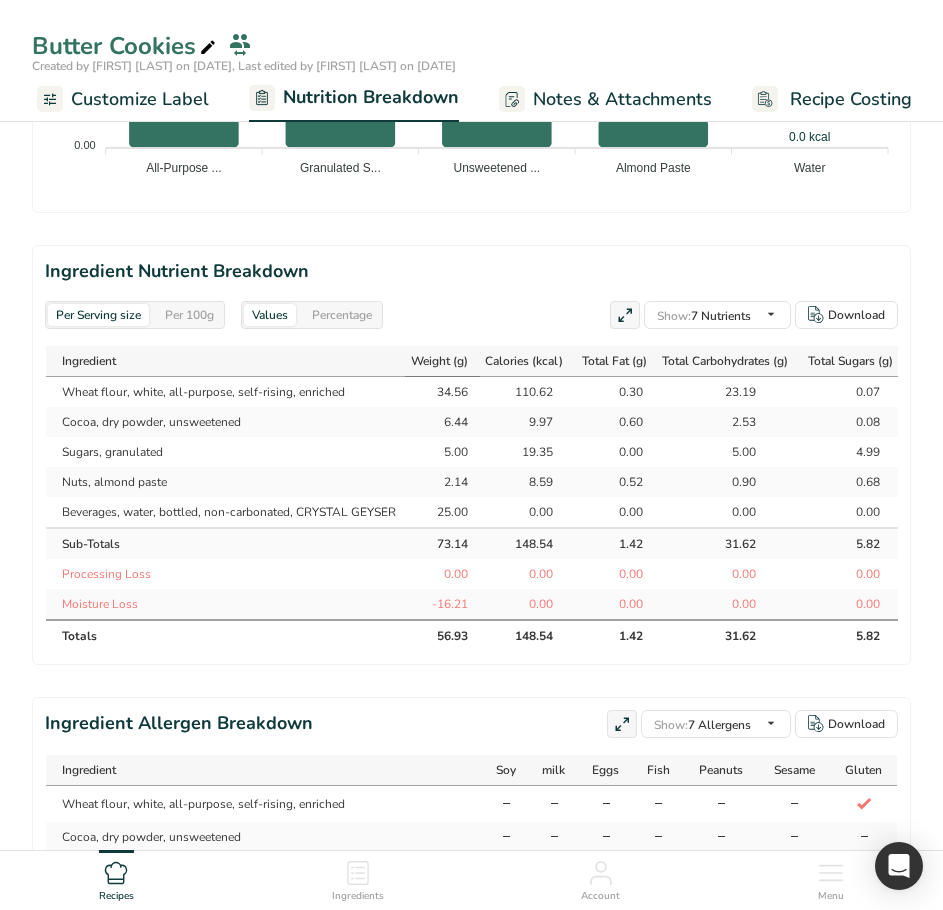 click on "Weight (g)" at bounding box center (439, 361) 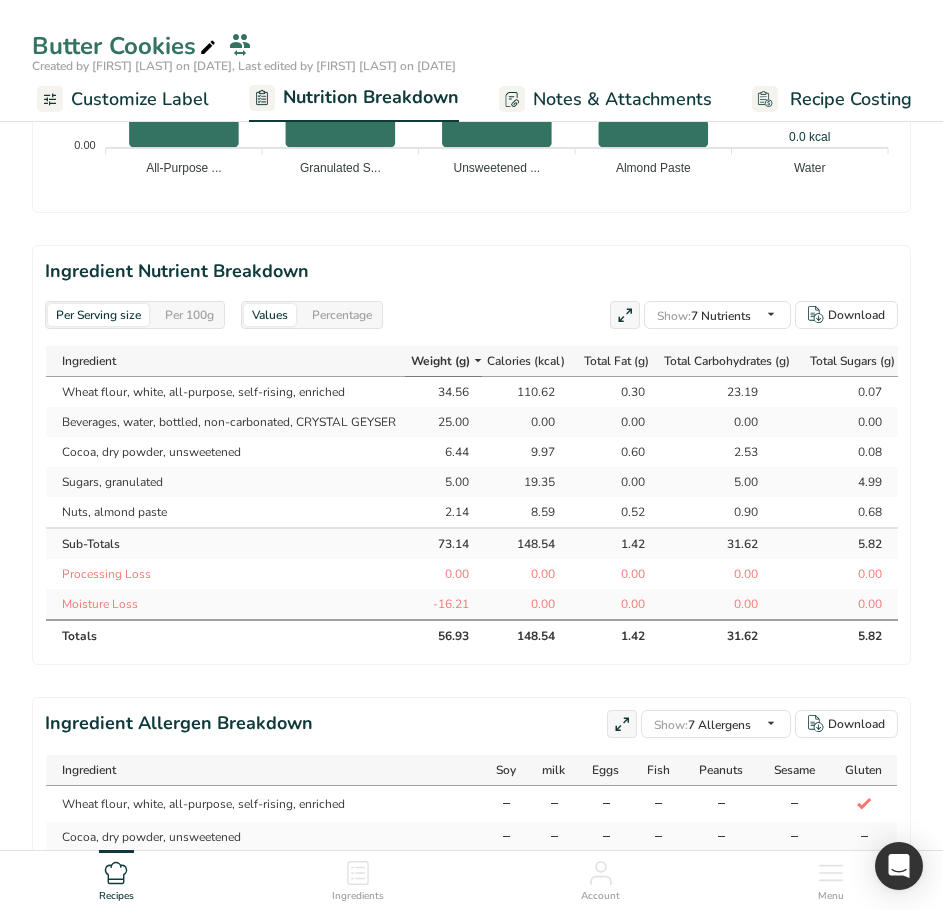 click on "25.00" at bounding box center [444, 422] 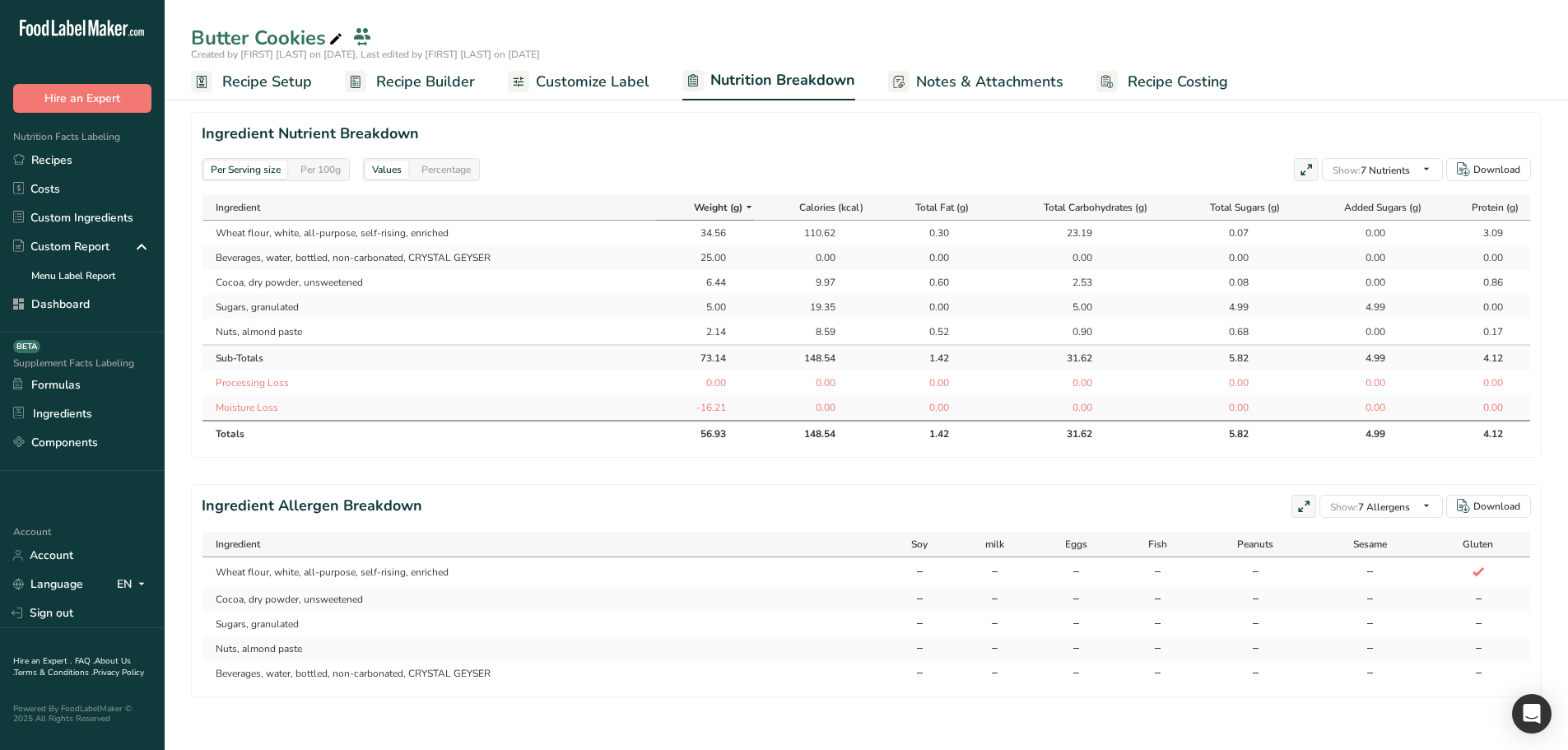 scroll, scrollTop: 743, scrollLeft: 0, axis: vertical 